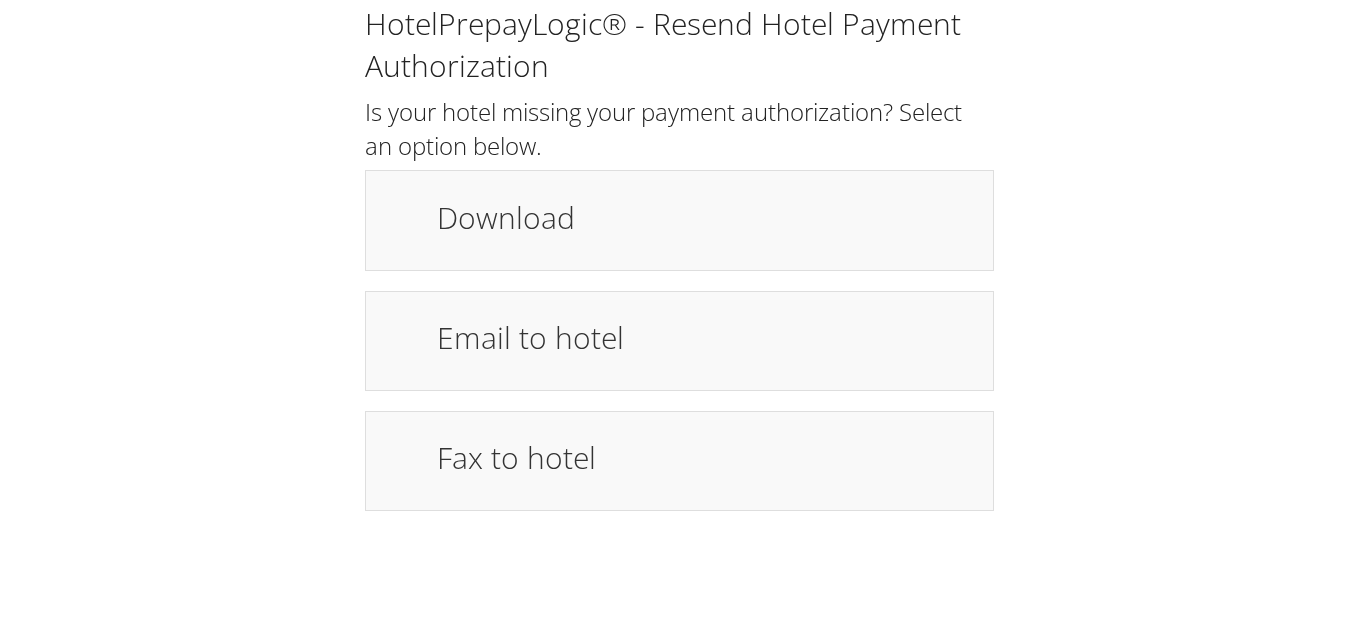 scroll, scrollTop: 0, scrollLeft: 0, axis: both 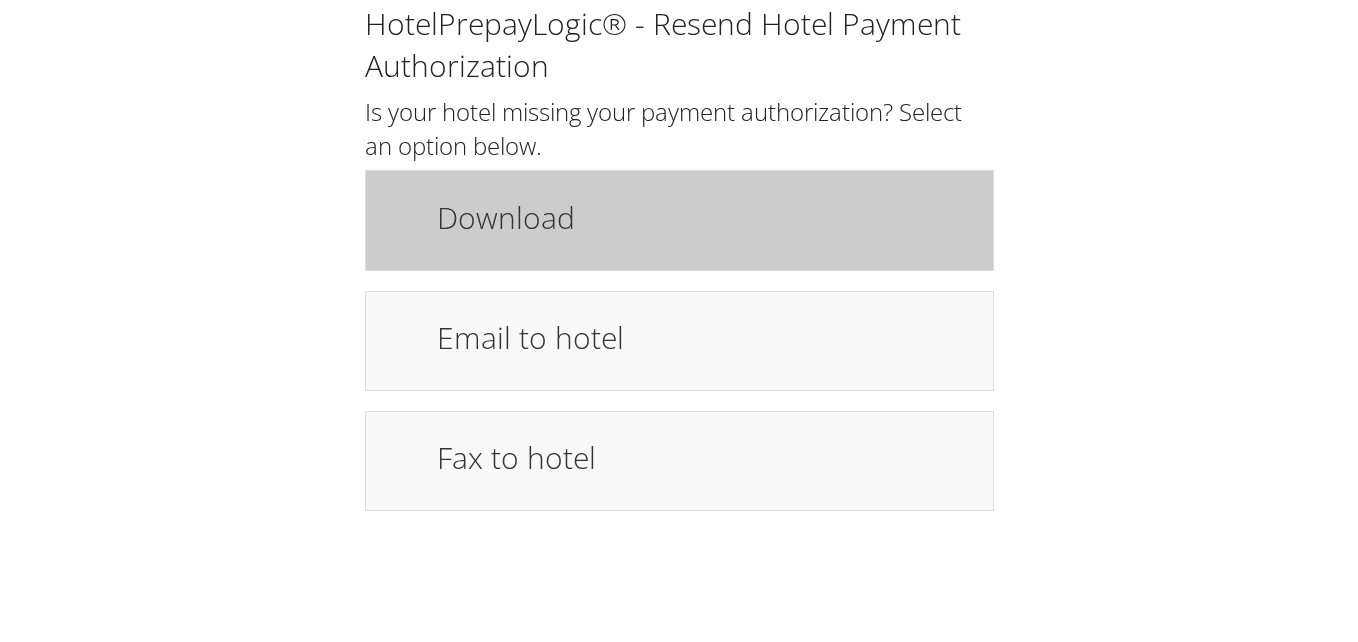 click on "Download" at bounding box center (705, 217) 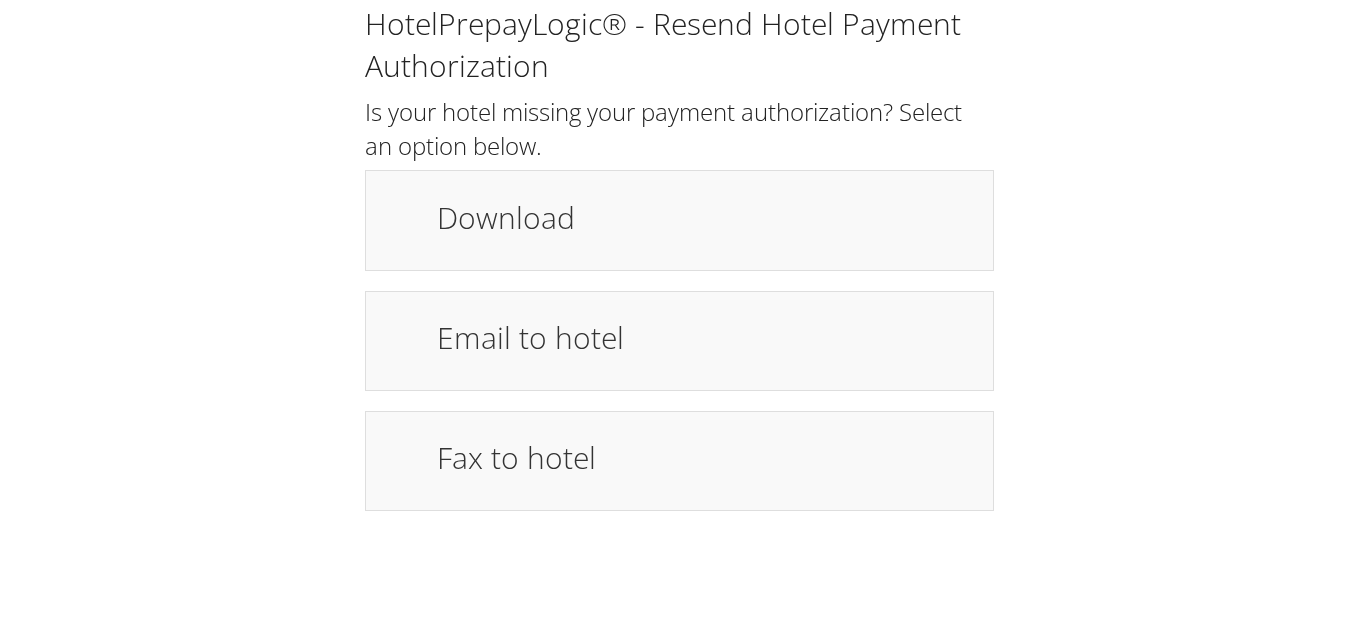 scroll, scrollTop: 0, scrollLeft: 0, axis: both 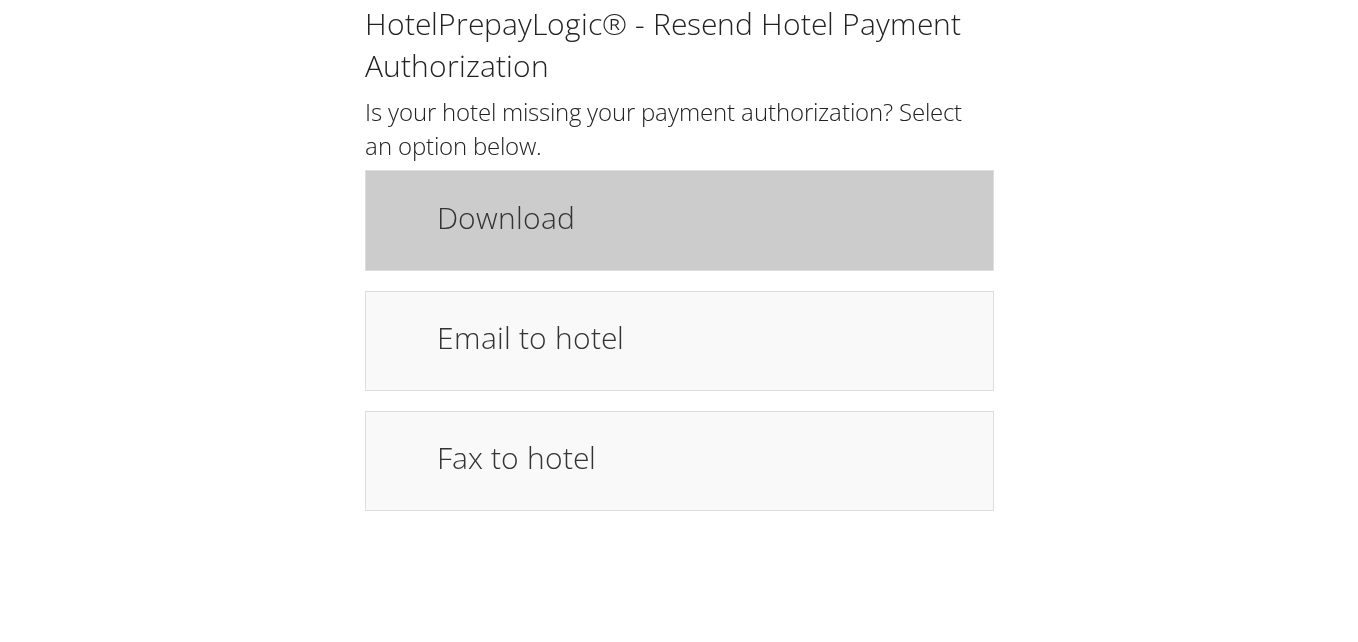 click on "Download" at bounding box center [705, 217] 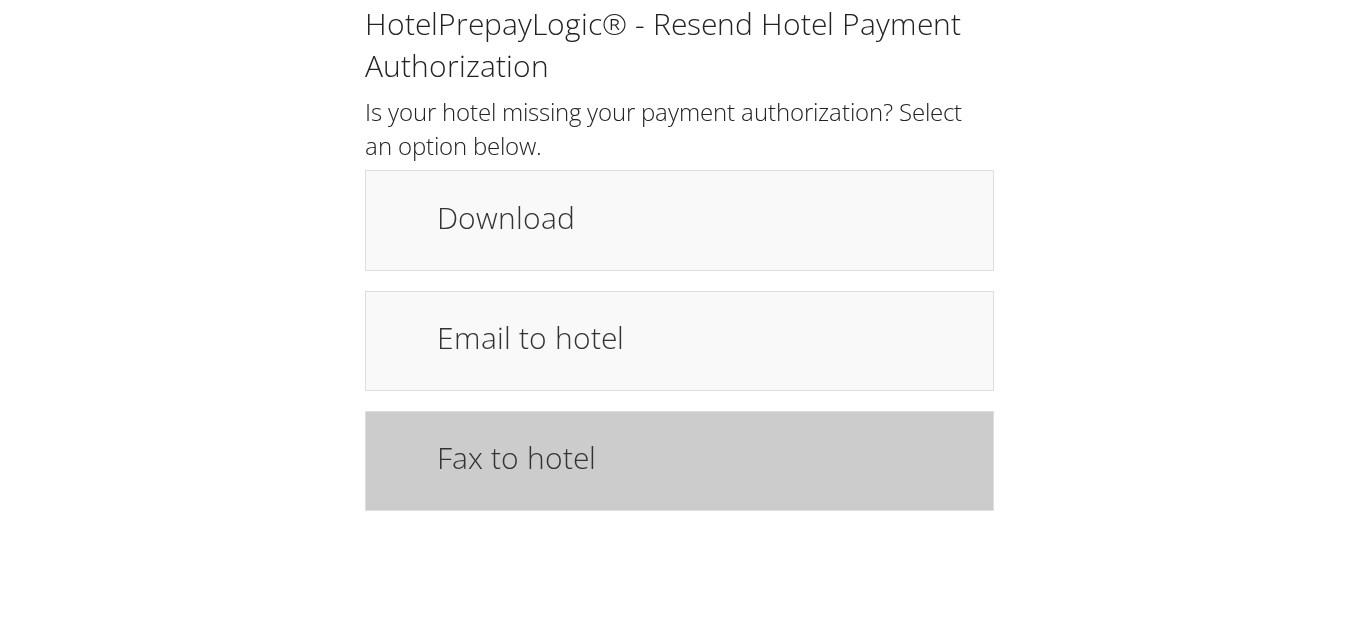 click on "Fax to hotel" at bounding box center (679, 461) 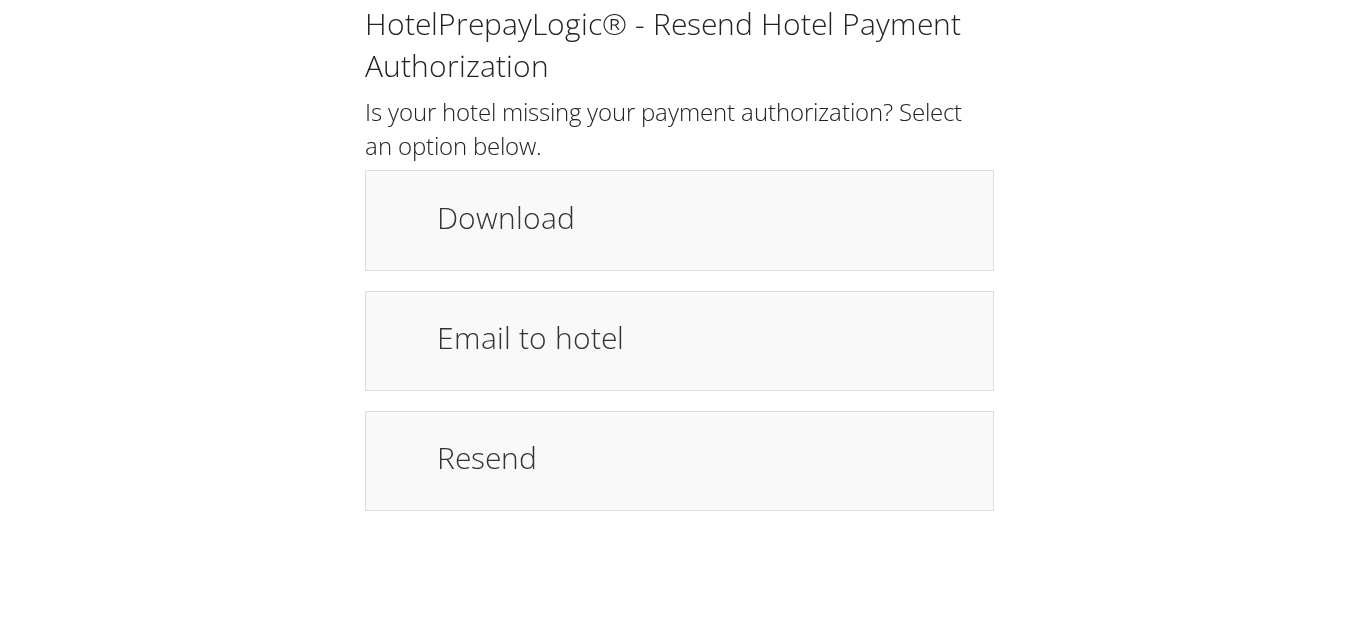 scroll, scrollTop: 0, scrollLeft: 0, axis: both 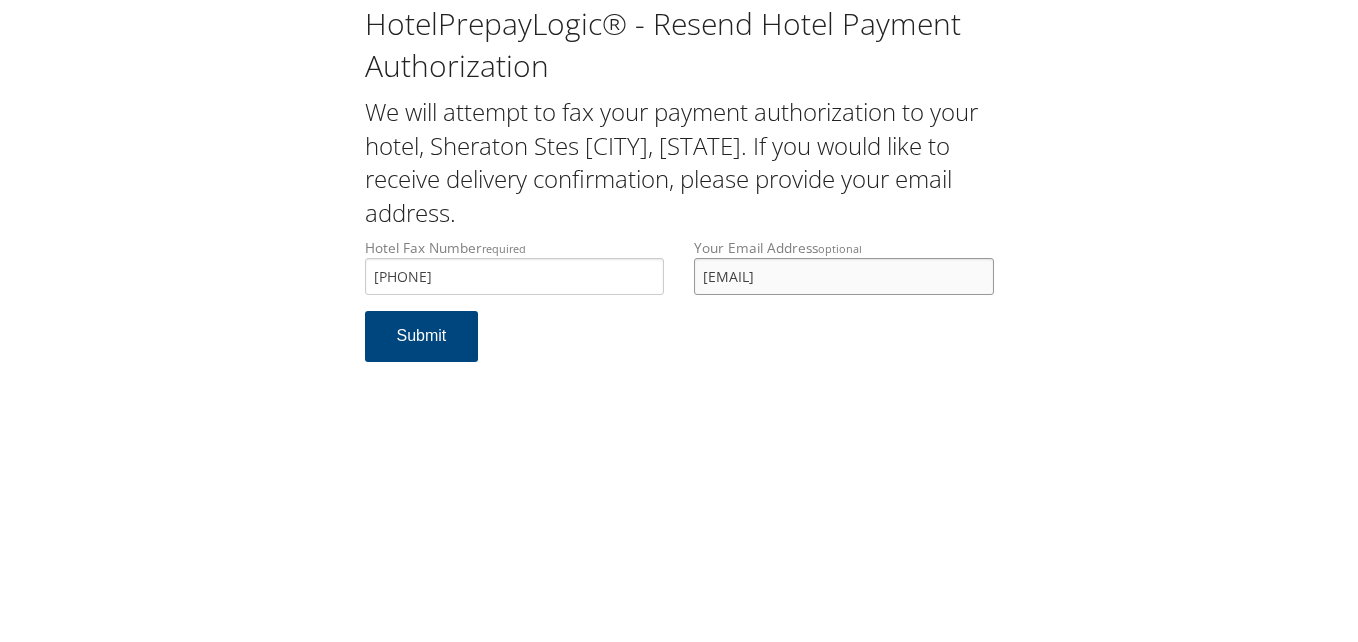 drag, startPoint x: 825, startPoint y: 286, endPoint x: 651, endPoint y: 311, distance: 175.7868 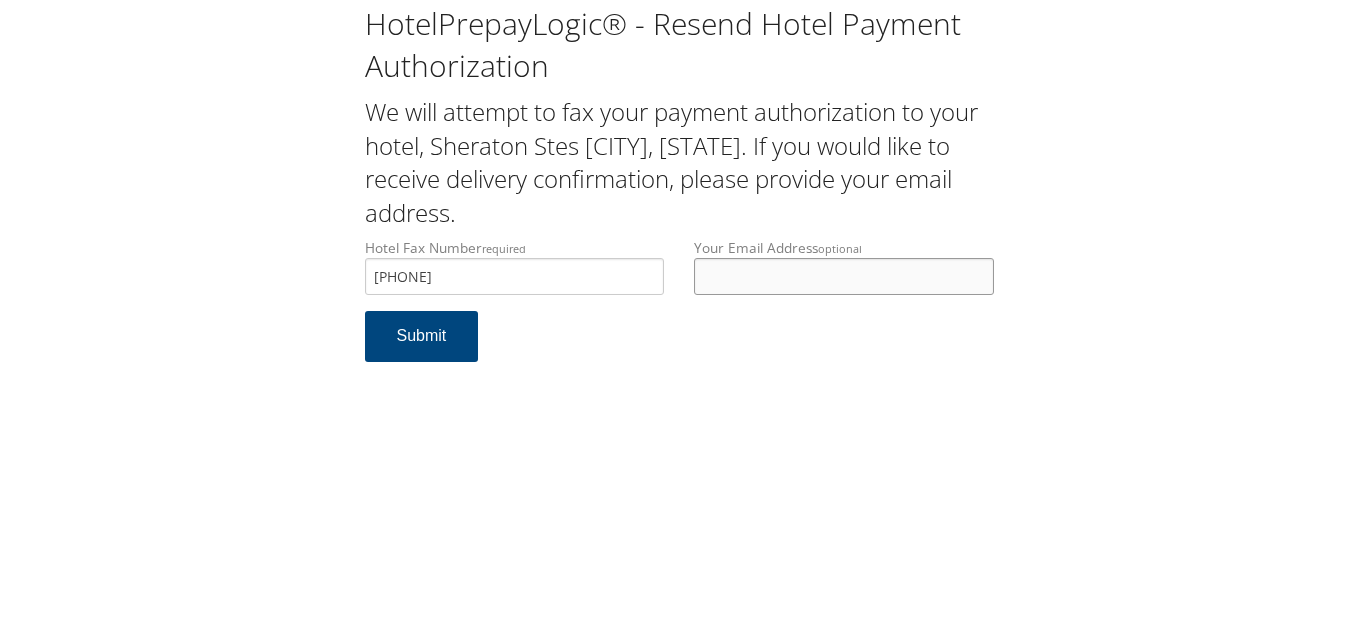 type 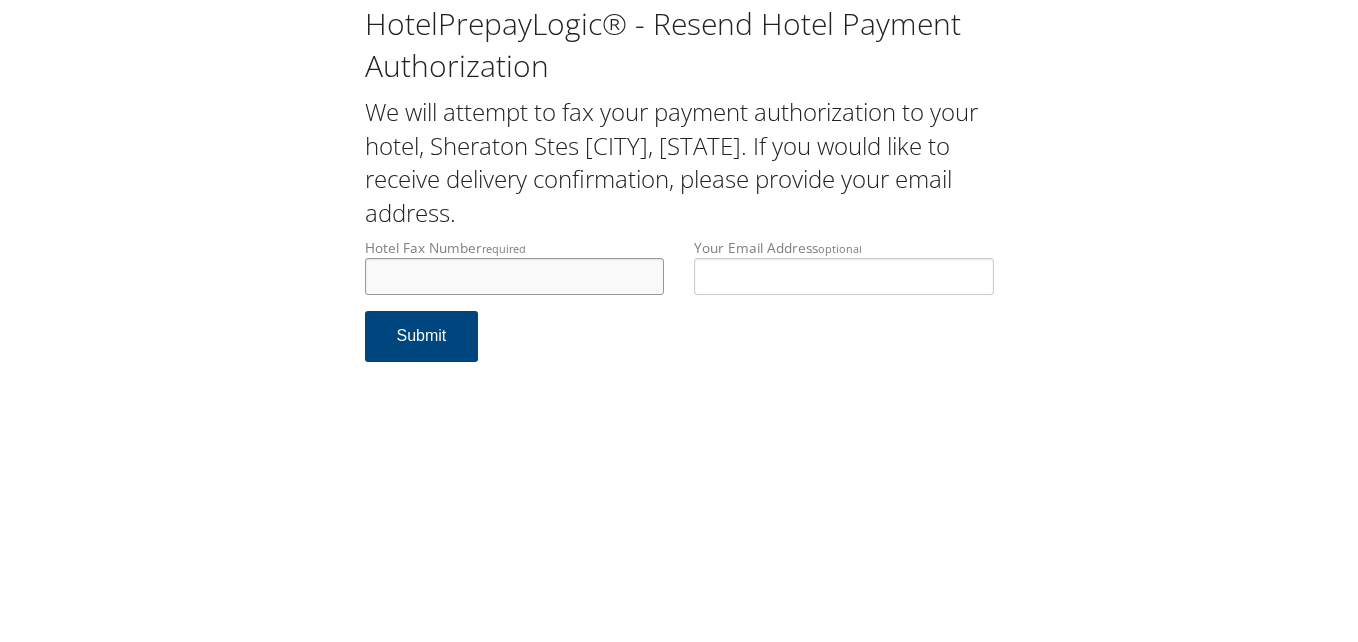 drag, startPoint x: 615, startPoint y: 274, endPoint x: 247, endPoint y: 330, distance: 372.23648 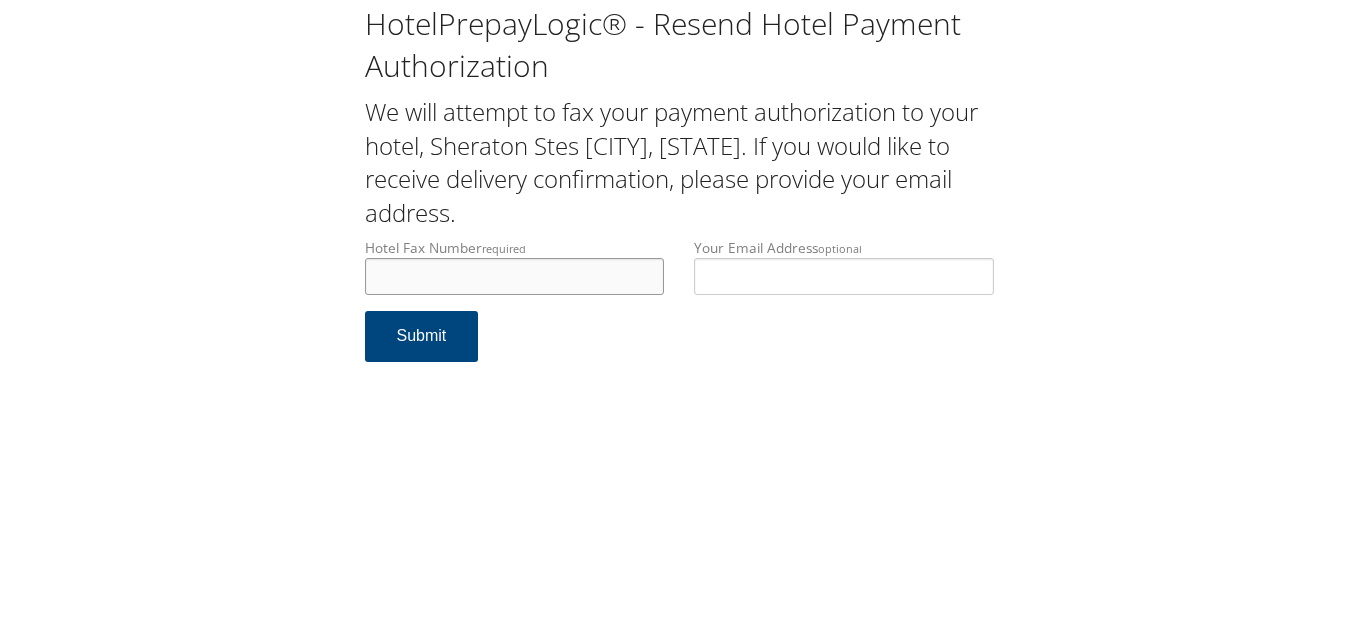 click on "HotelPrepayLogic® - Resend Hotel Payment Authorization
We will attempt to fax your payment authorization to your hotel, Sheraton Stes Akron Cuyahoga F.
If you would like to receive delivery confirmation, please provide your email address.
Hotel Fax Number  required
Hotel fax number is required
Your Email Address  optional
Submit" at bounding box center [679, 191] 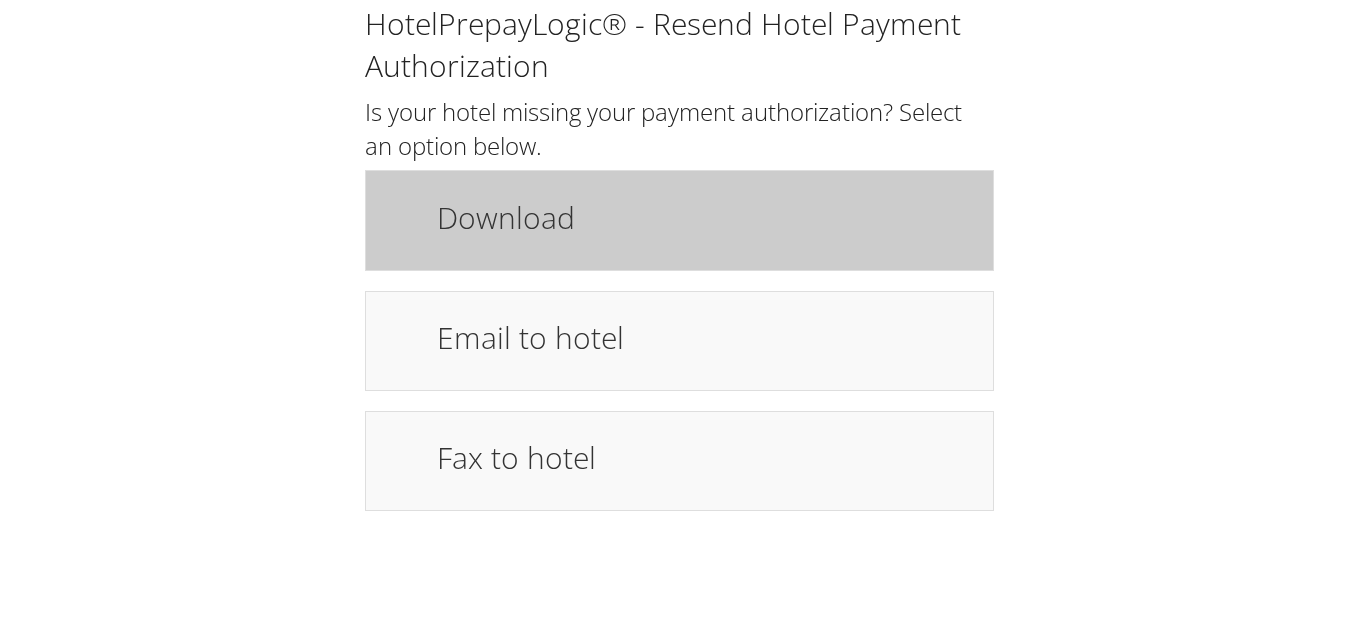 scroll, scrollTop: 0, scrollLeft: 0, axis: both 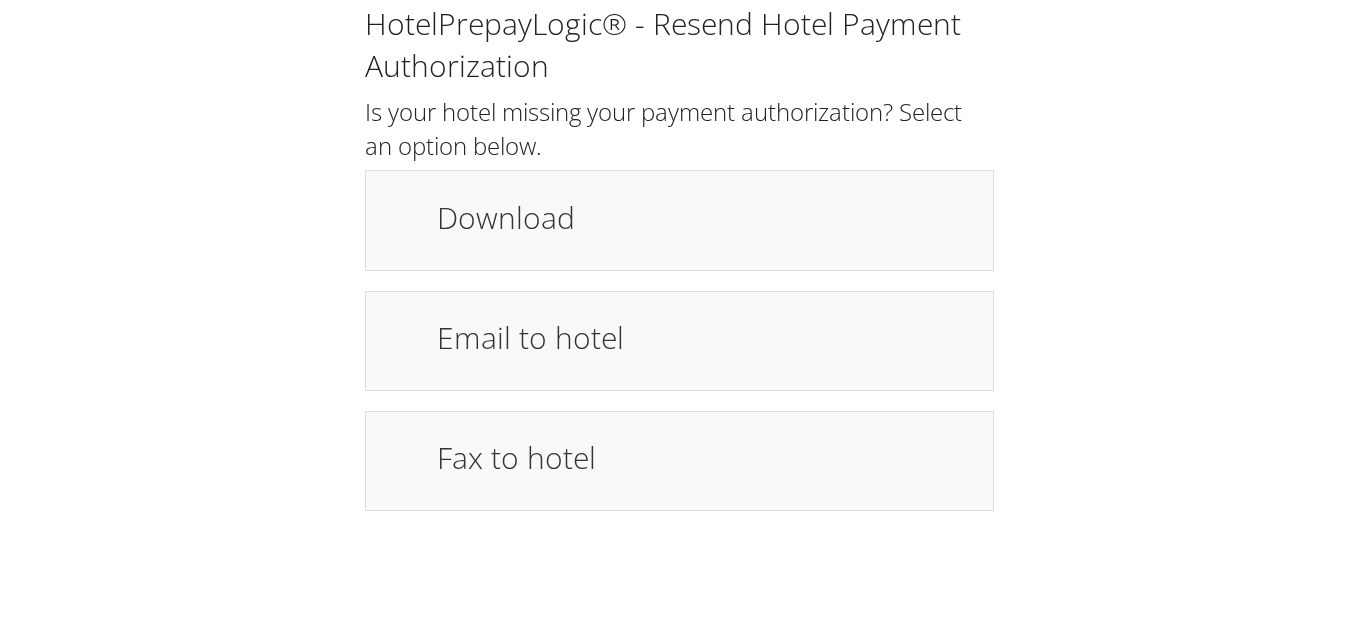 click on "Download" at bounding box center (705, 220) 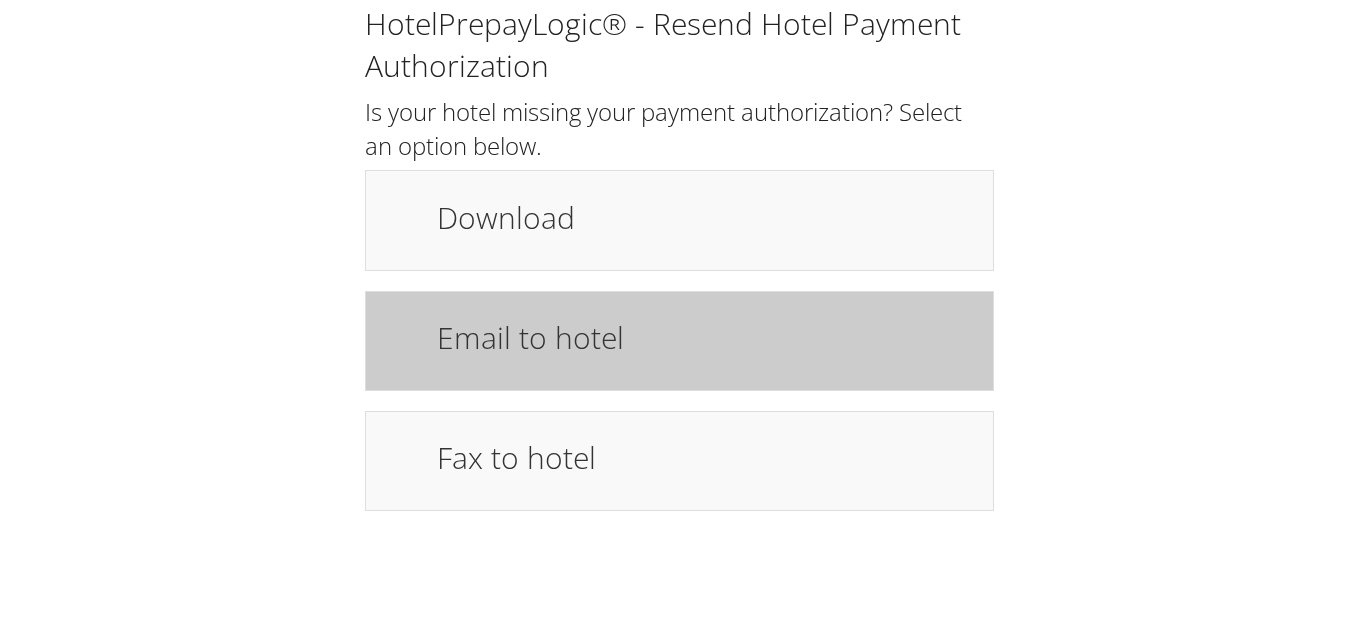 click on "Email to hotel" at bounding box center [705, 337] 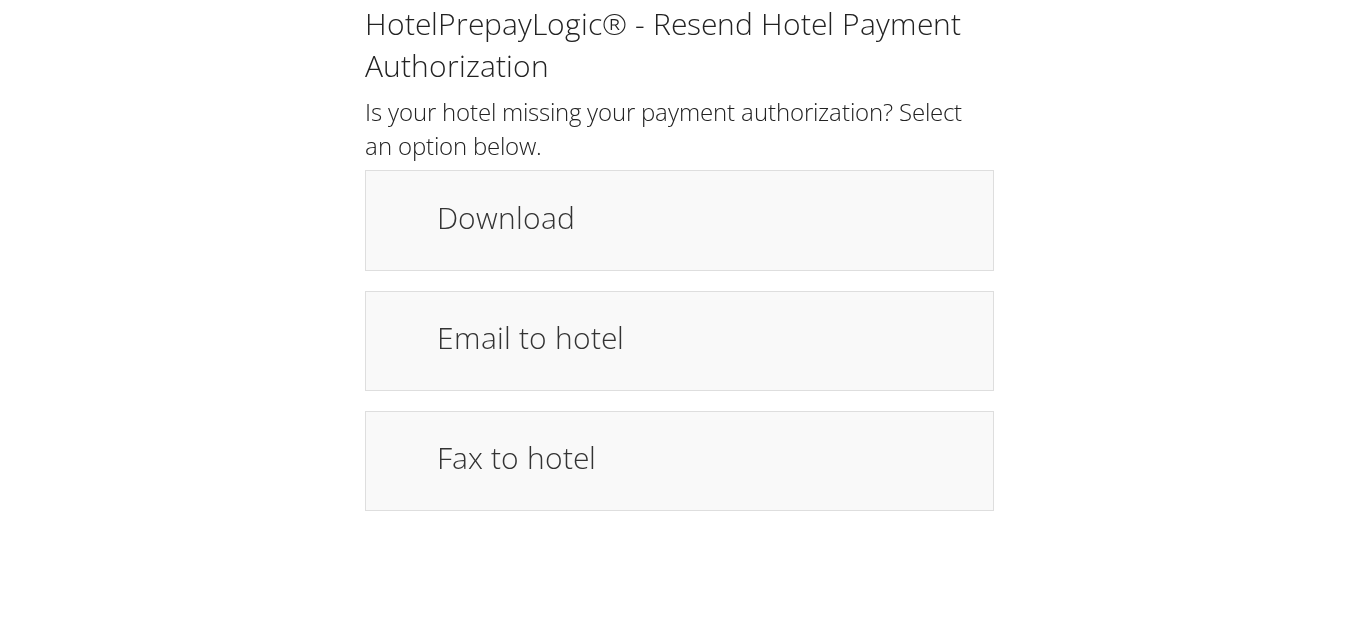 scroll, scrollTop: 0, scrollLeft: 0, axis: both 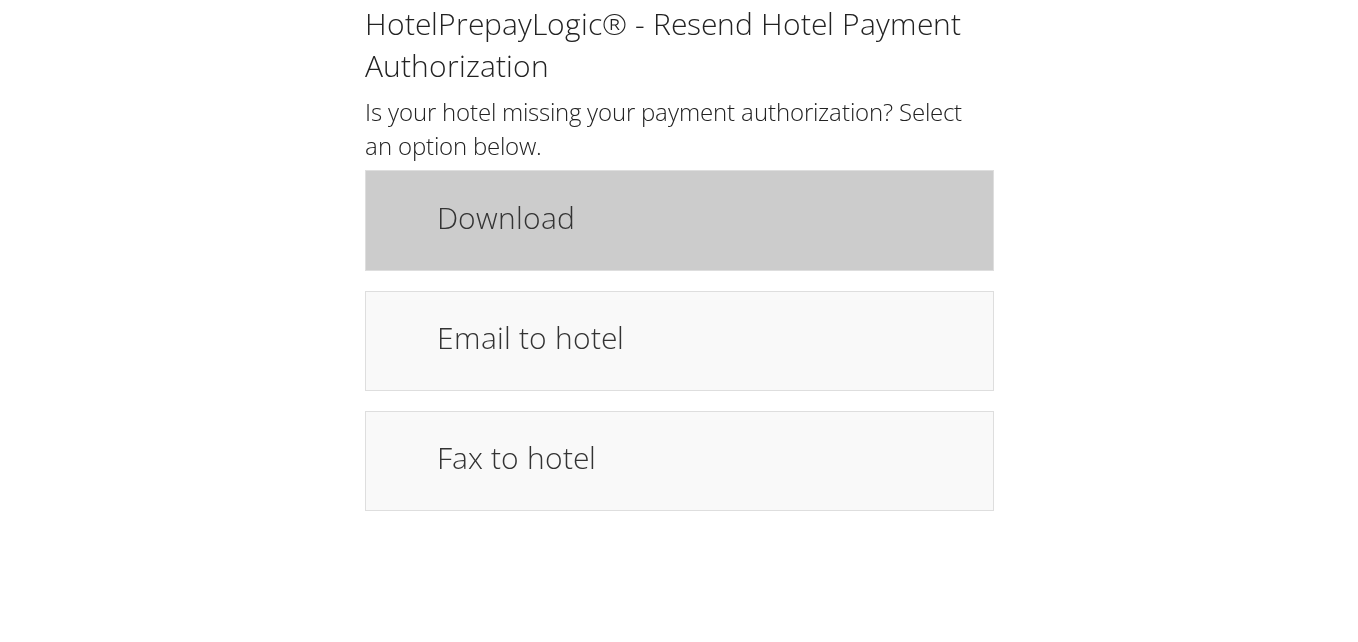 click on "Download" at bounding box center (705, 217) 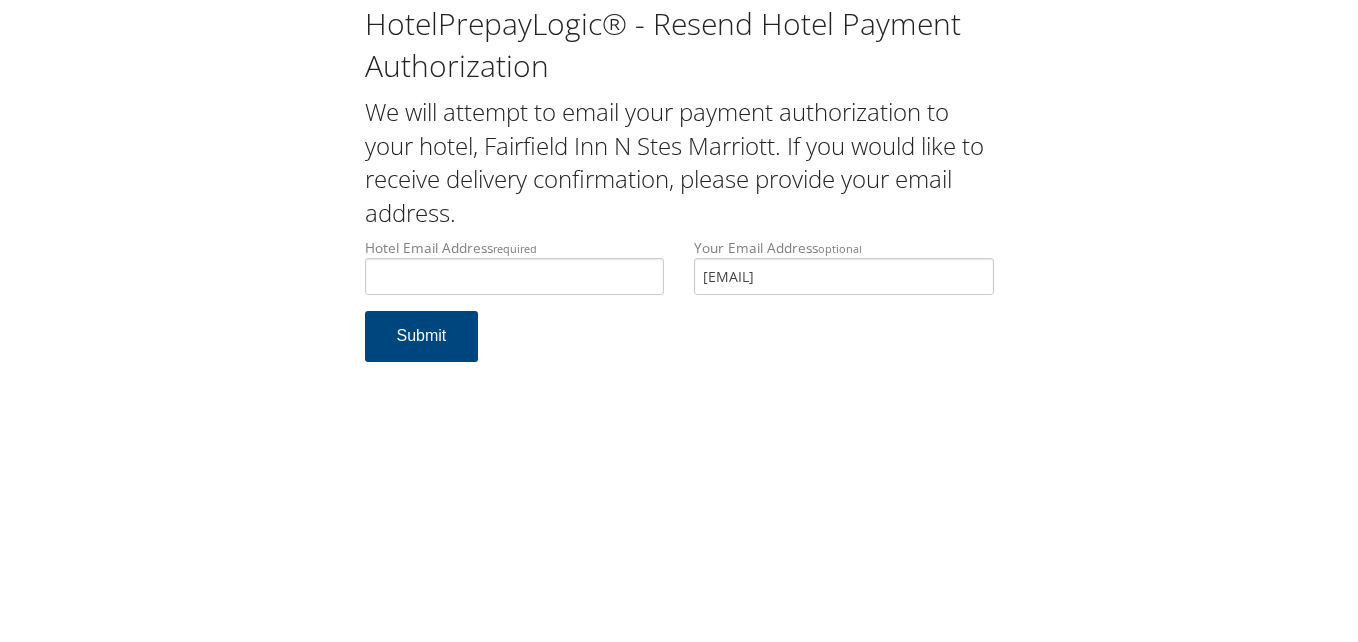 scroll, scrollTop: 0, scrollLeft: 0, axis: both 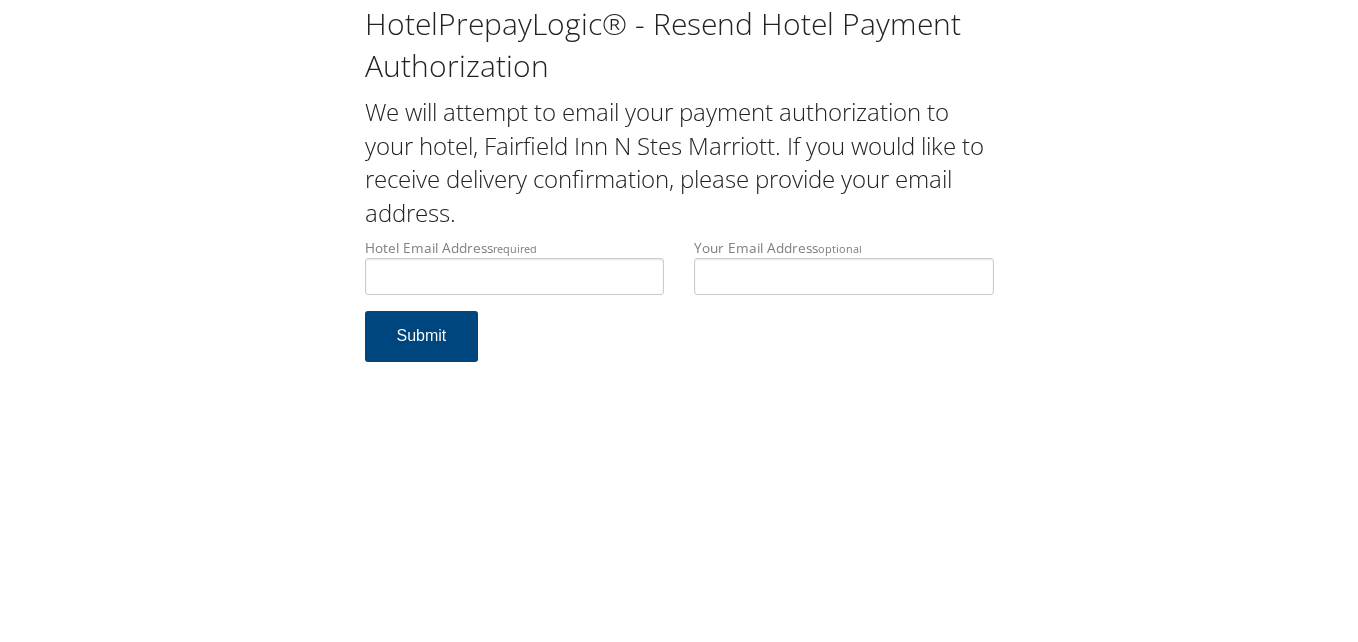 type 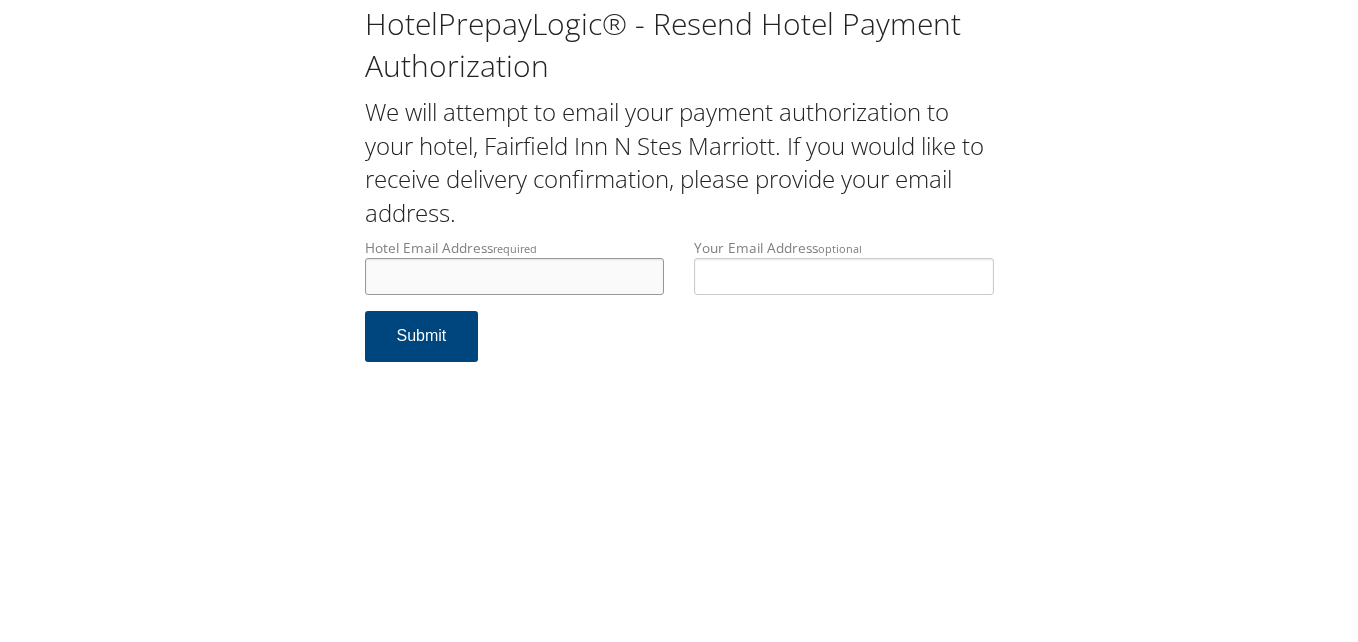 click on "Hotel Email Address  required" at bounding box center [515, 276] 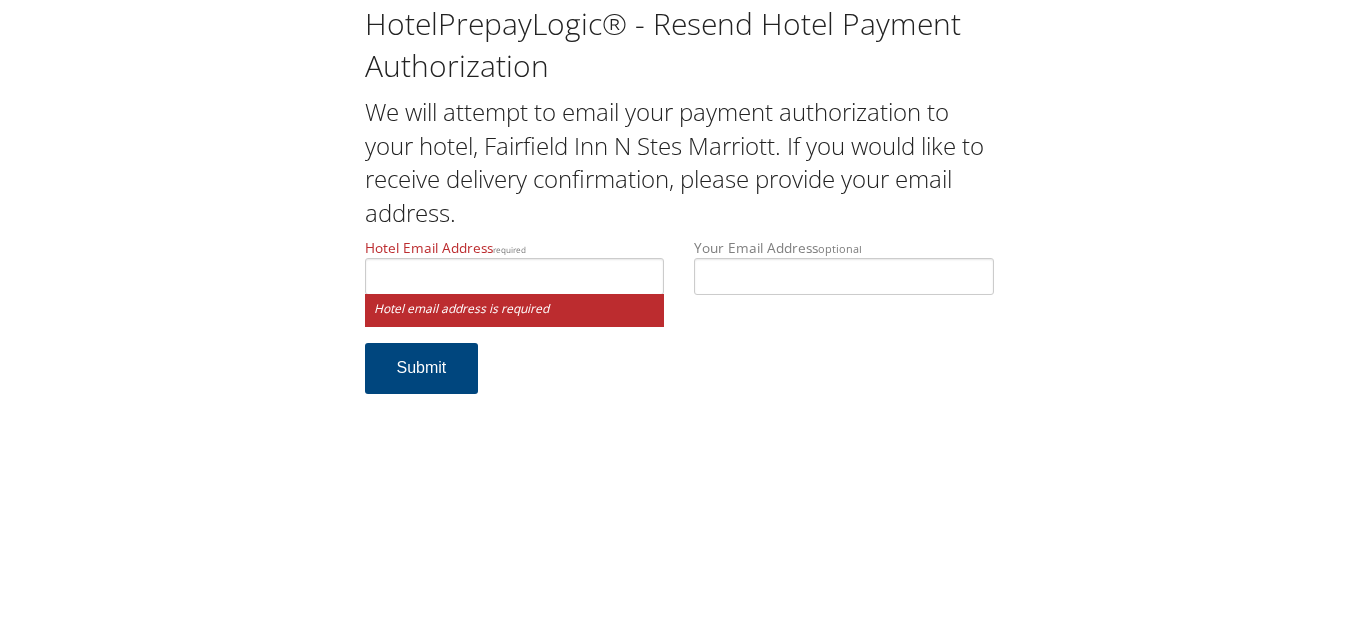 drag, startPoint x: 555, startPoint y: 254, endPoint x: 512, endPoint y: 282, distance: 51.312767 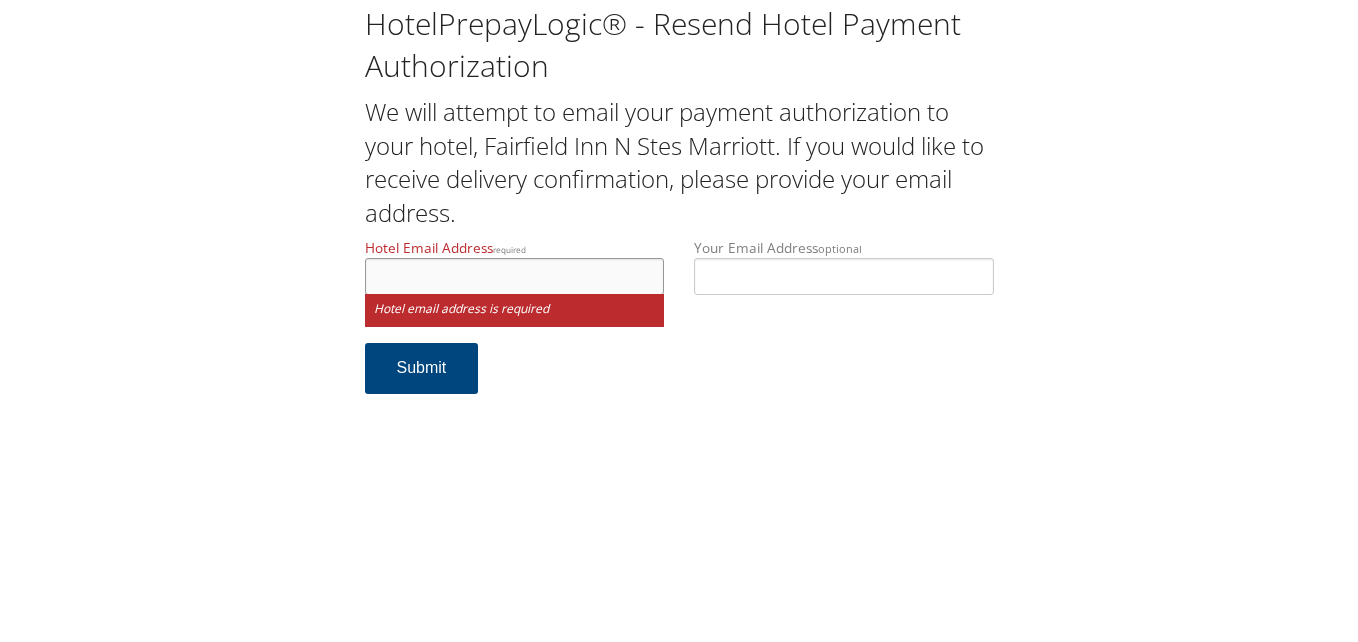 click on "Hotel Email Address  required" at bounding box center (515, 276) 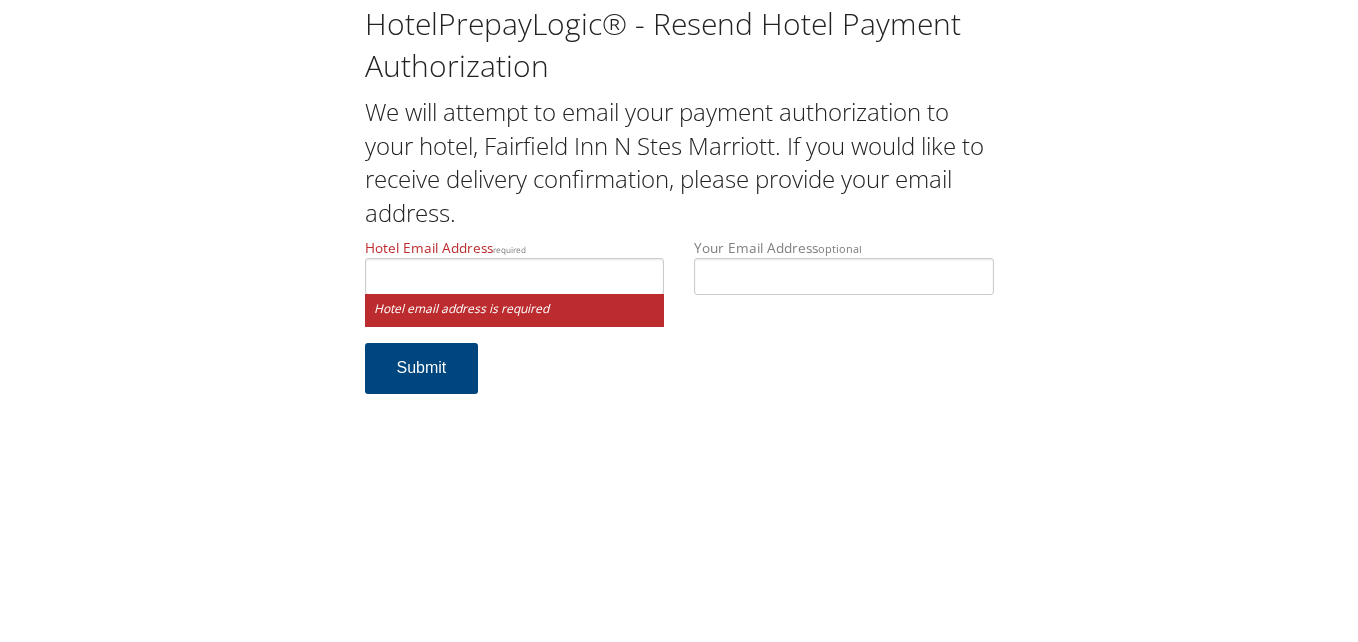 click on "Hotel email address is required" at bounding box center [515, 310] 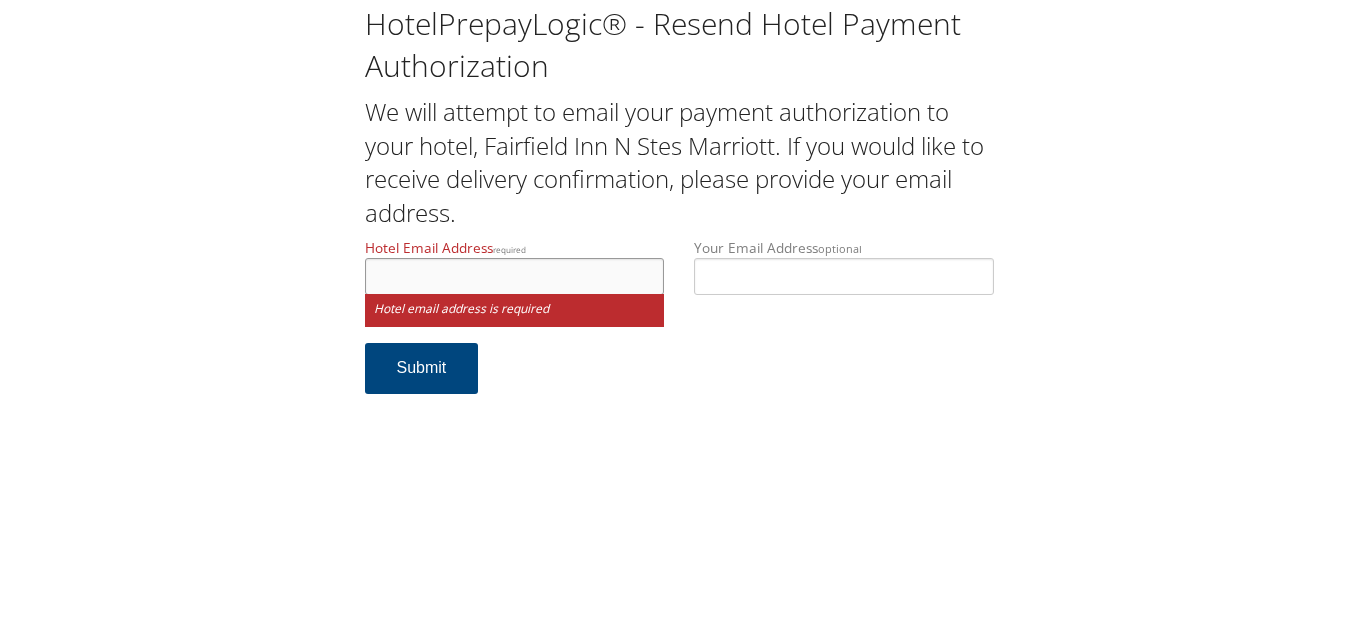 click on "Hotel Email Address  required" at bounding box center (515, 276) 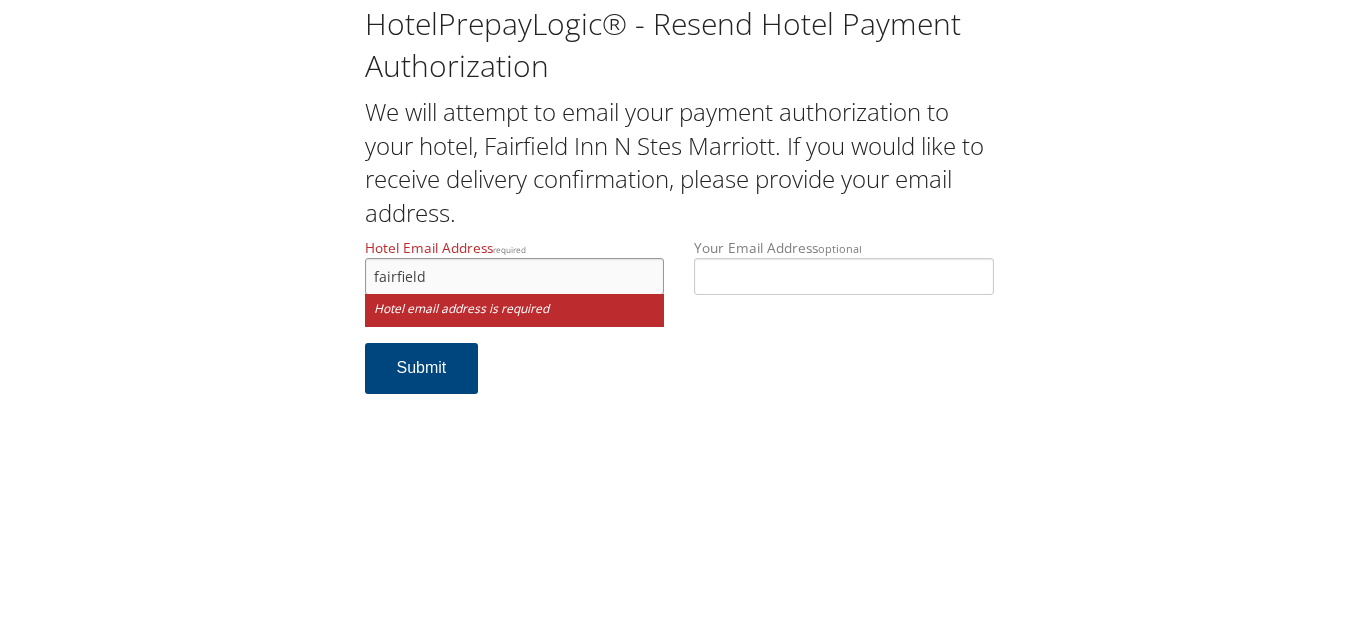 click on "fairfield" at bounding box center [515, 276] 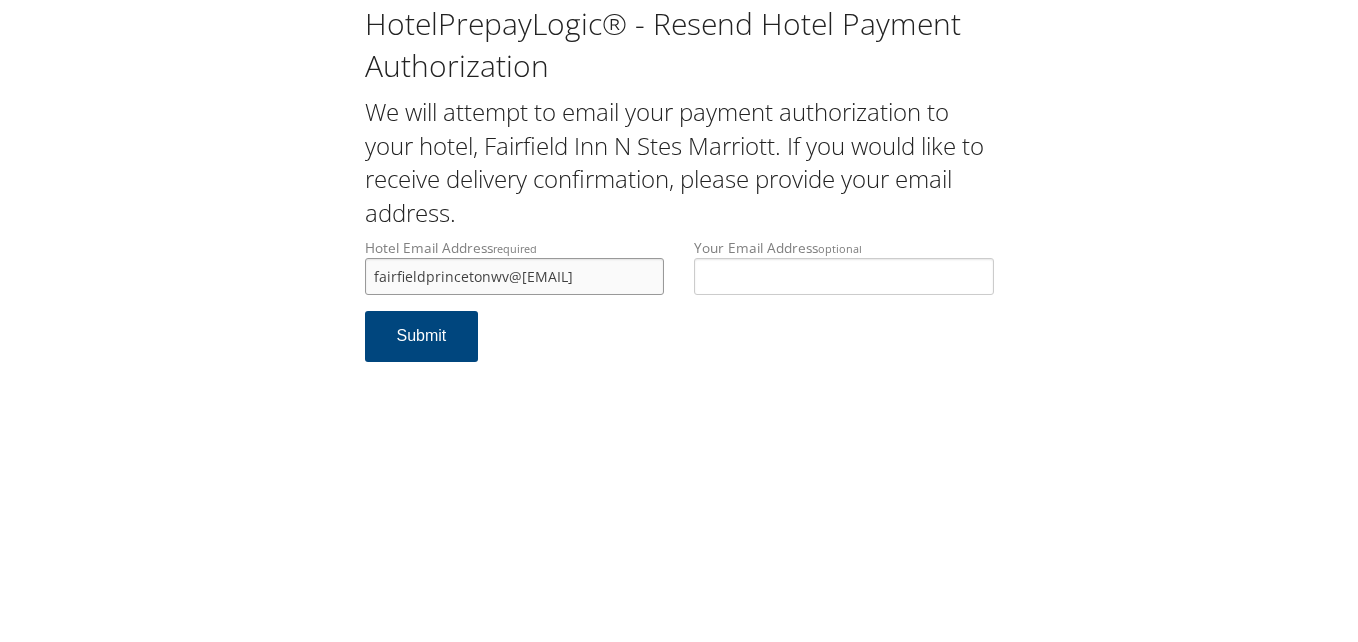 click on "fairfieldprincetonwv@outlook.com" at bounding box center [515, 276] 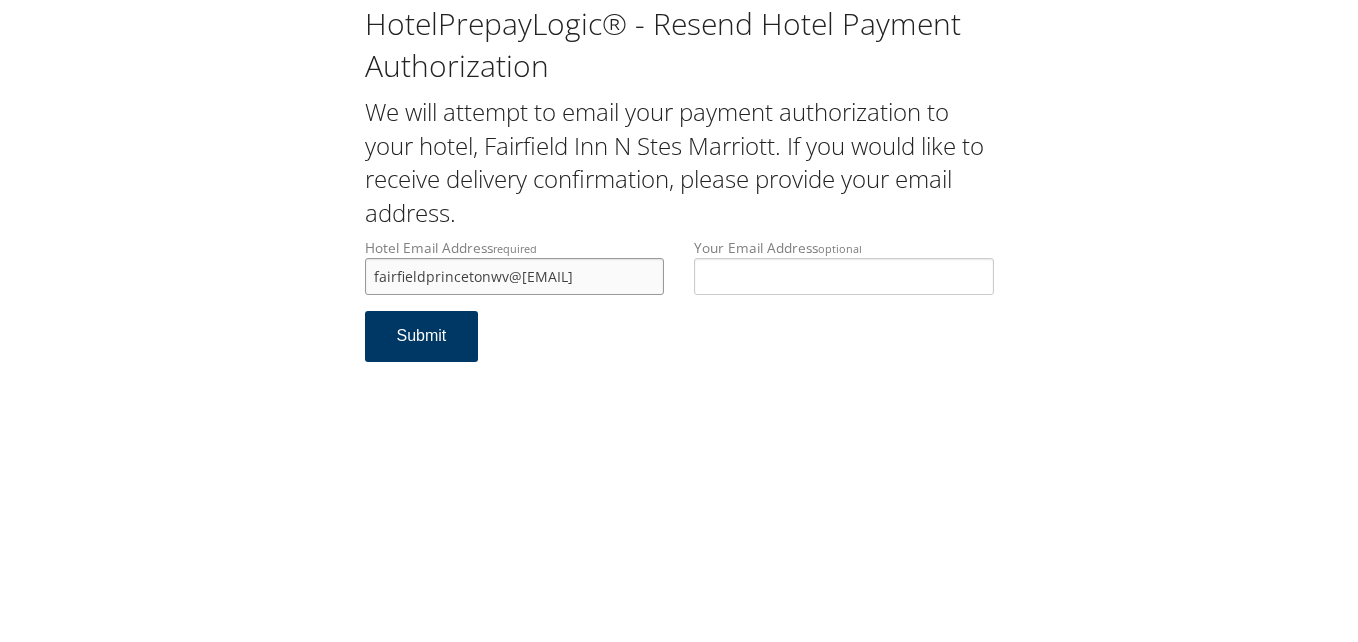 type on "fairfieldprincetonwv@outlook.com" 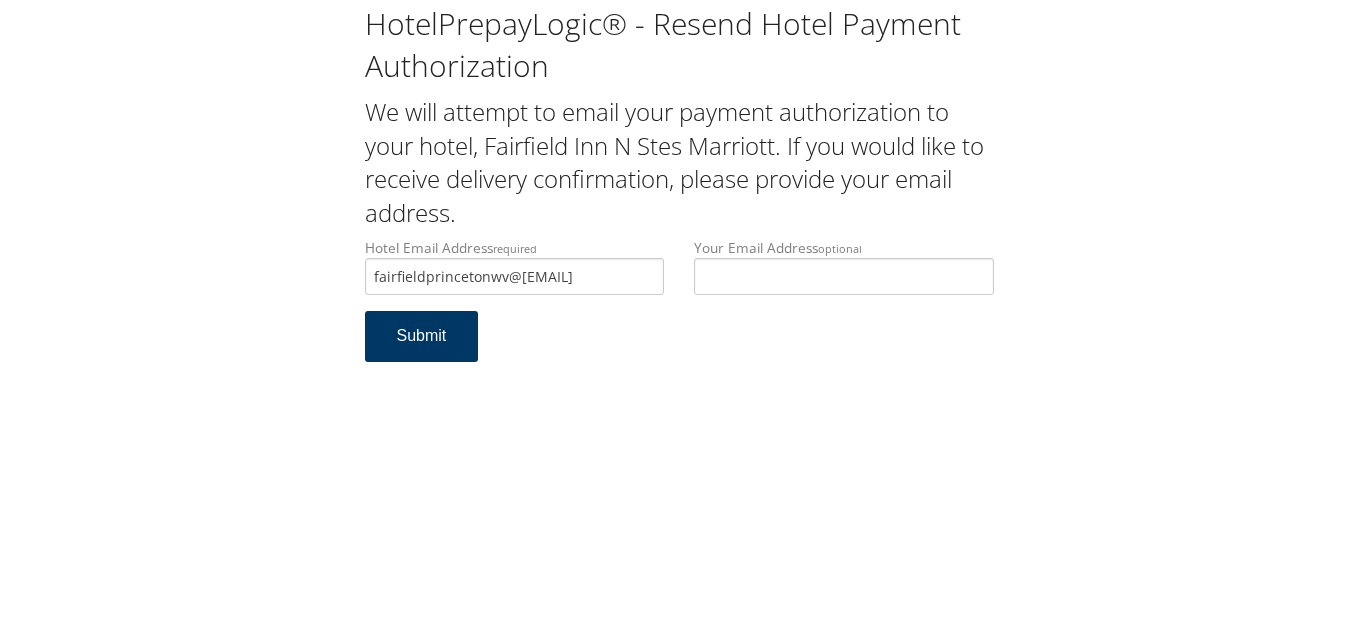 click on "Submit" at bounding box center (422, 336) 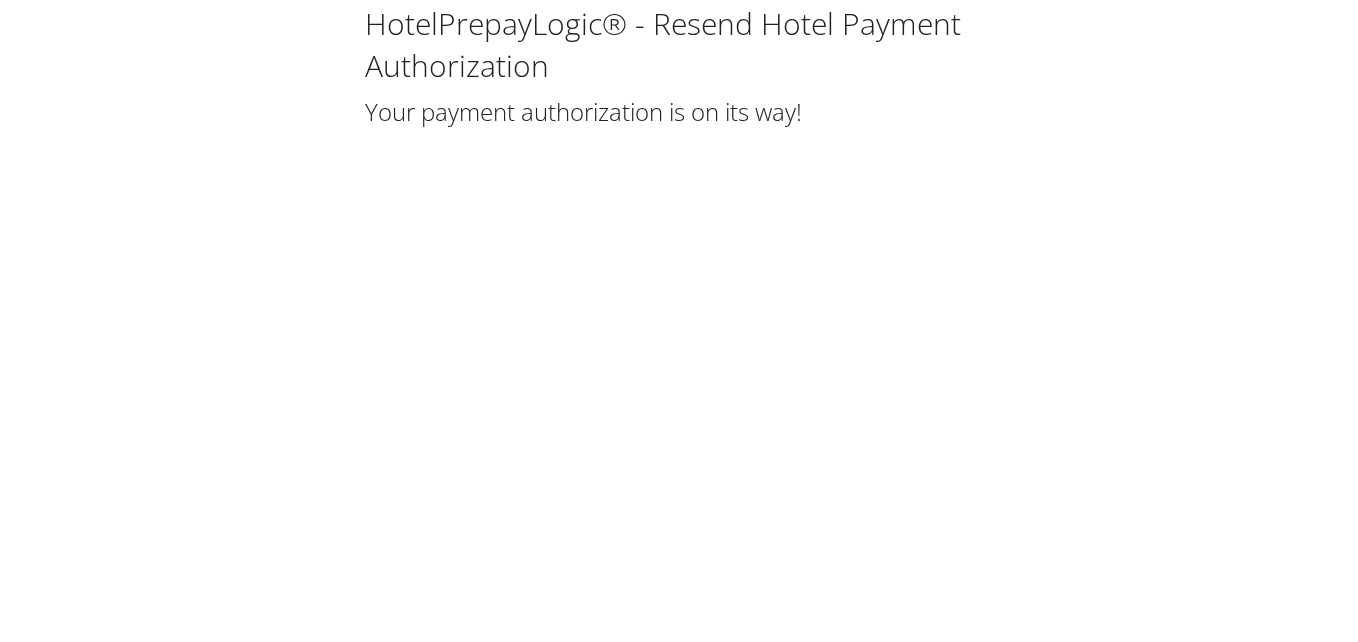 scroll, scrollTop: 0, scrollLeft: 0, axis: both 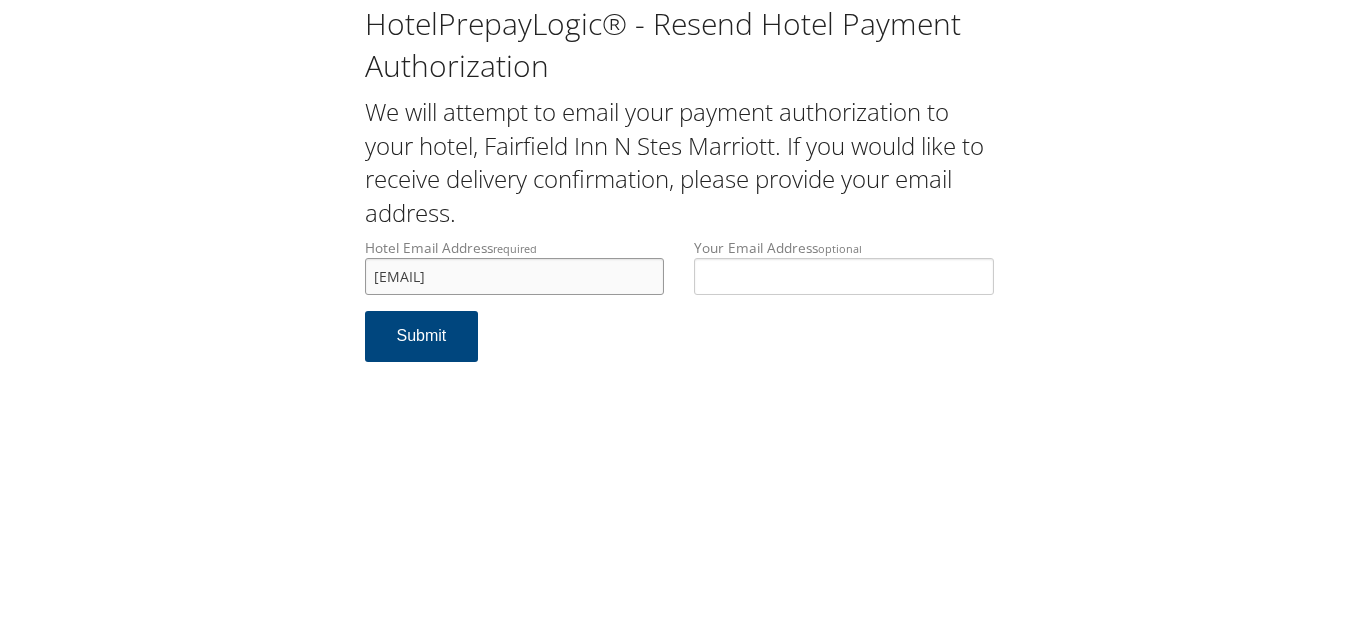 drag, startPoint x: 574, startPoint y: 282, endPoint x: 345, endPoint y: 281, distance: 229.00218 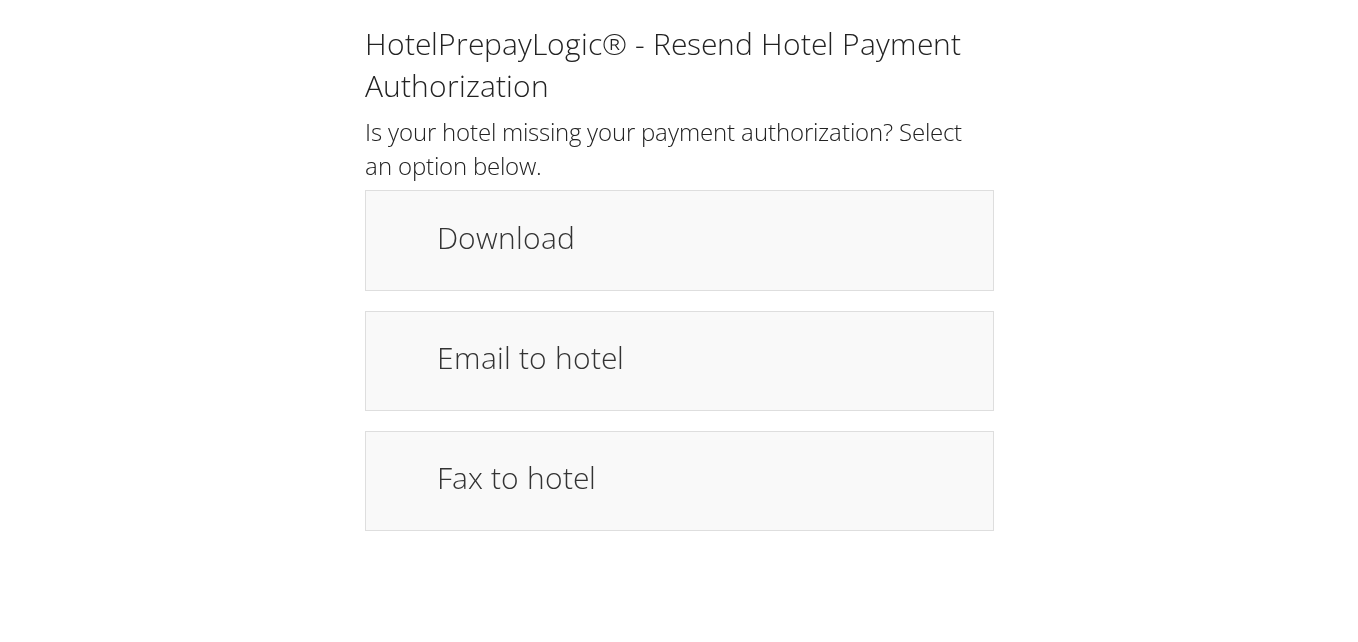 scroll, scrollTop: 0, scrollLeft: 0, axis: both 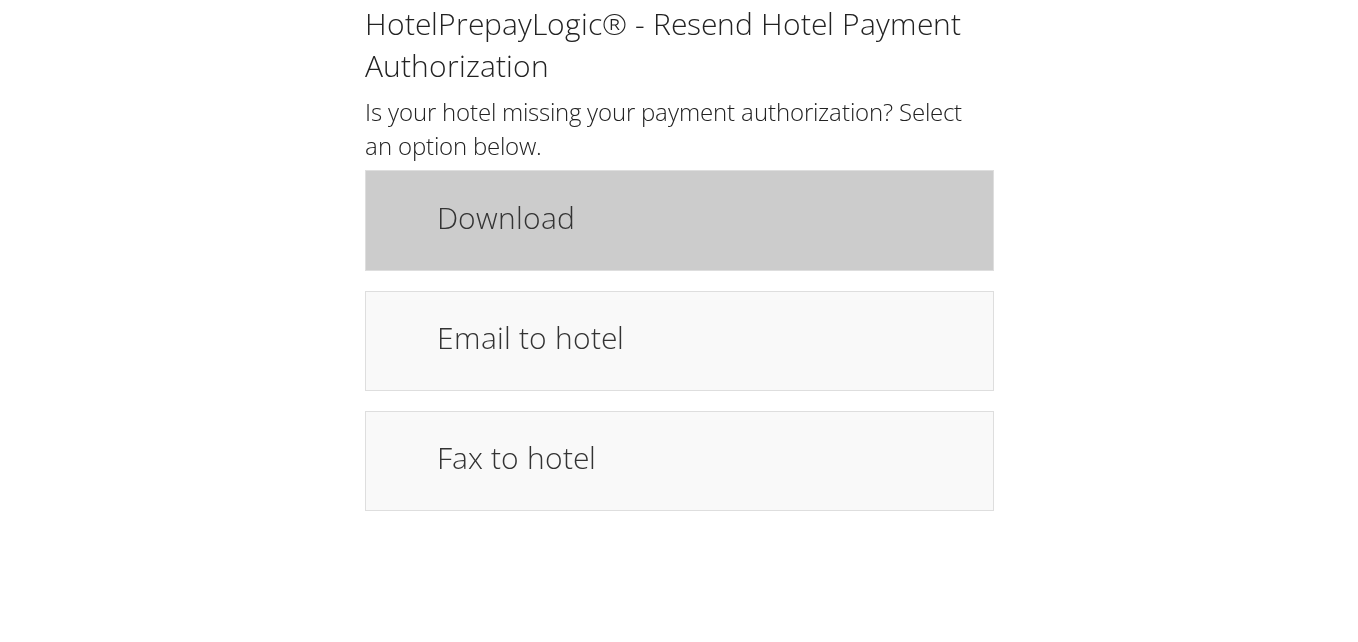 click on "Download" at bounding box center [705, 217] 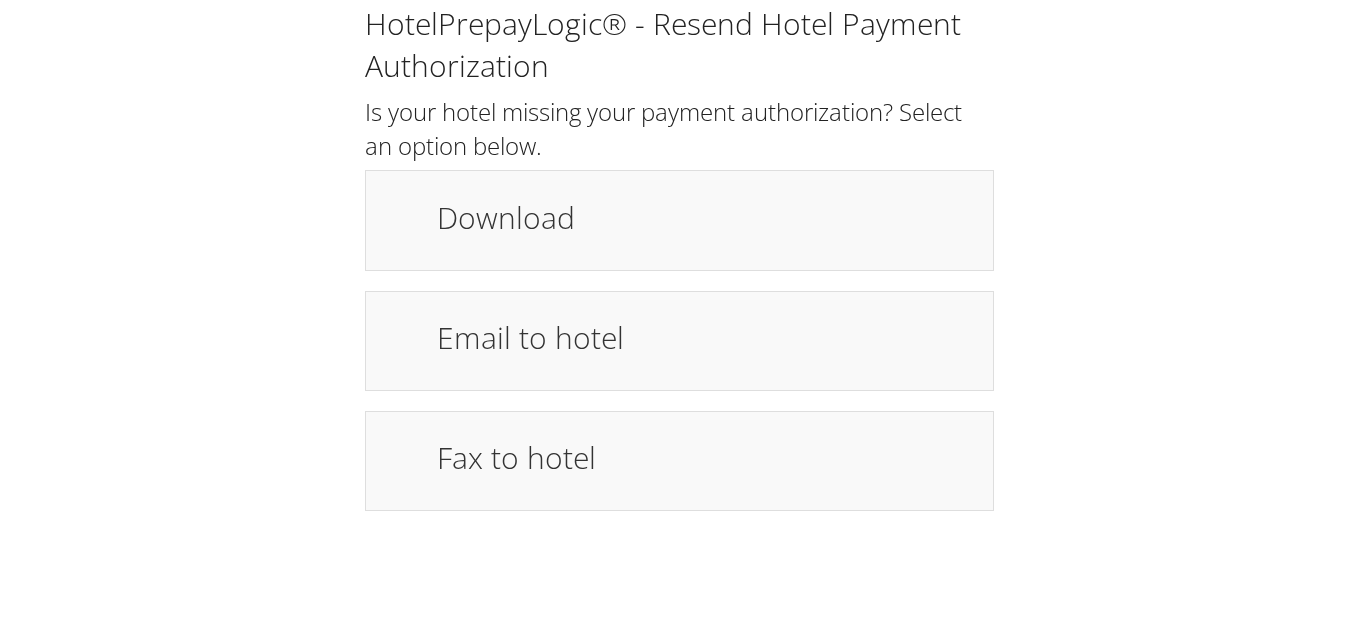 scroll, scrollTop: 0, scrollLeft: 0, axis: both 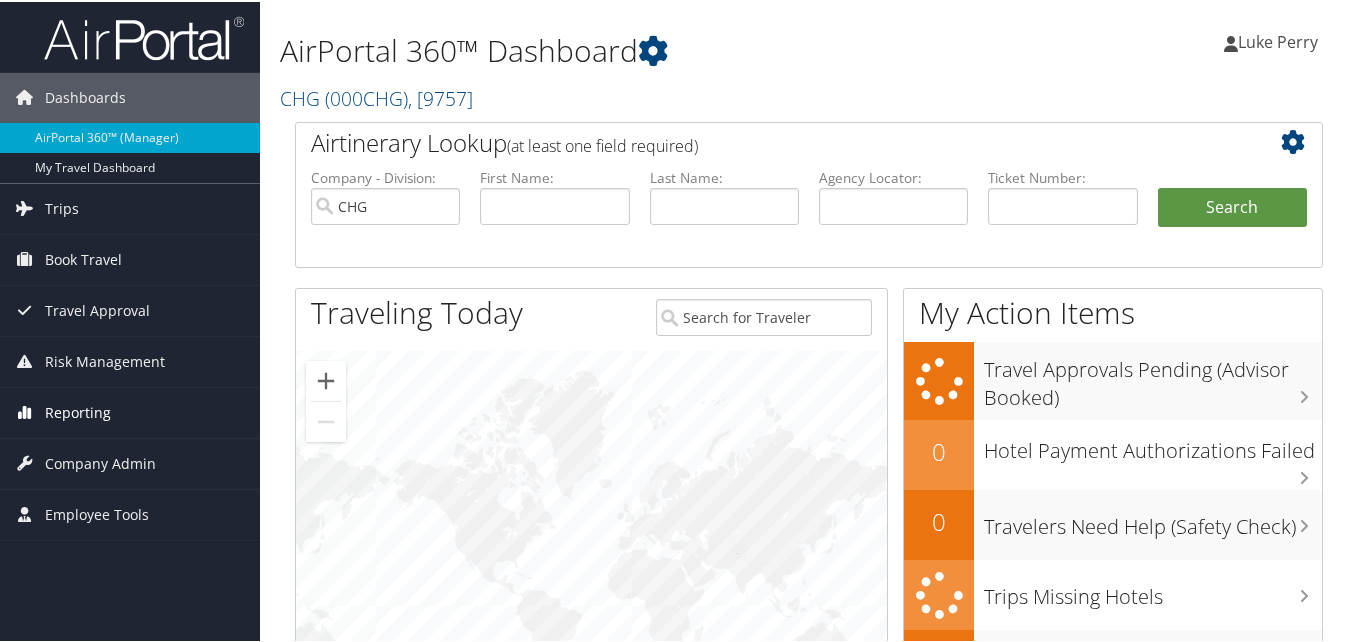 click on "Reporting" at bounding box center [78, 411] 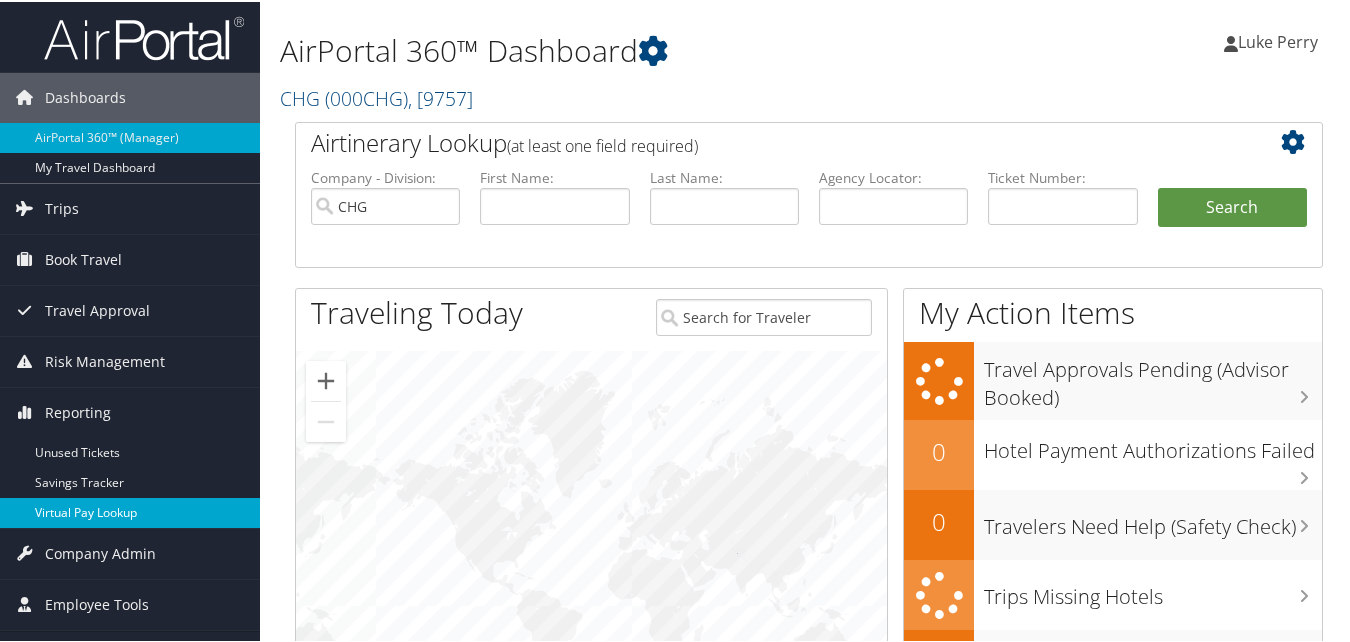 click on "Virtual Pay Lookup" at bounding box center [130, 511] 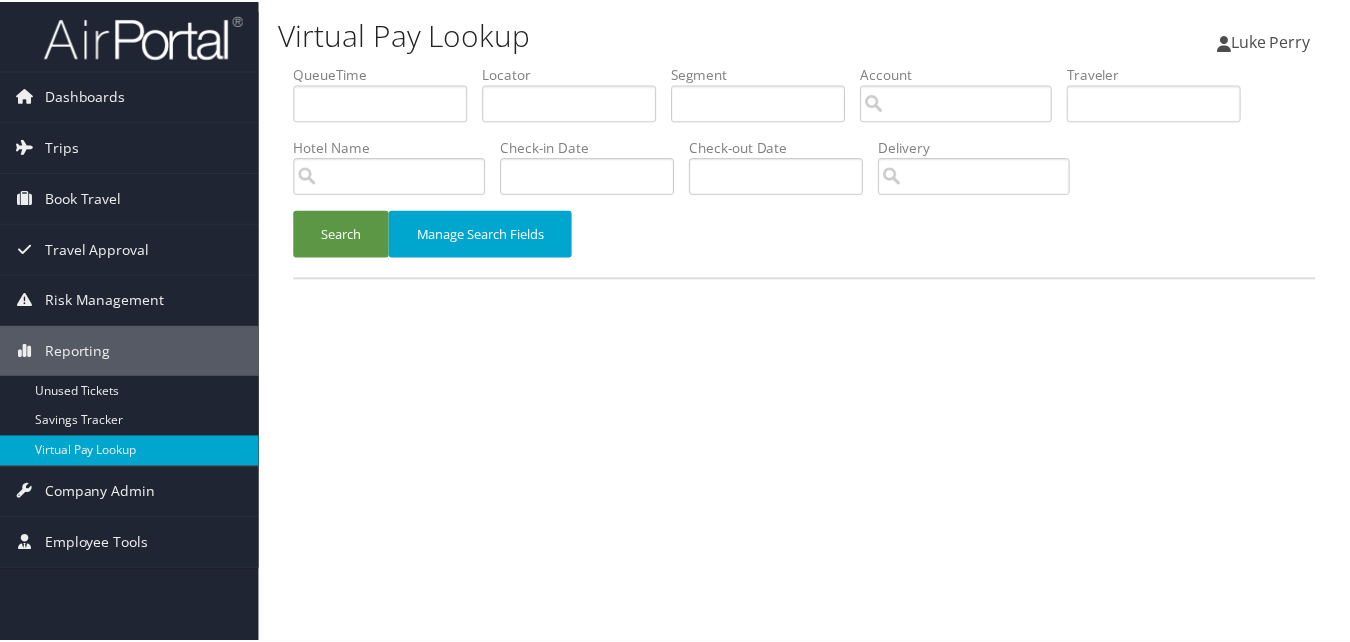 scroll, scrollTop: 0, scrollLeft: 0, axis: both 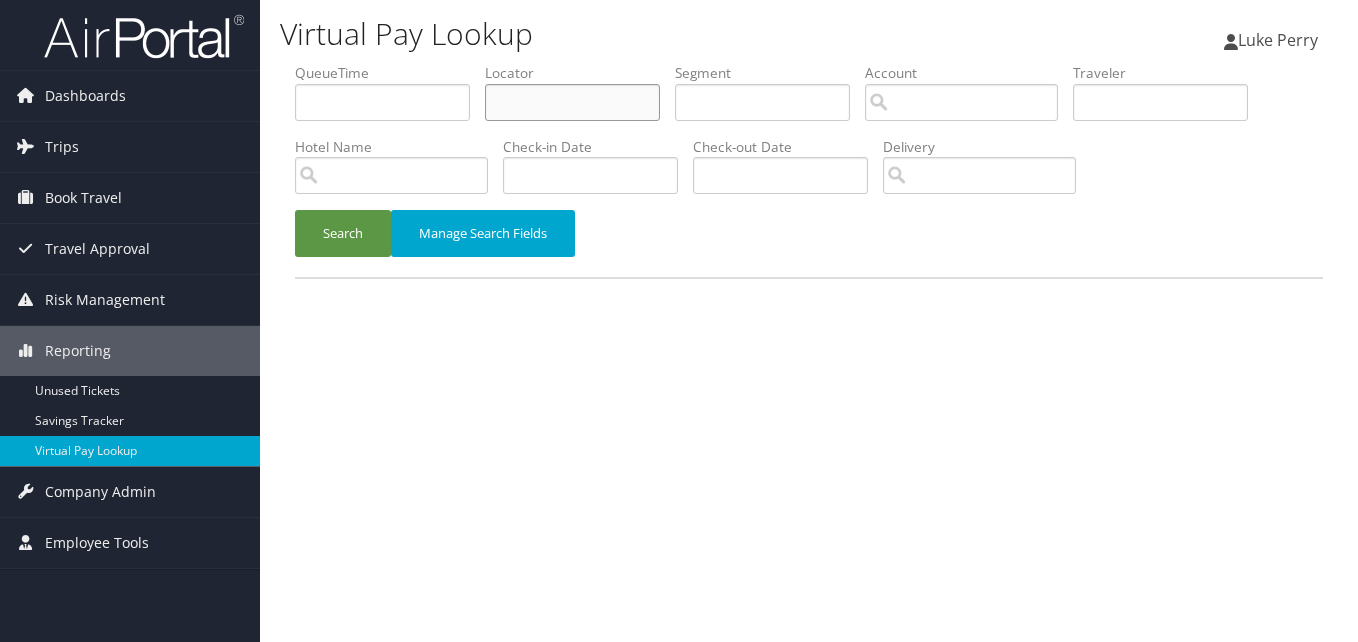 click at bounding box center [572, 102] 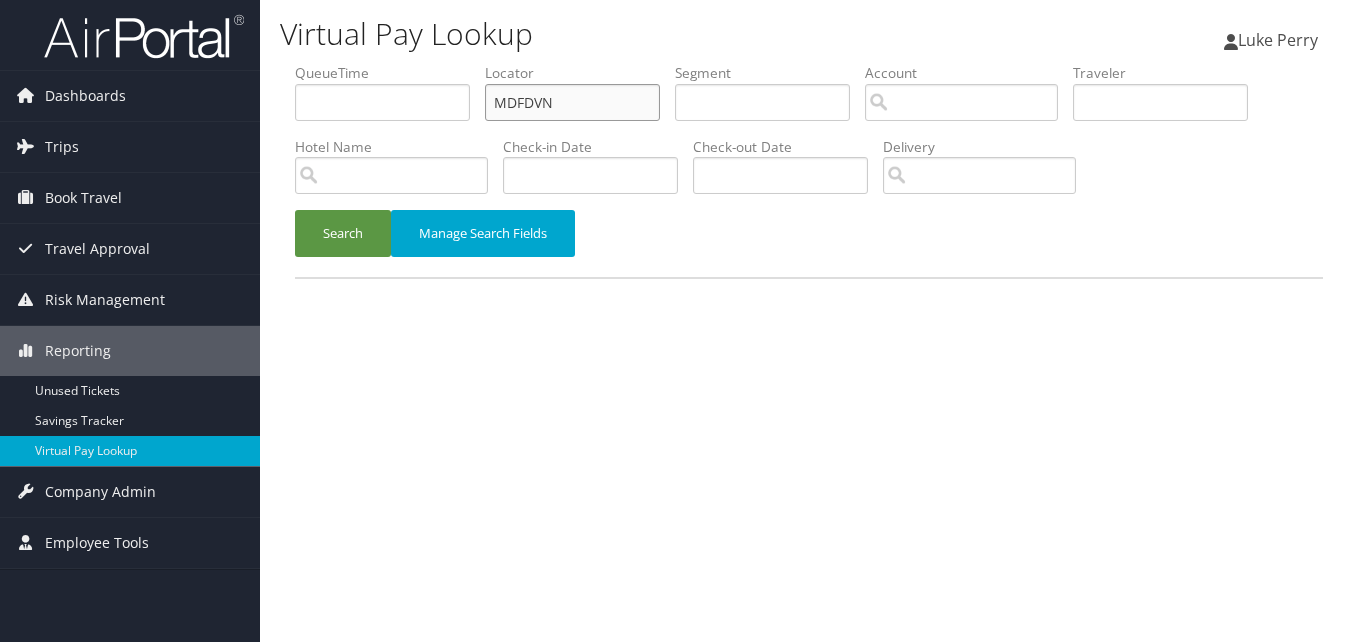 click on "MDFDVN" at bounding box center (572, 102) 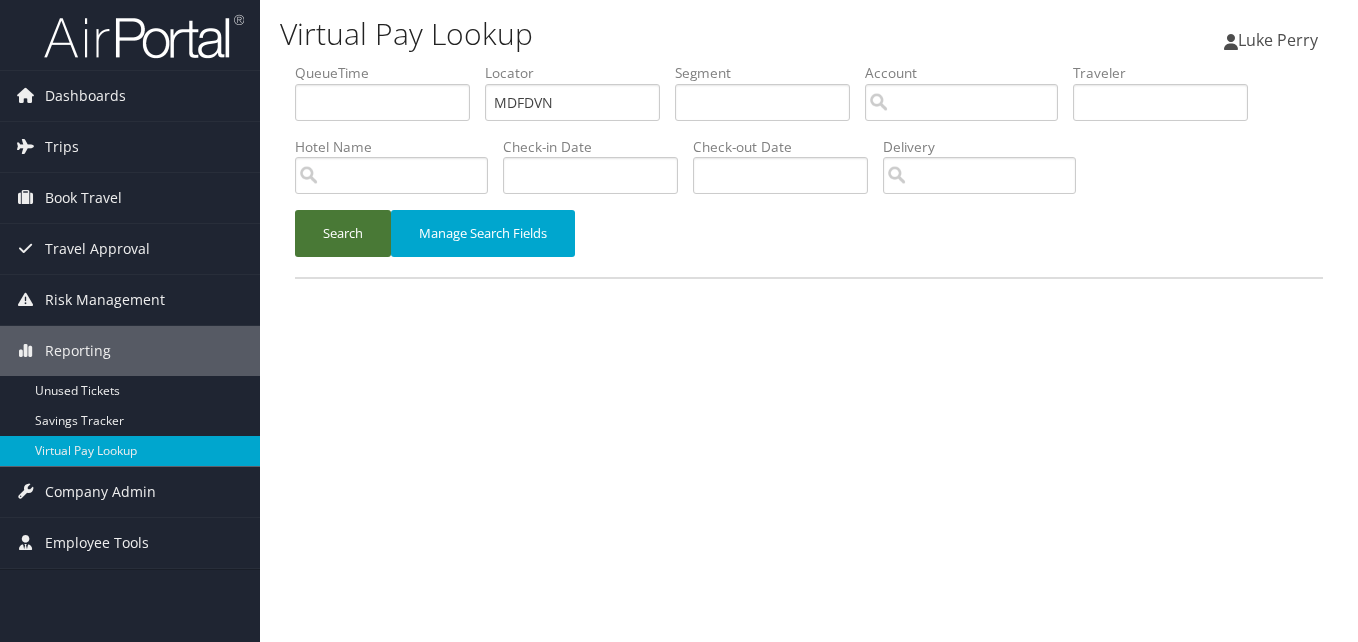 click on "Search" at bounding box center [343, 233] 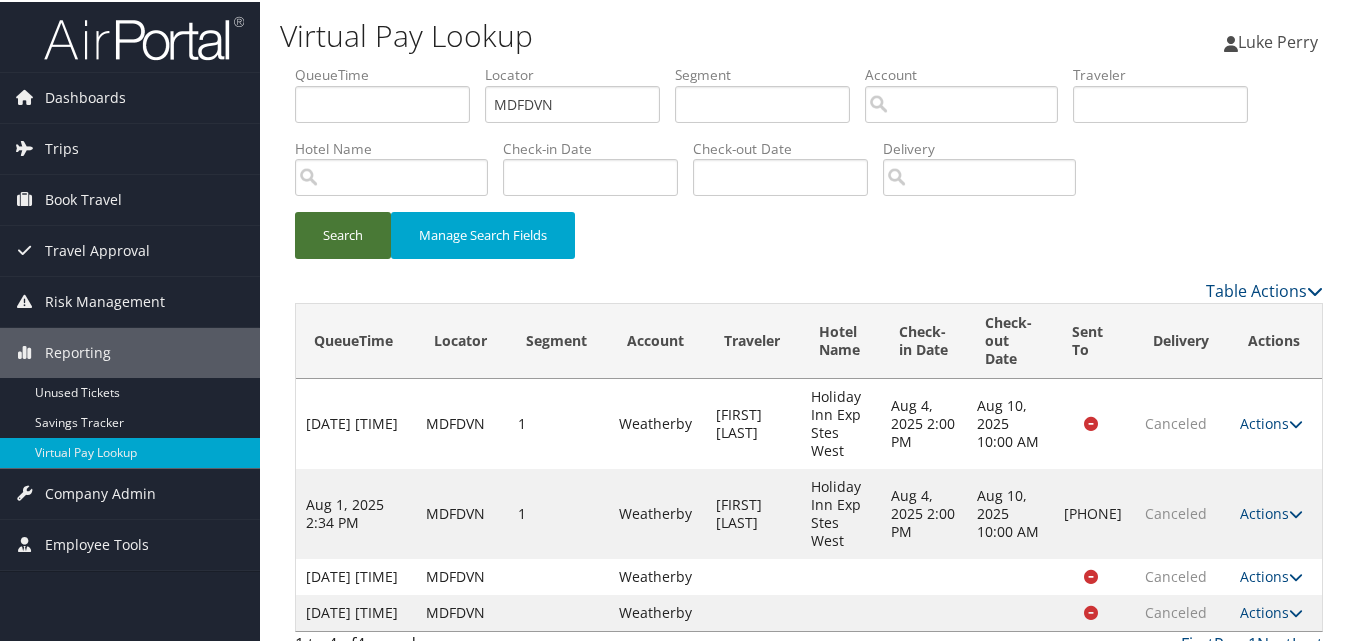 scroll, scrollTop: 58, scrollLeft: 0, axis: vertical 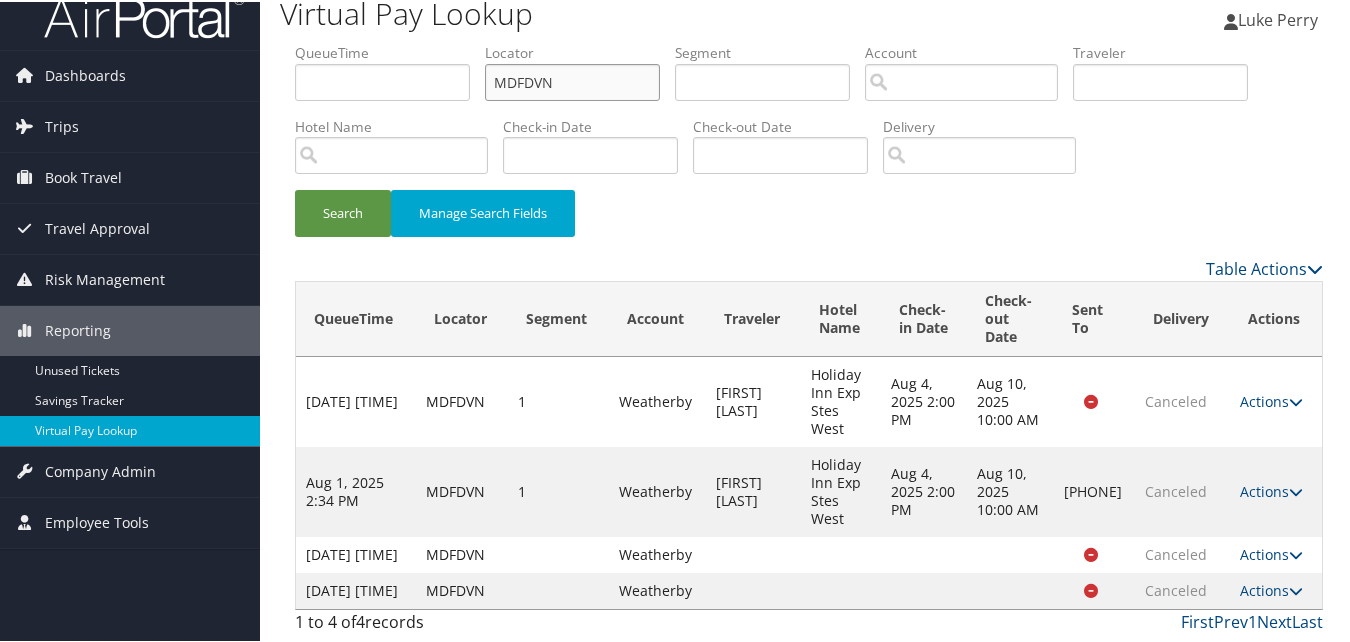 drag, startPoint x: 607, startPoint y: 34, endPoint x: 500, endPoint y: 34, distance: 107 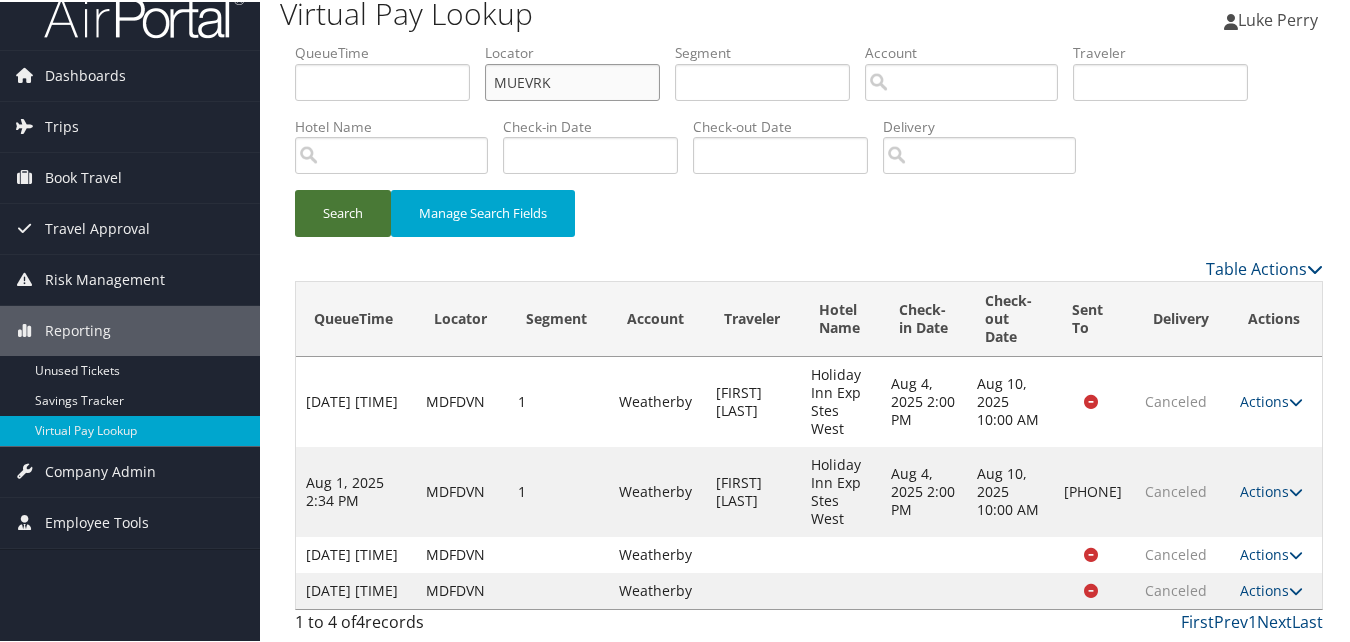 type on "MUEVRK" 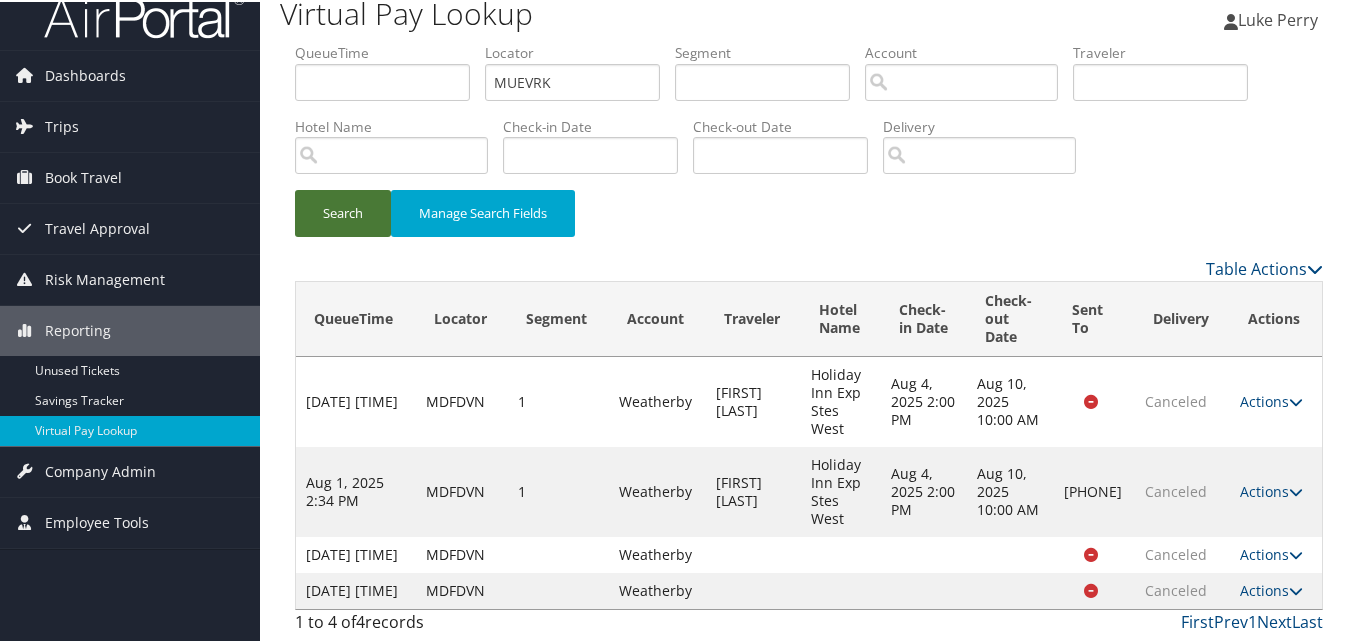 click on "Search" at bounding box center [343, 211] 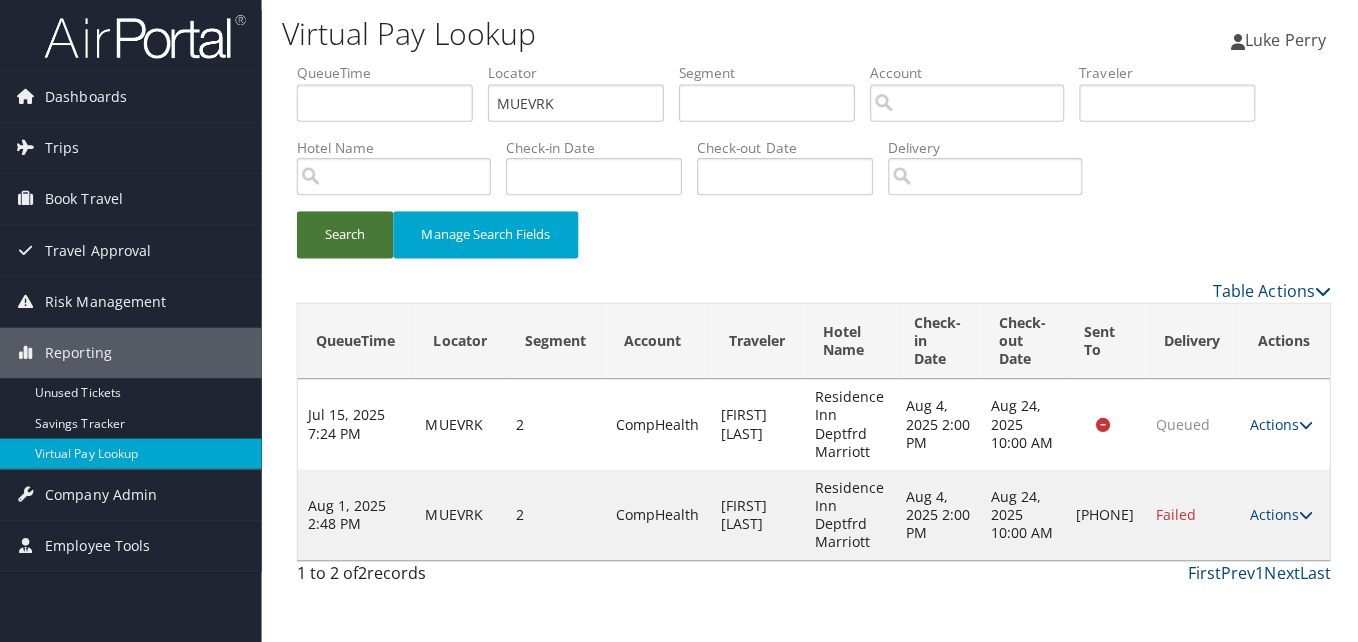 scroll, scrollTop: 0, scrollLeft: 0, axis: both 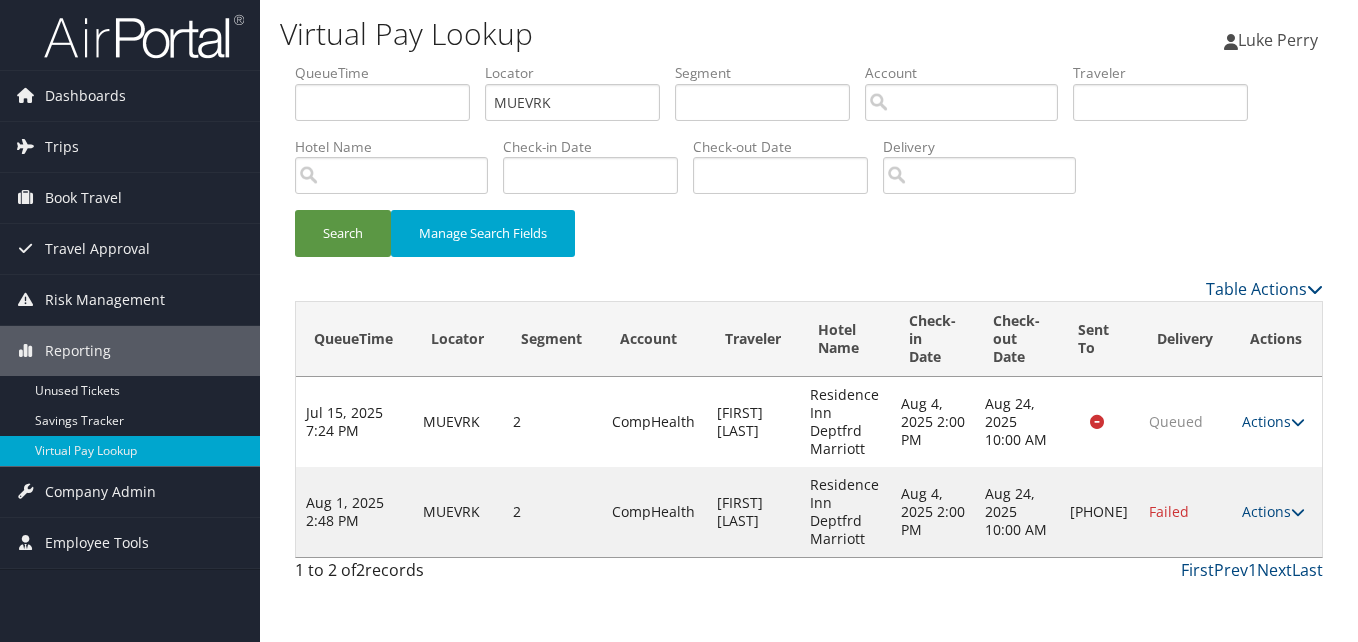 click on "Actions" at bounding box center (1273, 511) 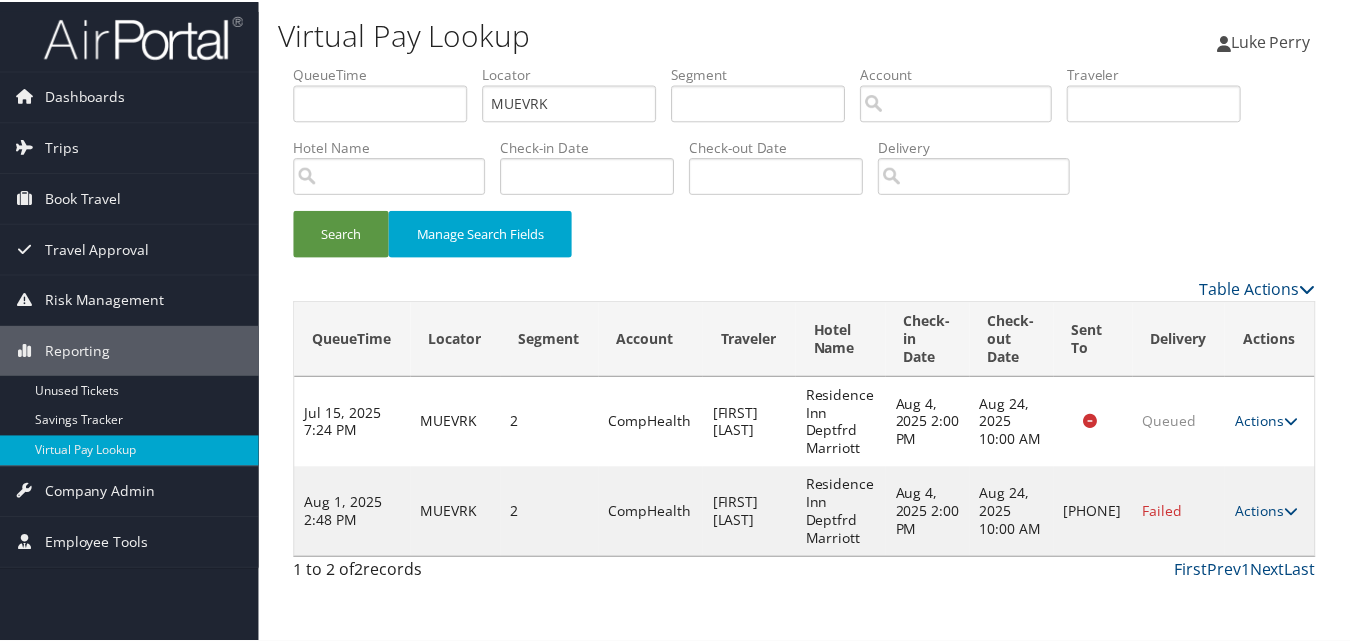 scroll, scrollTop: 19, scrollLeft: 0, axis: vertical 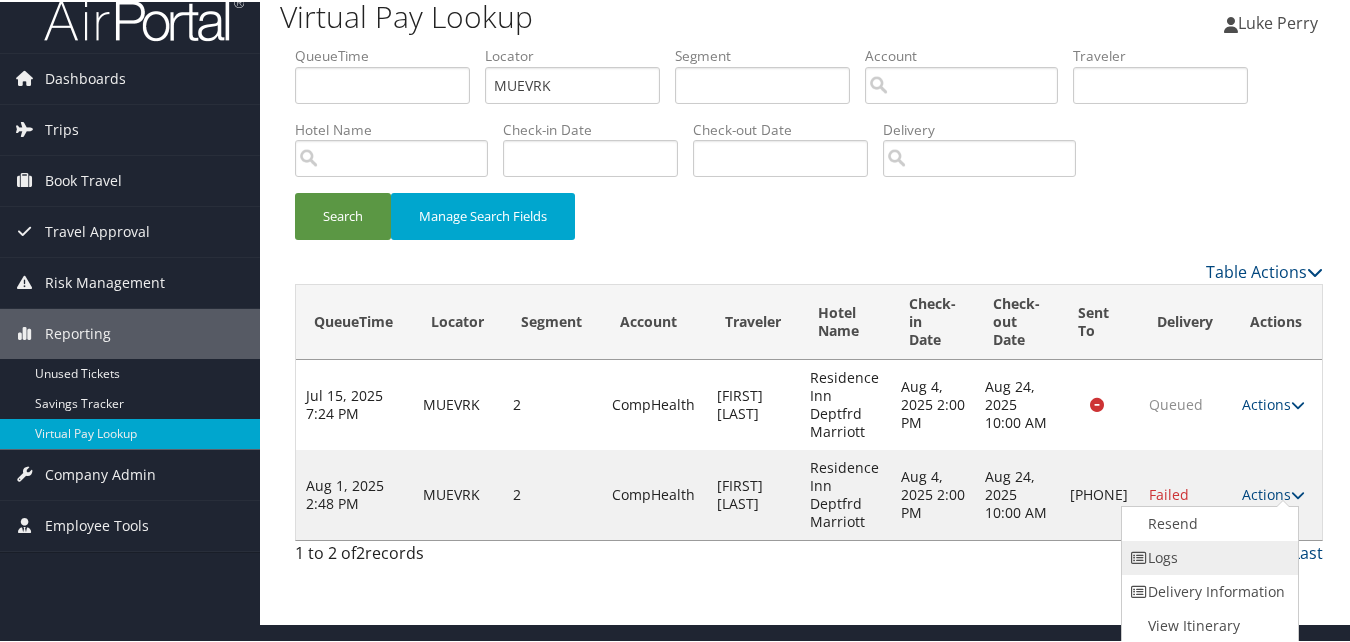 click on "Logs" at bounding box center (1207, 556) 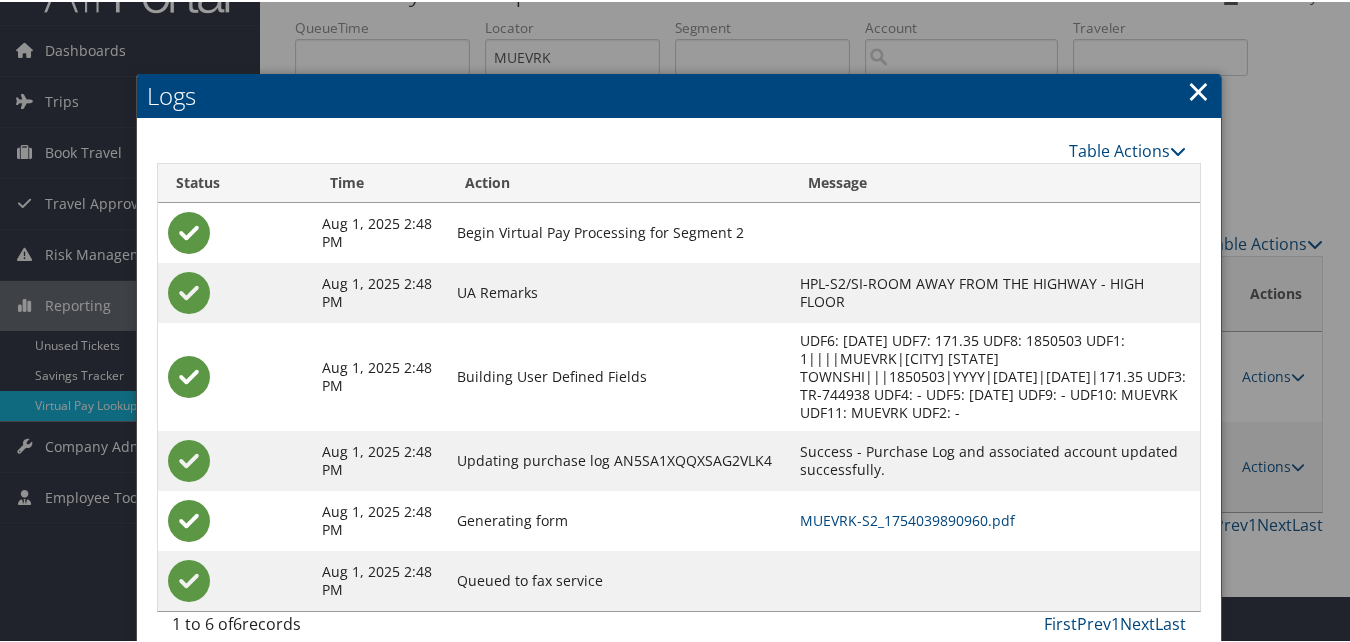 scroll, scrollTop: 70, scrollLeft: 0, axis: vertical 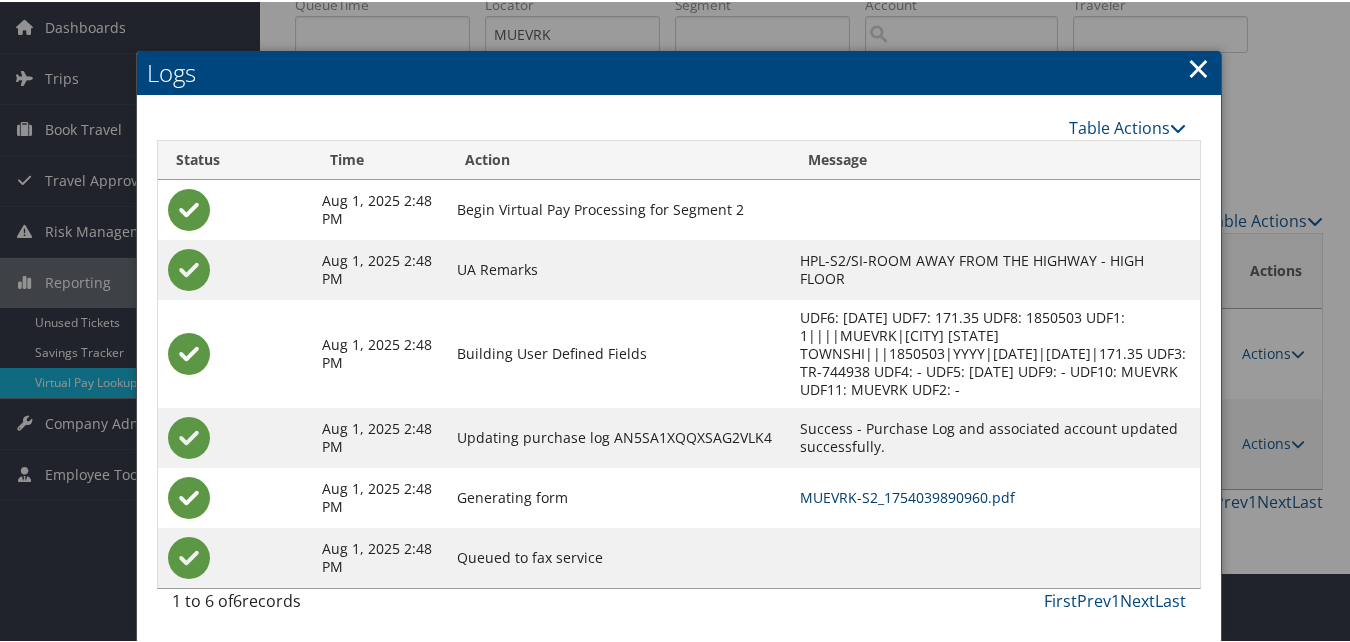 click on "MUEVRK-S2_1754039890960.pdf" at bounding box center [907, 495] 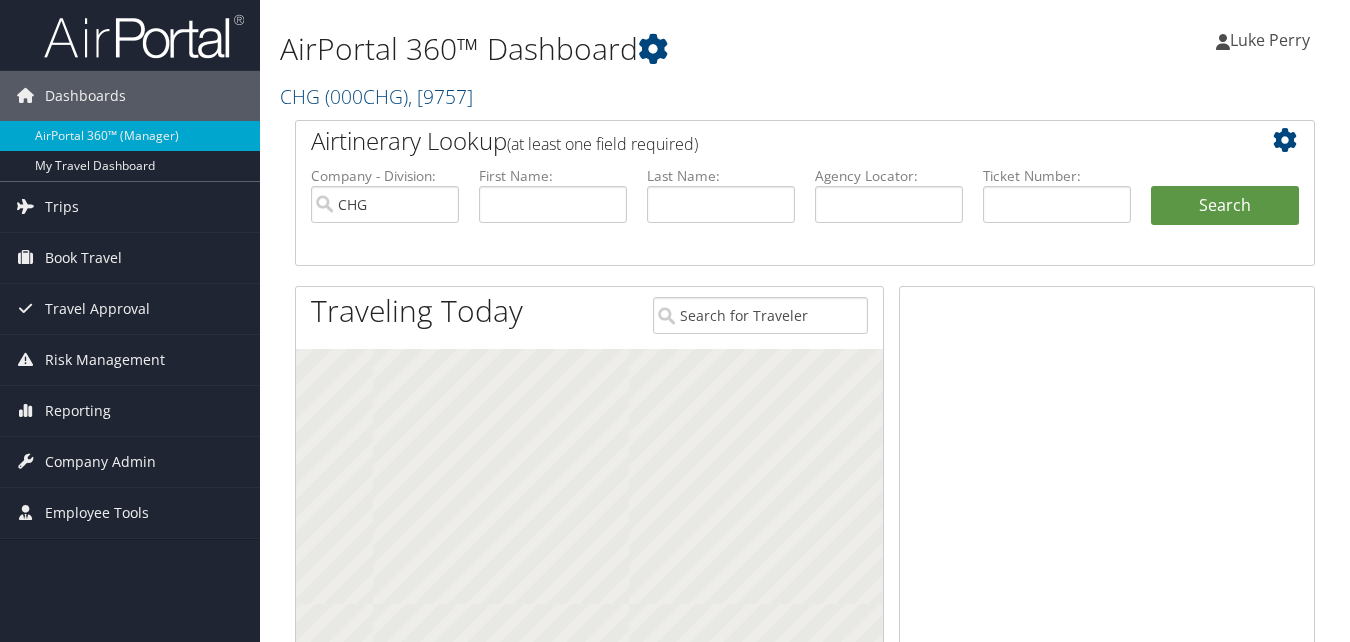 scroll, scrollTop: 0, scrollLeft: 0, axis: both 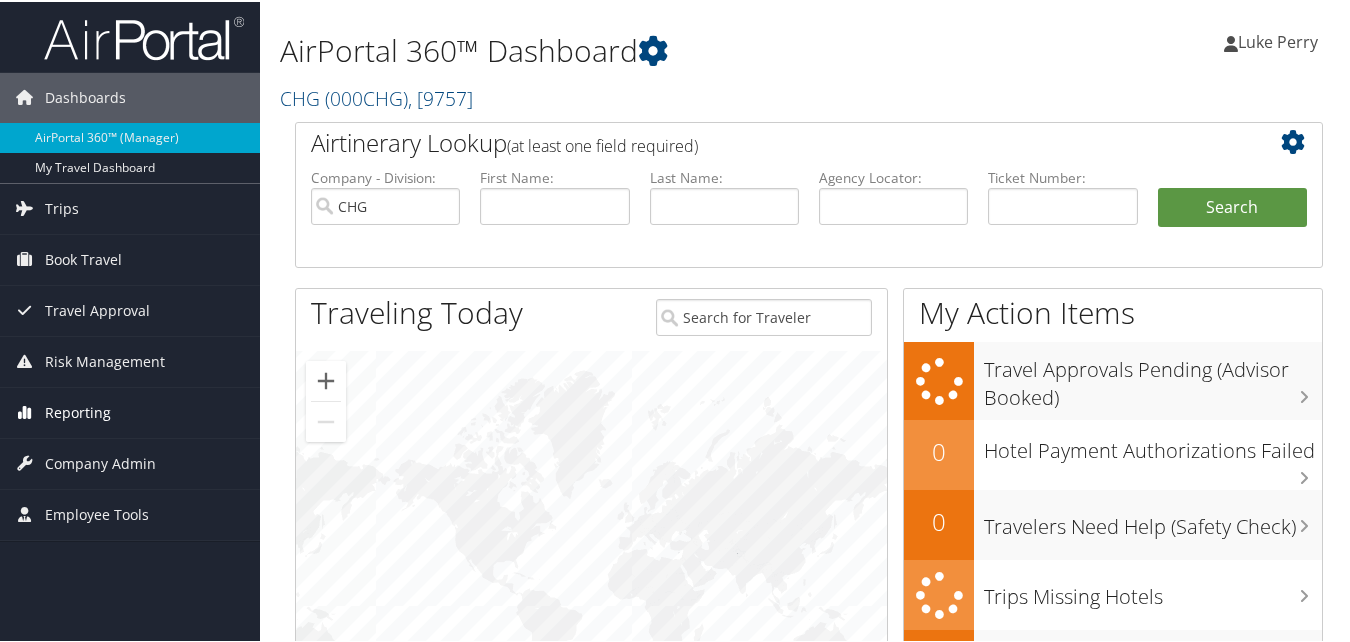 click on "Reporting" at bounding box center (78, 411) 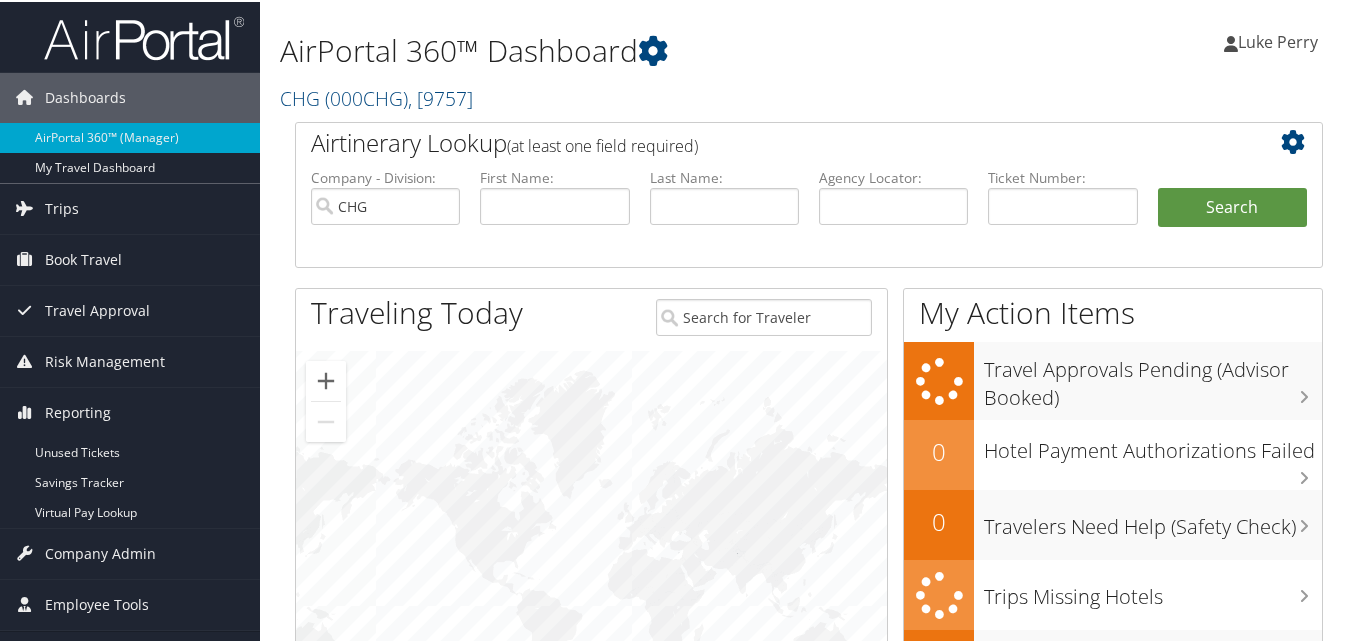 click on "Reporting Unused Tickets Savings Tracker Virtual Pay Lookup" at bounding box center (130, 456) 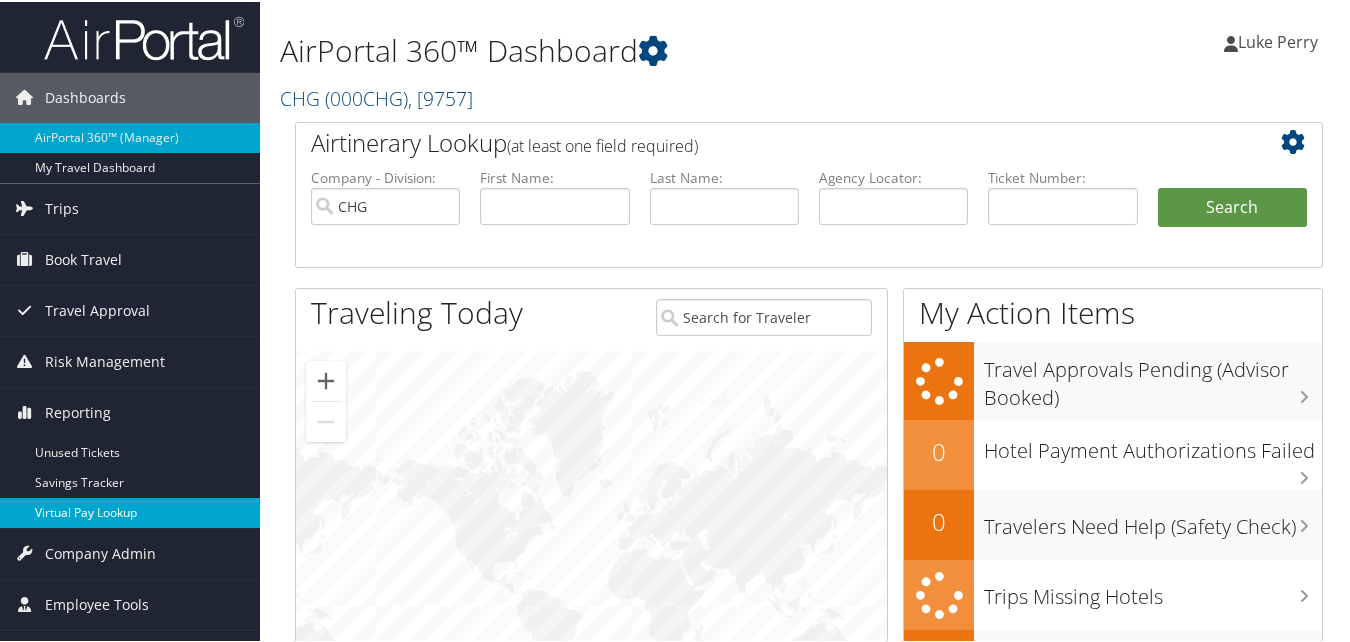 click on "Virtual Pay Lookup" at bounding box center [130, 511] 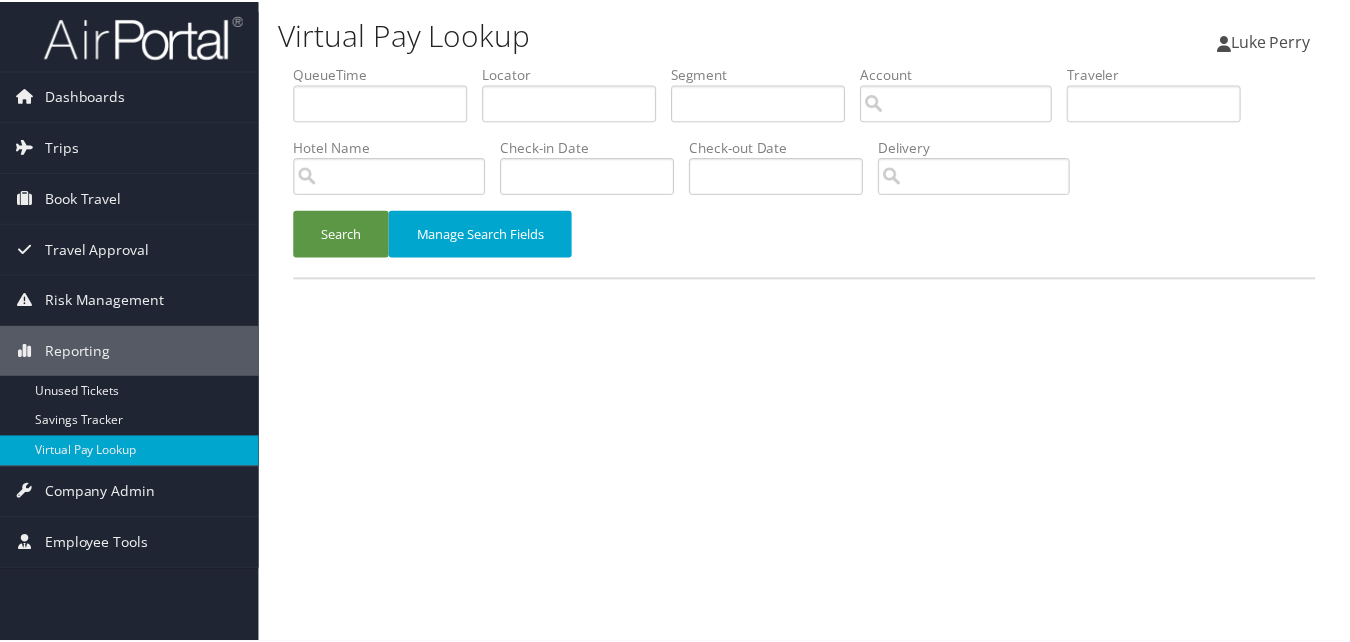 scroll, scrollTop: 0, scrollLeft: 0, axis: both 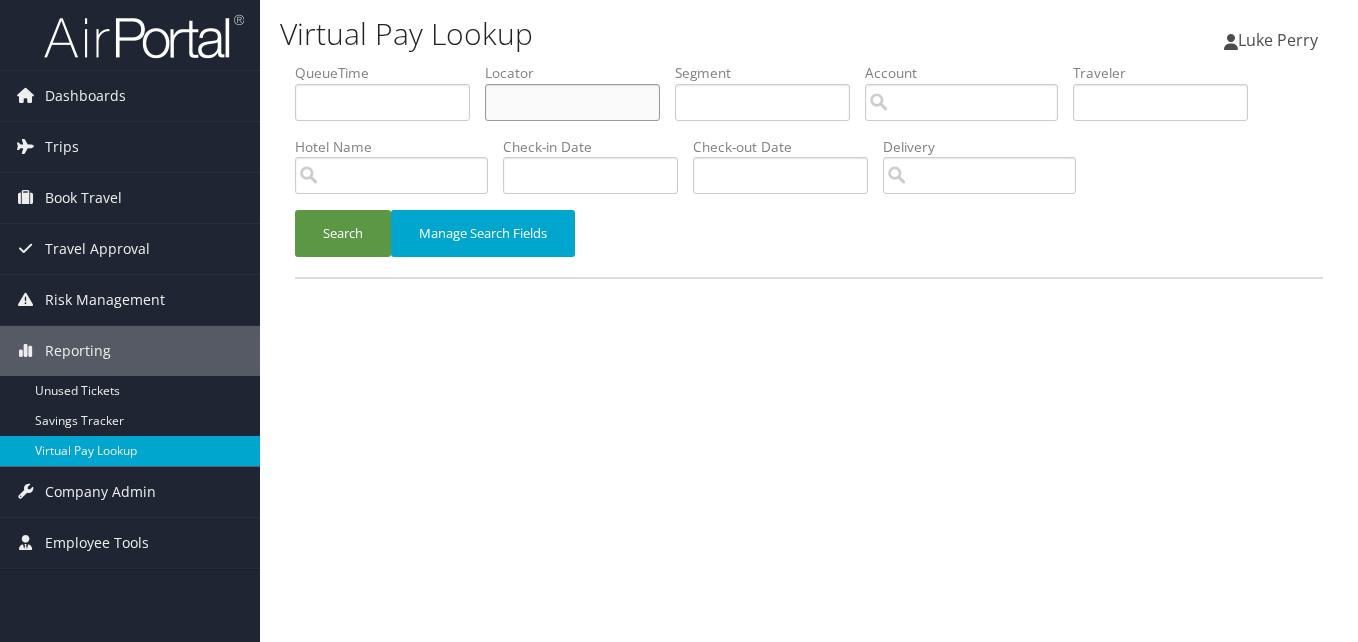 click at bounding box center [572, 102] 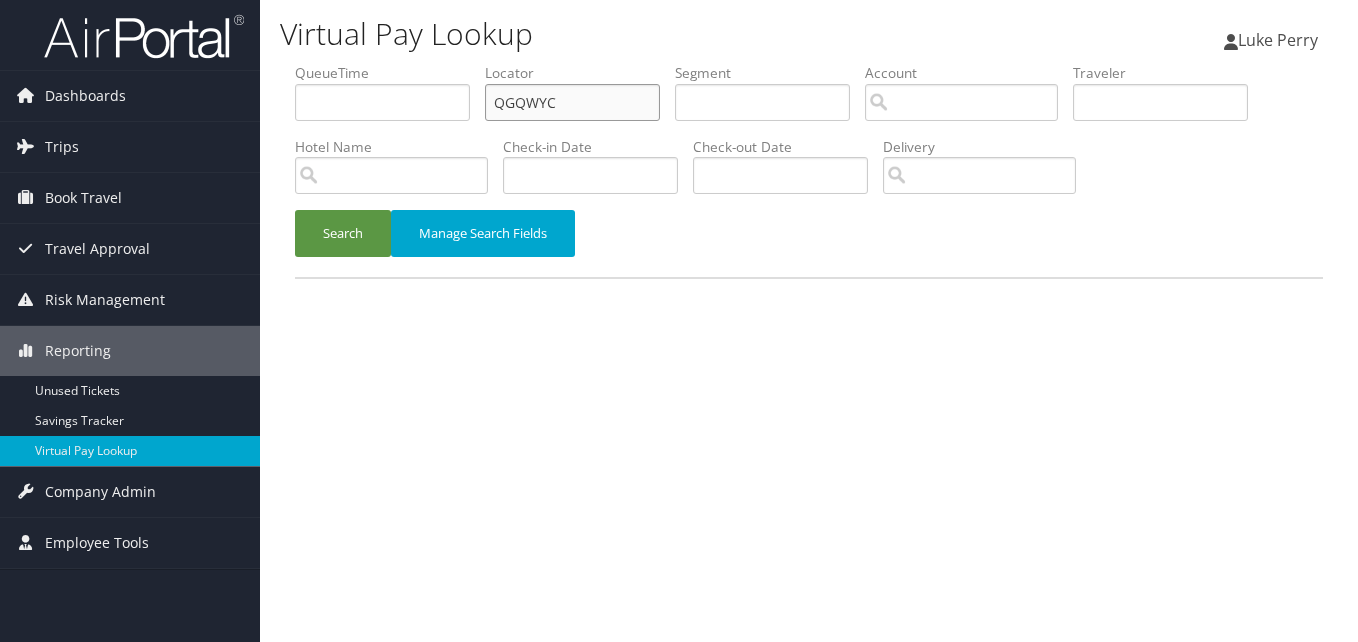 click on "QGQWYC" at bounding box center (572, 102) 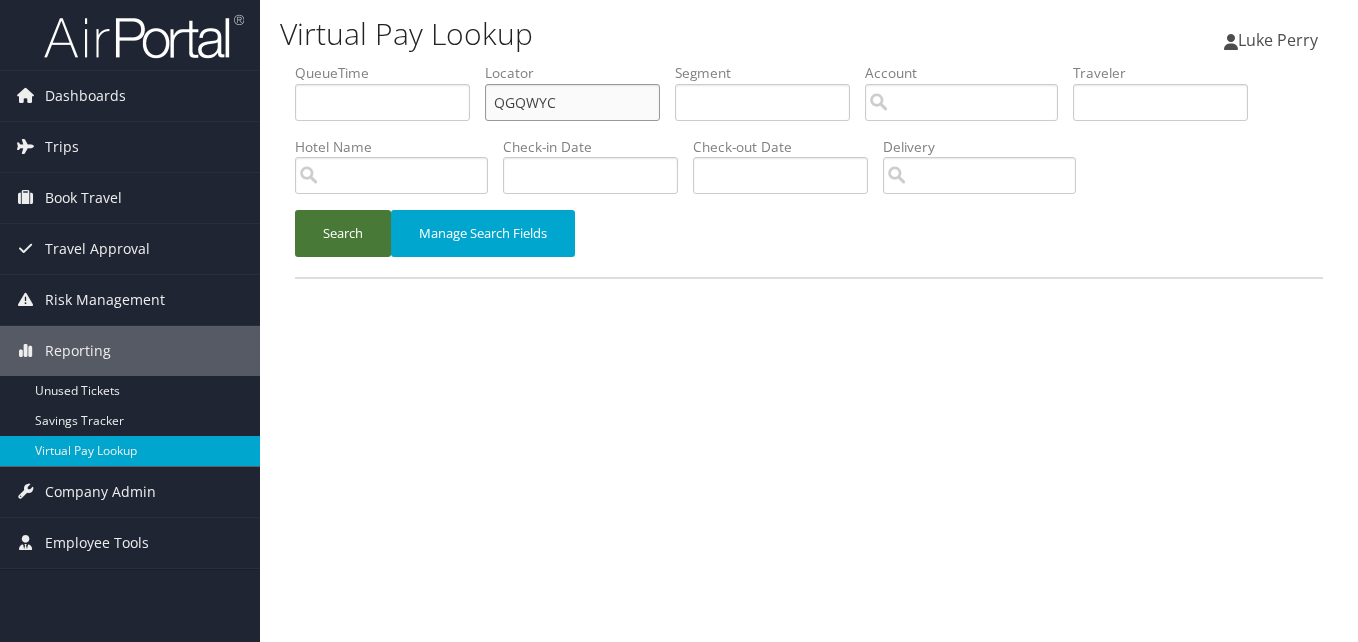 type on "QGQWYC" 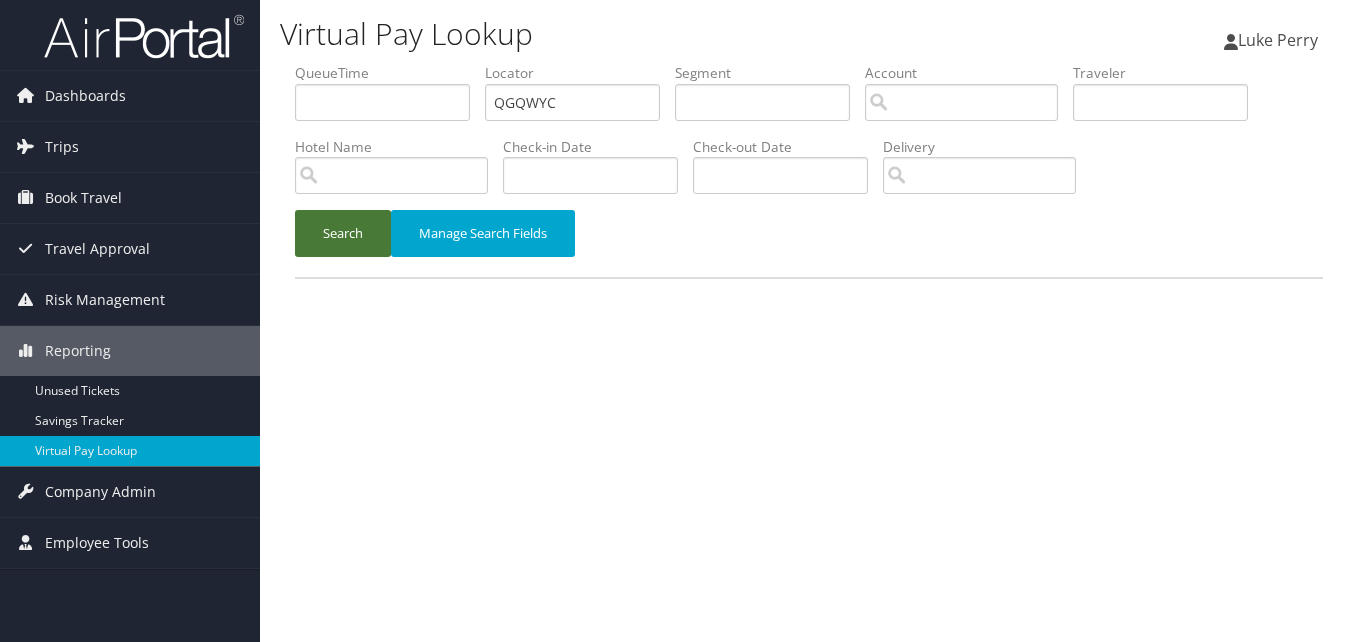 click on "Search" at bounding box center [343, 233] 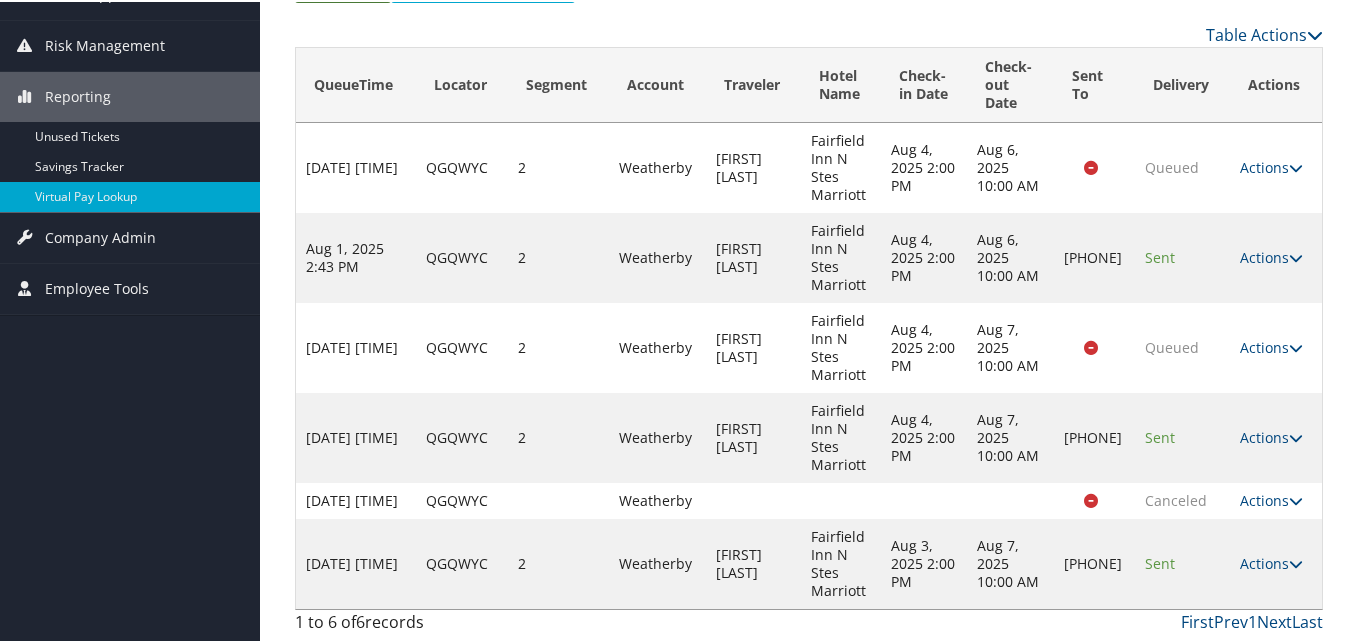scroll, scrollTop: 274, scrollLeft: 0, axis: vertical 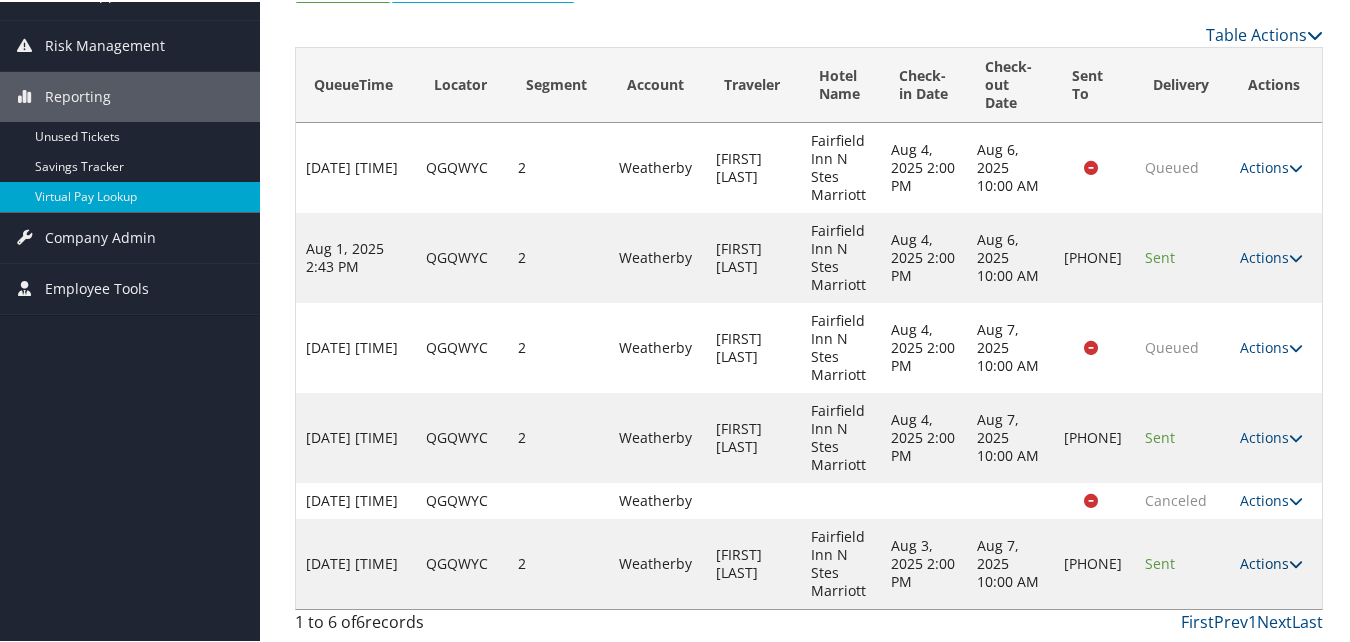click on "Actions" at bounding box center (1271, 561) 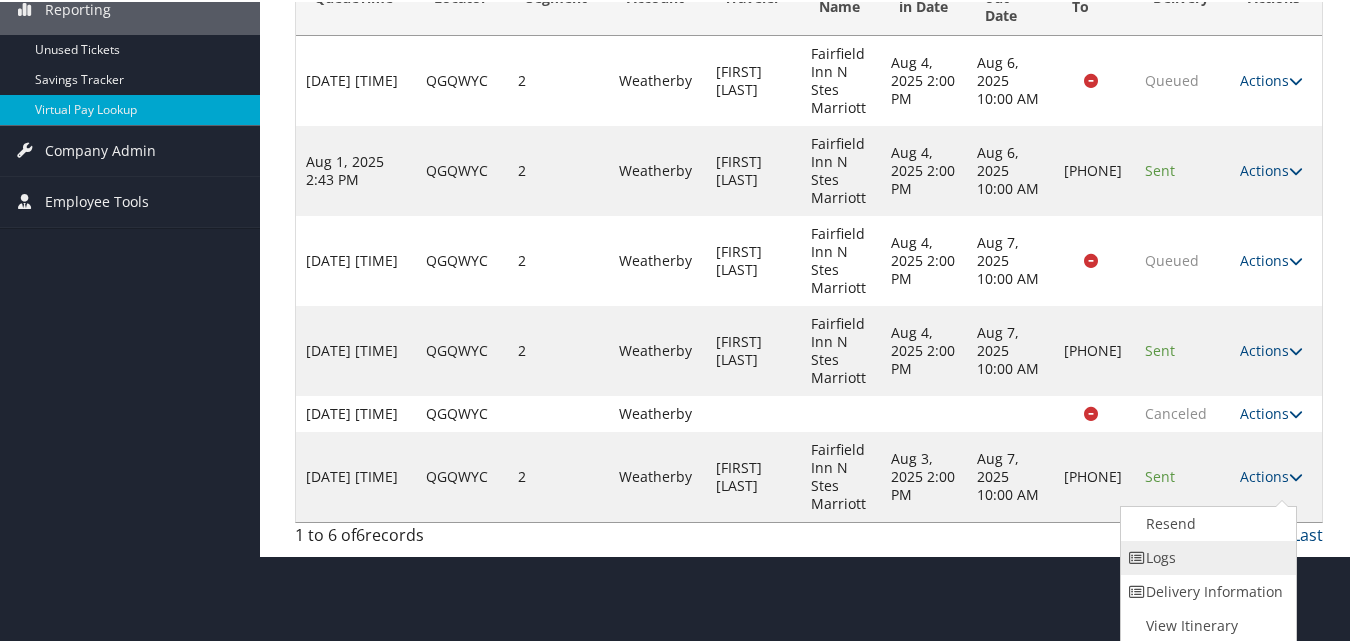 click on "Logs" at bounding box center (1206, 556) 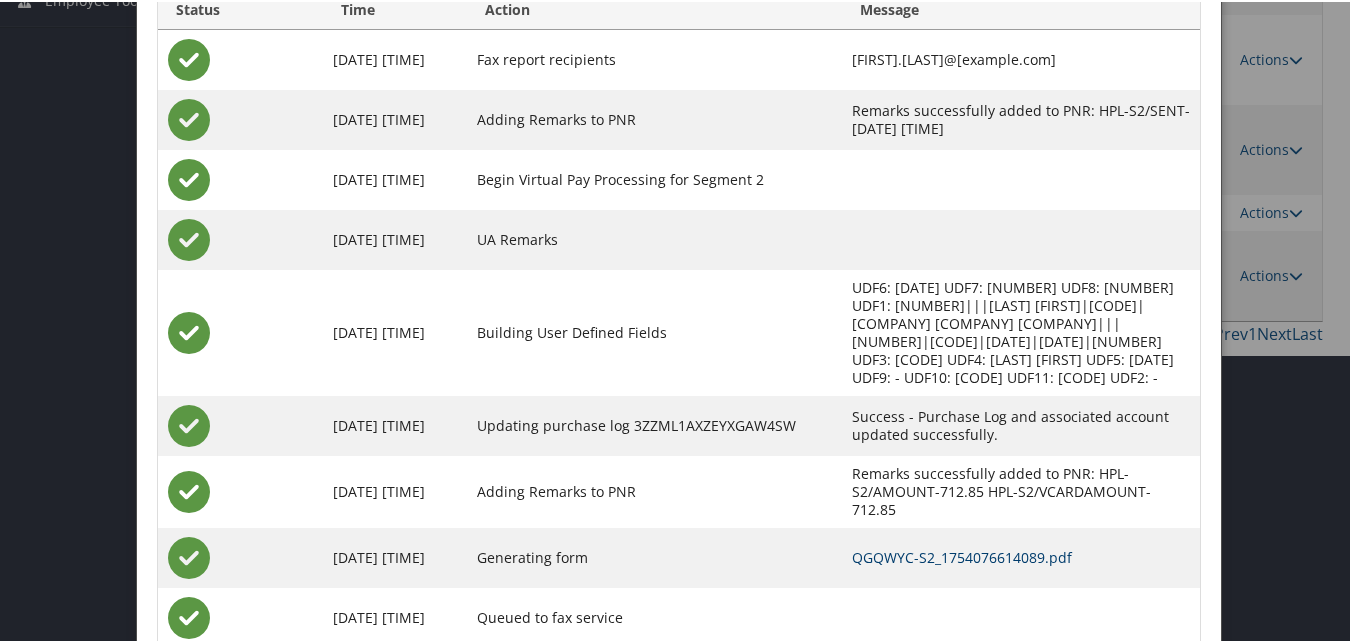 scroll, scrollTop: 574, scrollLeft: 0, axis: vertical 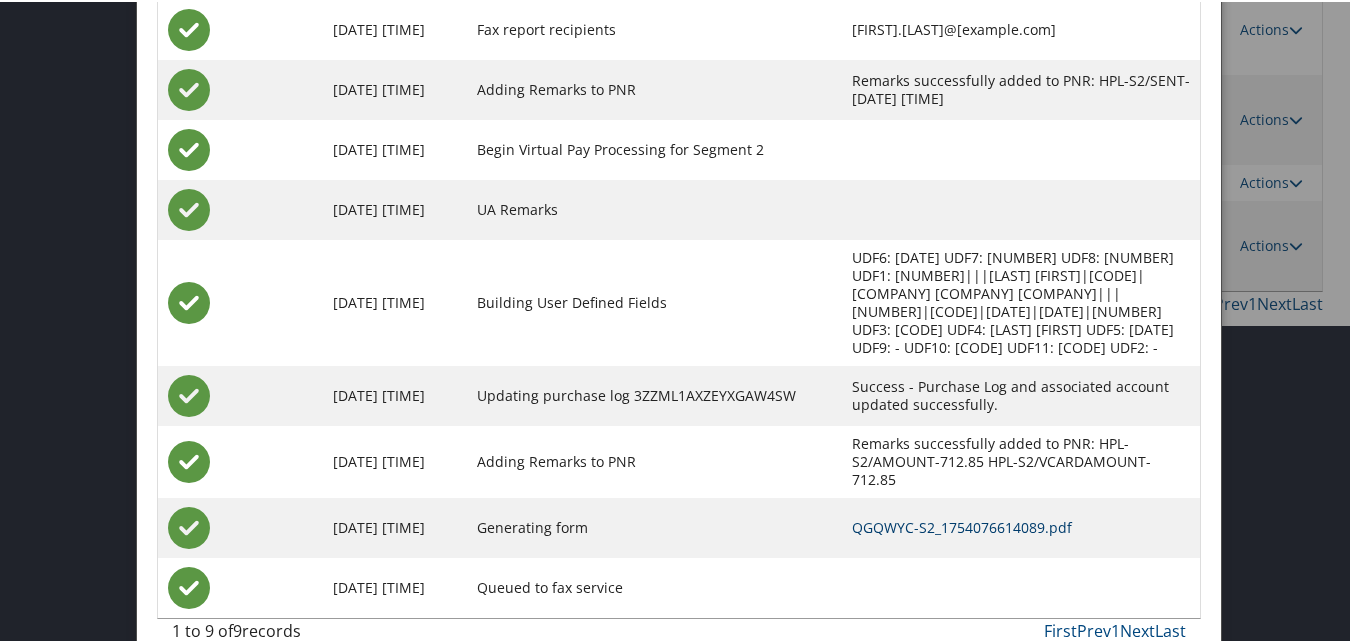 click on "QGQWYC-S2_1754076614089.pdf" at bounding box center (962, 525) 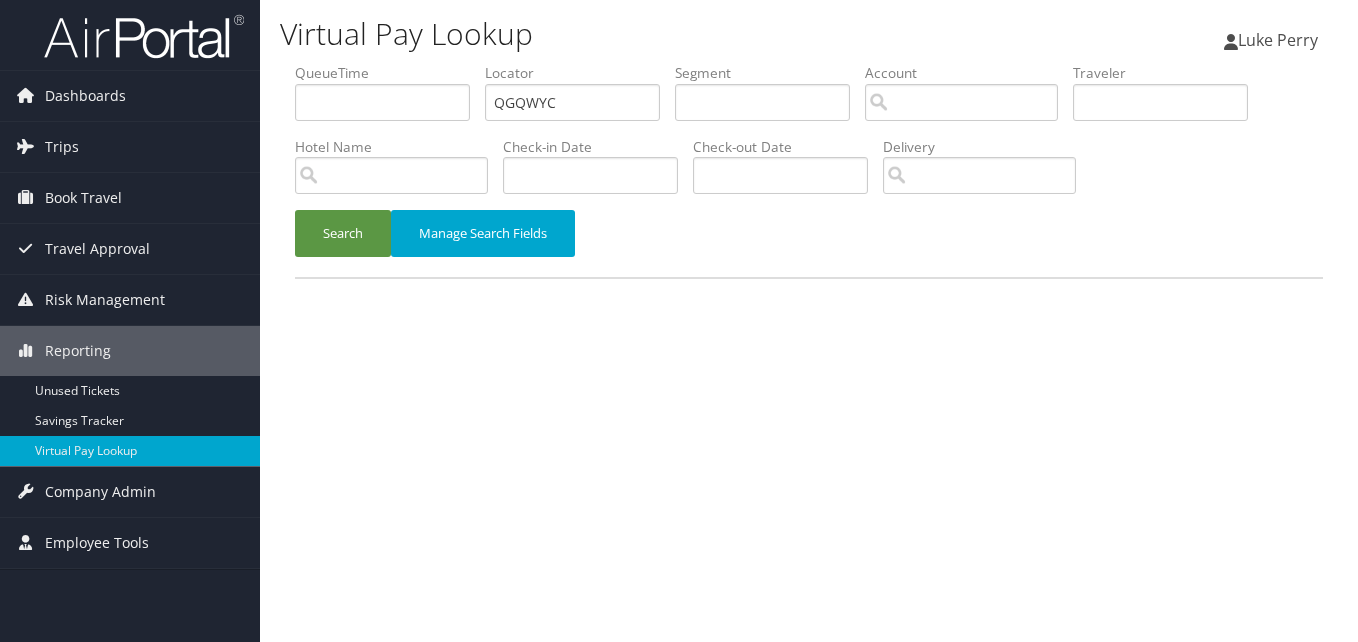 scroll, scrollTop: 0, scrollLeft: 0, axis: both 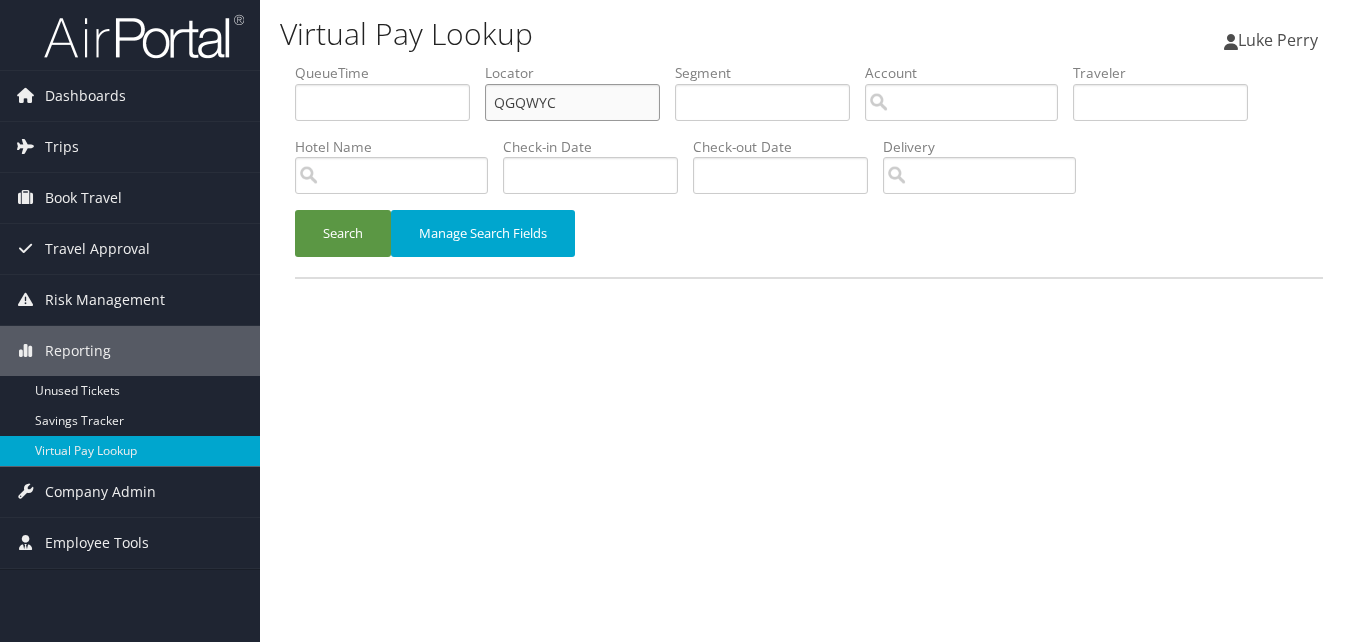 drag, startPoint x: 561, startPoint y: 109, endPoint x: 423, endPoint y: 121, distance: 138.52075 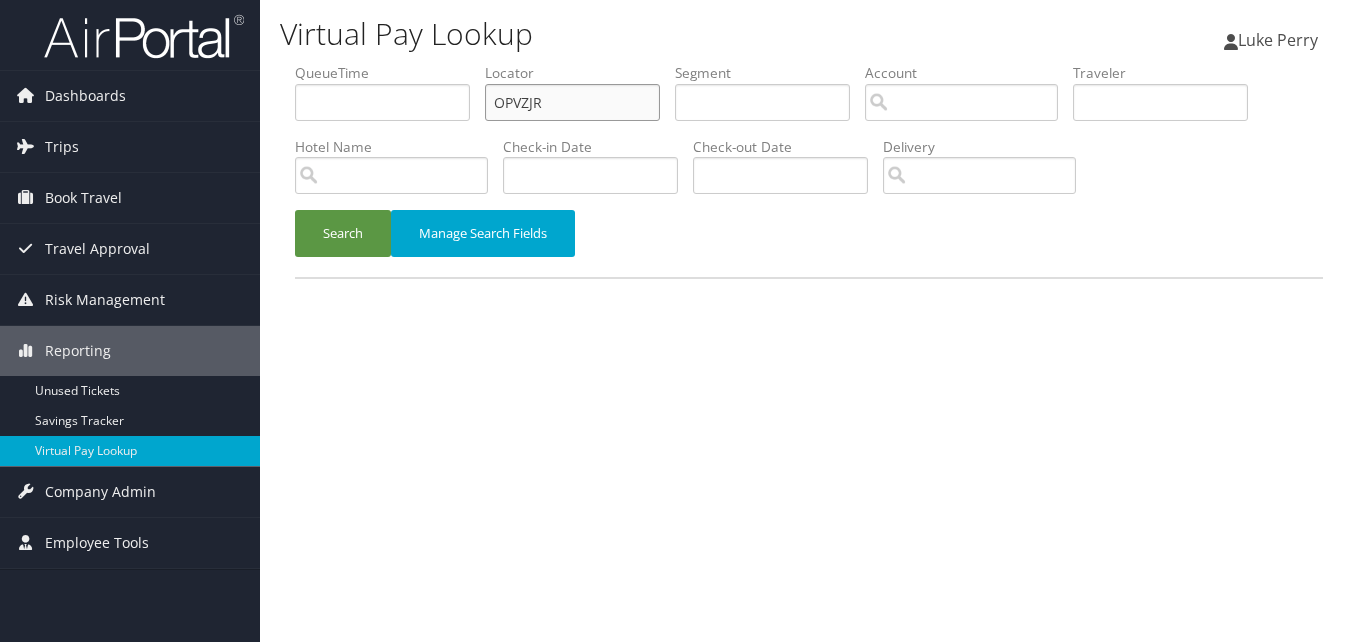 click on "OPVZJR" at bounding box center [572, 102] 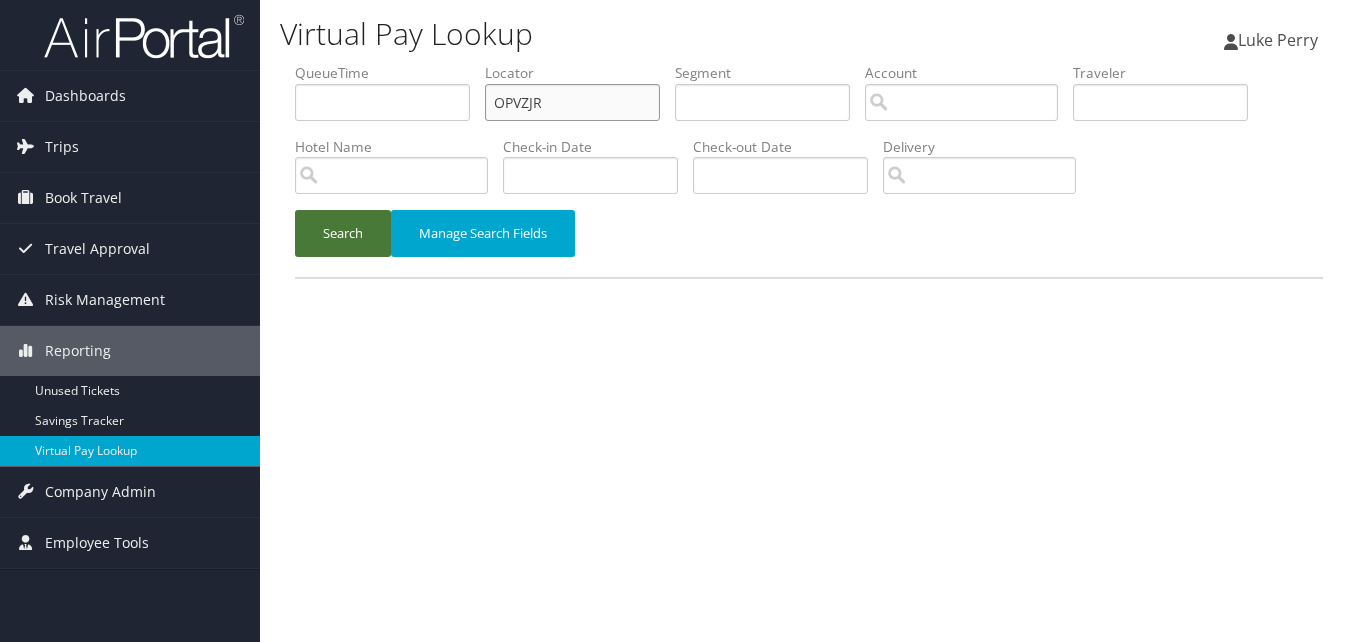 type on "OPVZJR" 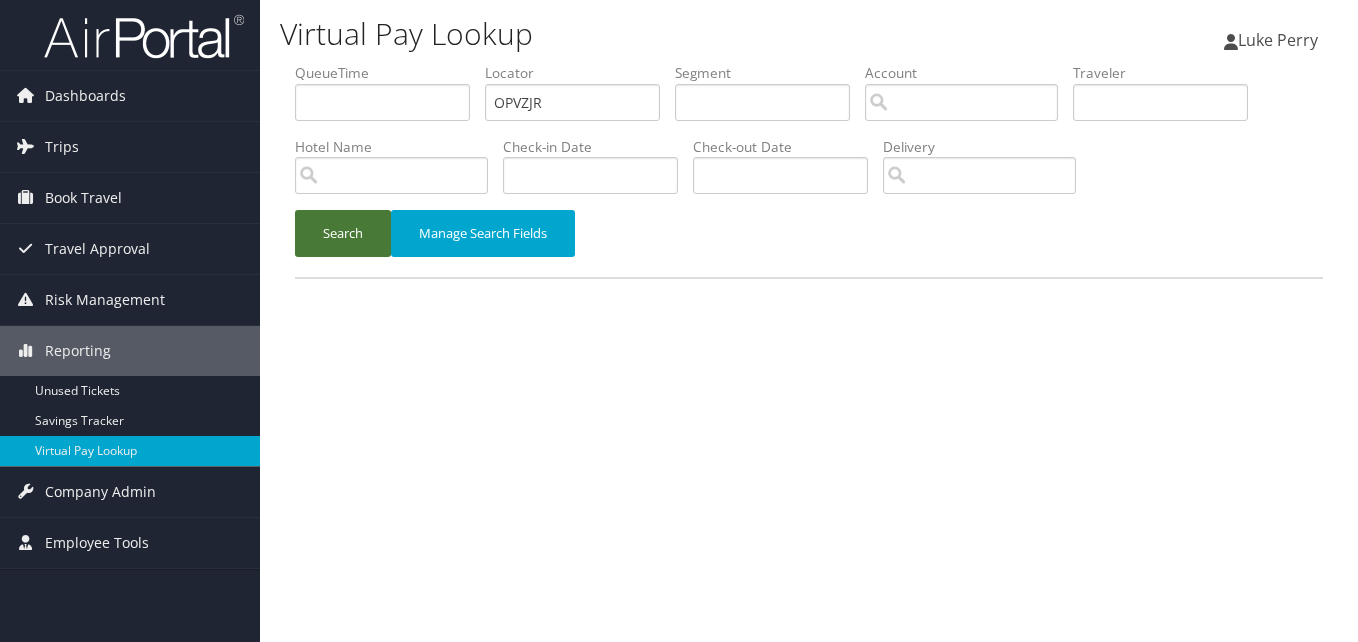 click on "Search" at bounding box center [343, 233] 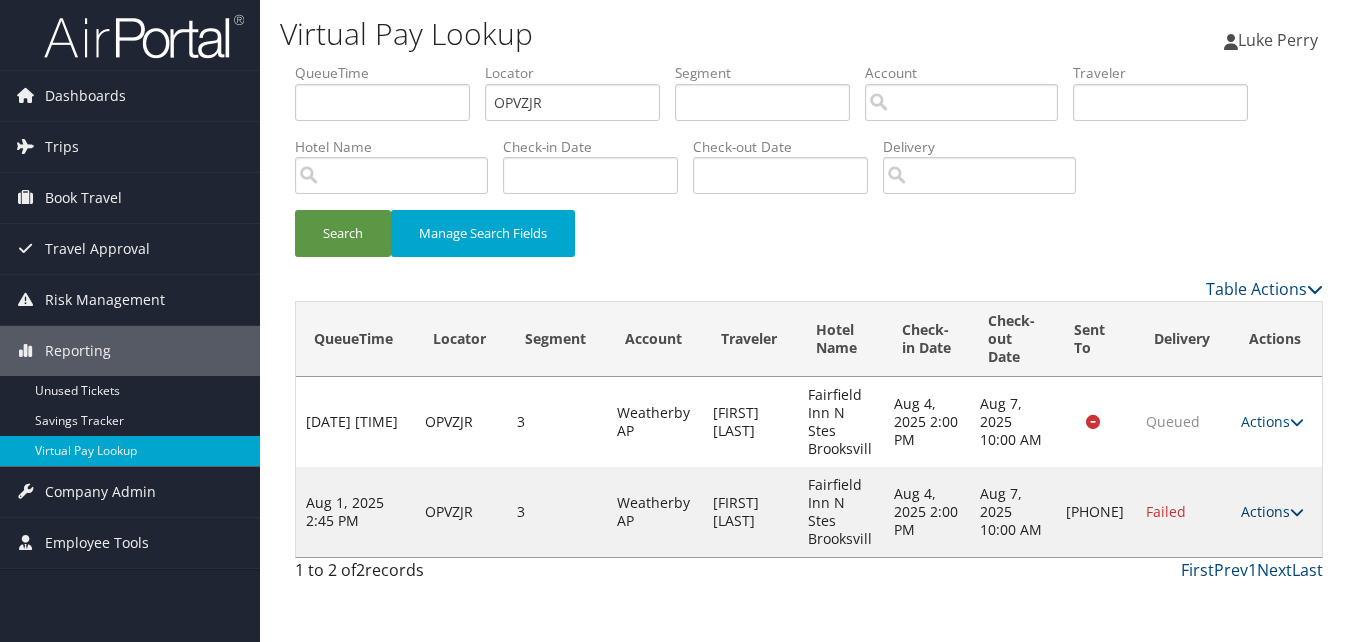 click on "Actions" at bounding box center (1272, 511) 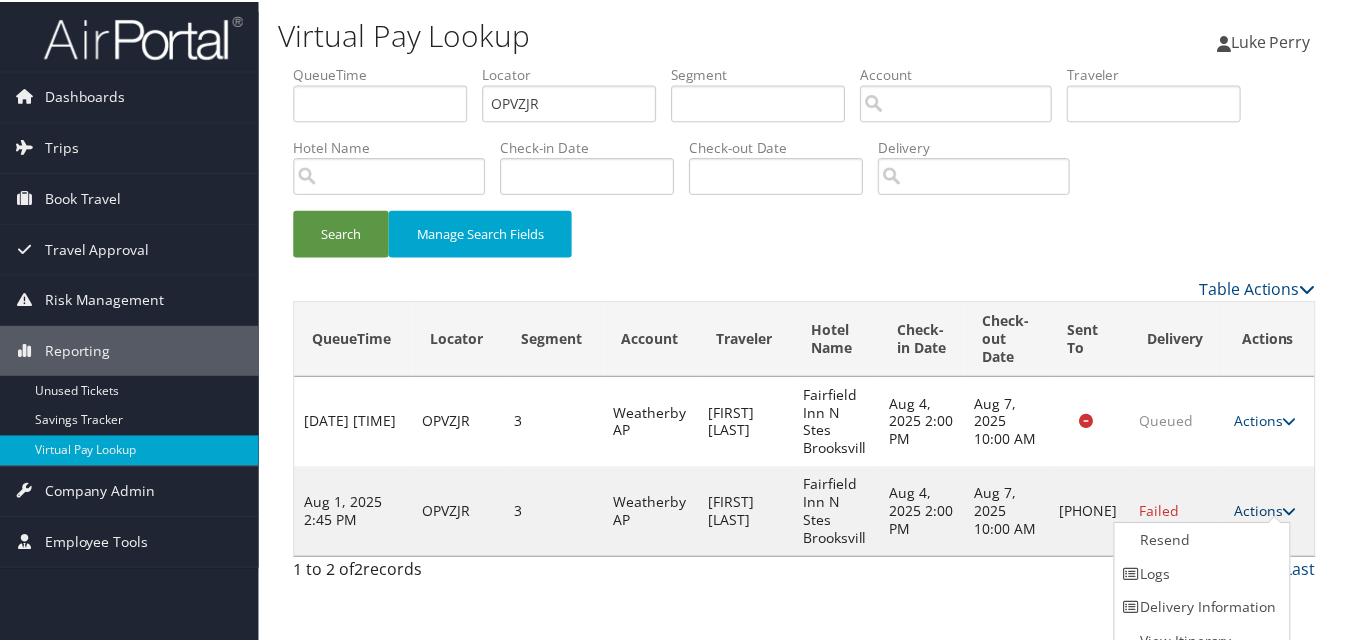 scroll, scrollTop: 19, scrollLeft: 0, axis: vertical 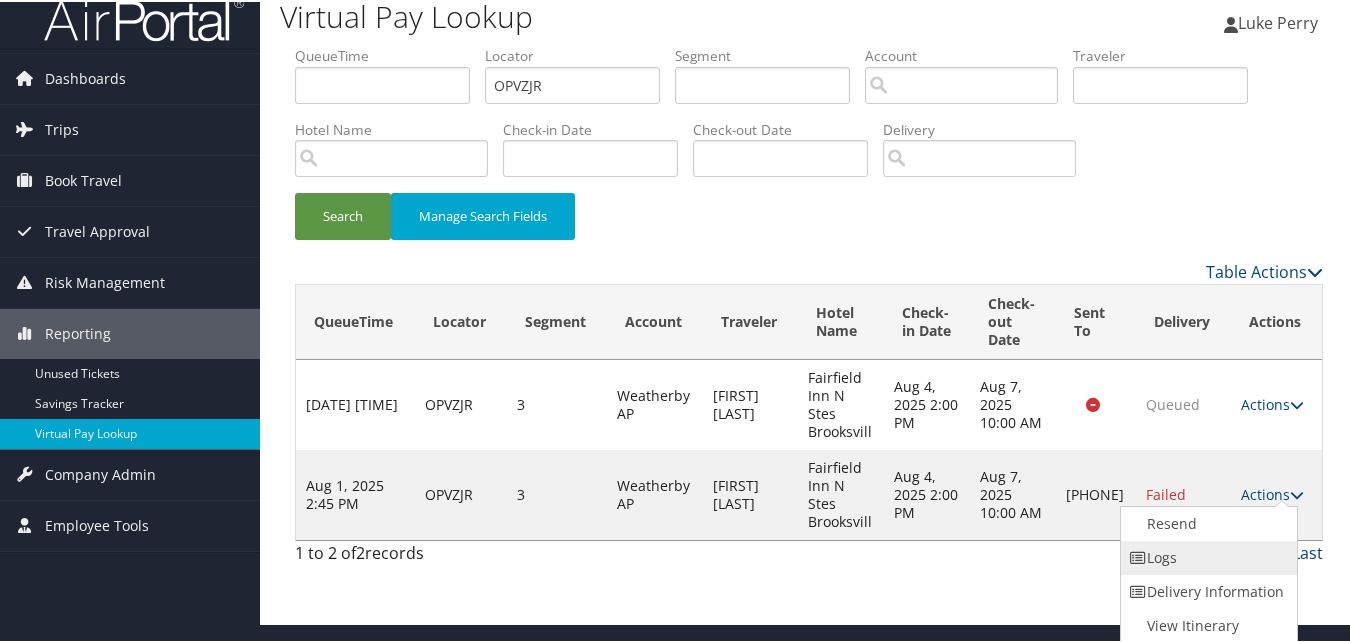 click on "Logs" at bounding box center [1206, 556] 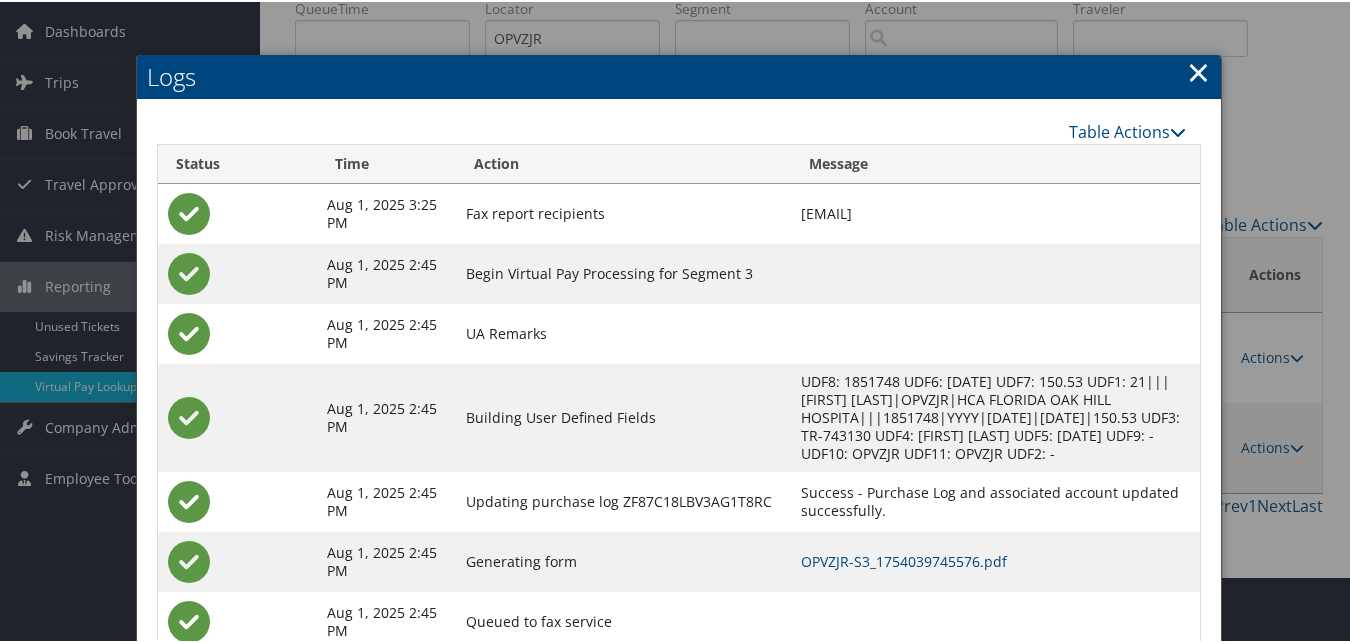 scroll, scrollTop: 130, scrollLeft: 0, axis: vertical 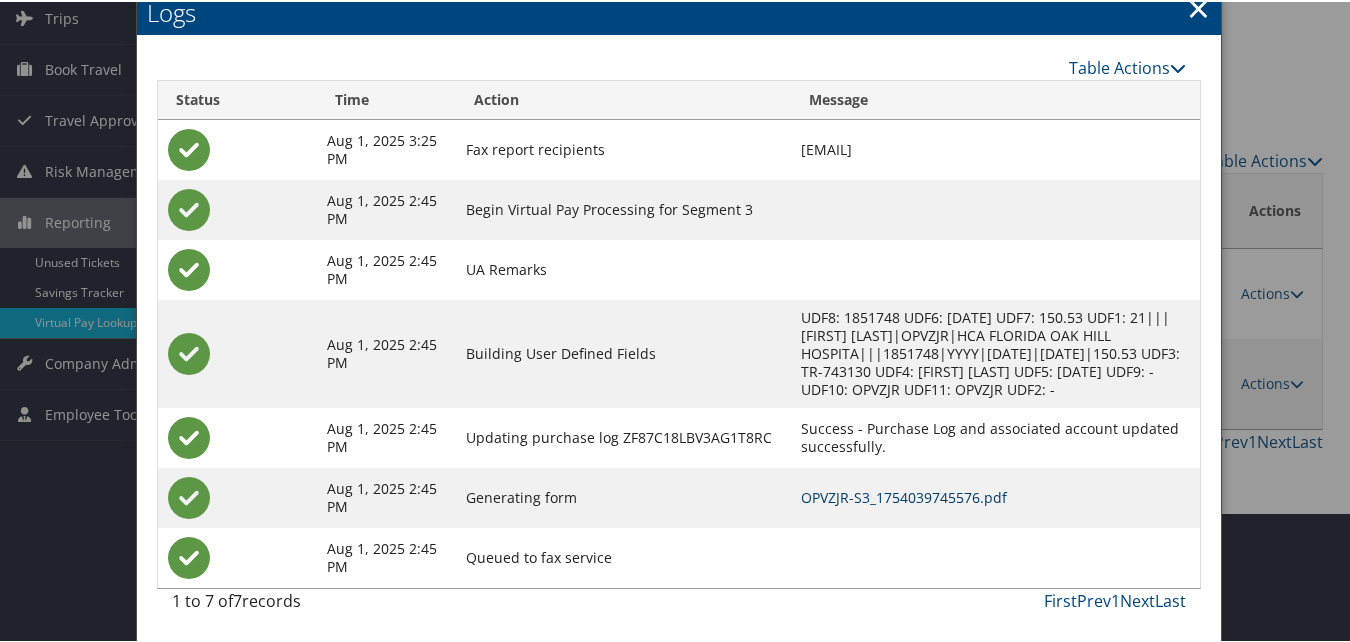 click on "OPVZJR-S3_1754039745576.pdf" at bounding box center [904, 495] 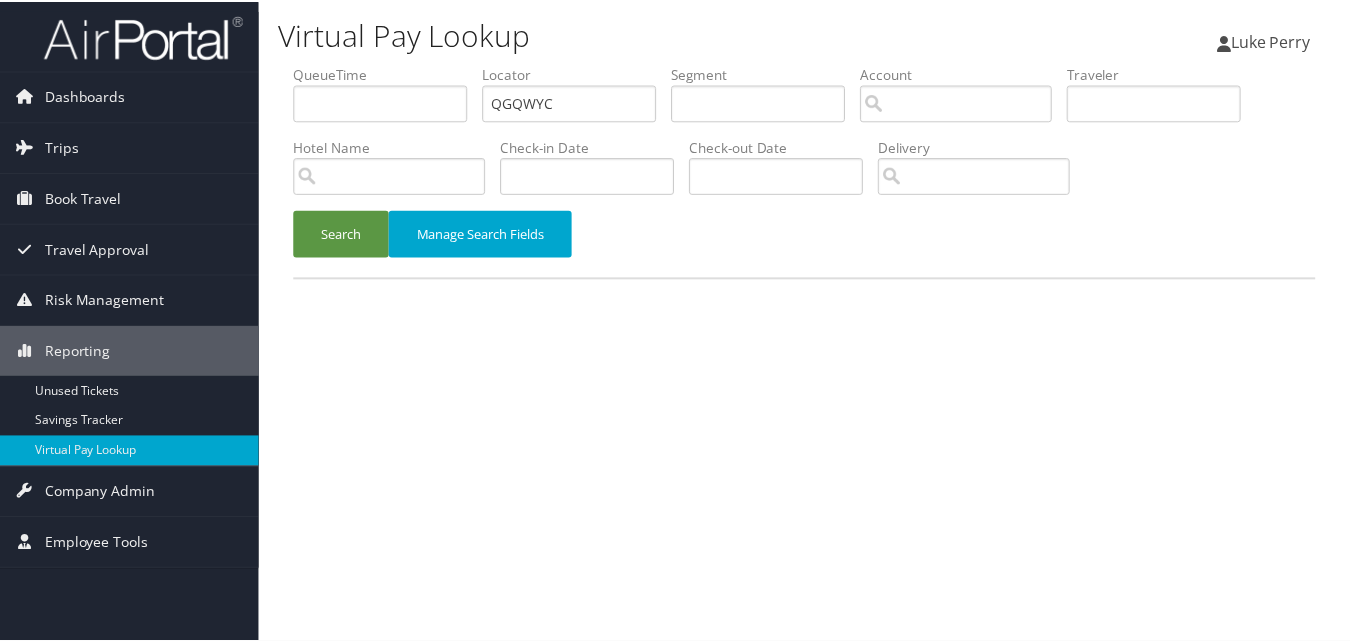 scroll, scrollTop: 0, scrollLeft: 0, axis: both 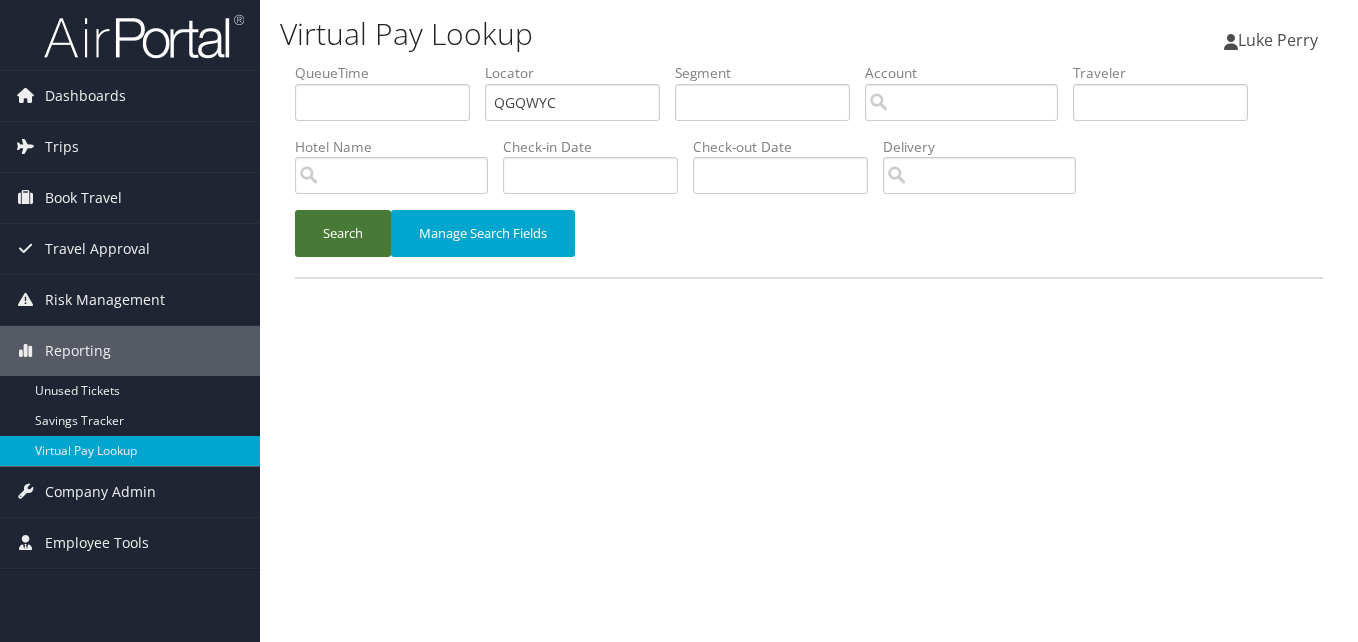 click on "Search" at bounding box center (343, 233) 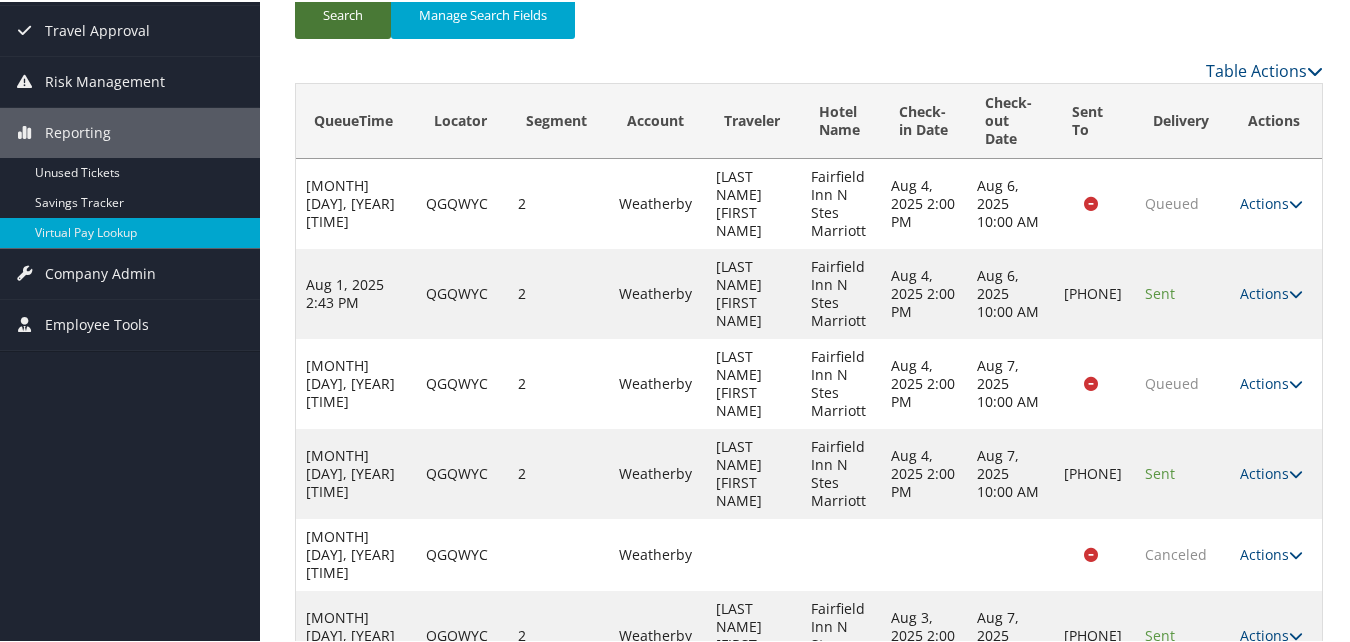 scroll, scrollTop: 274, scrollLeft: 0, axis: vertical 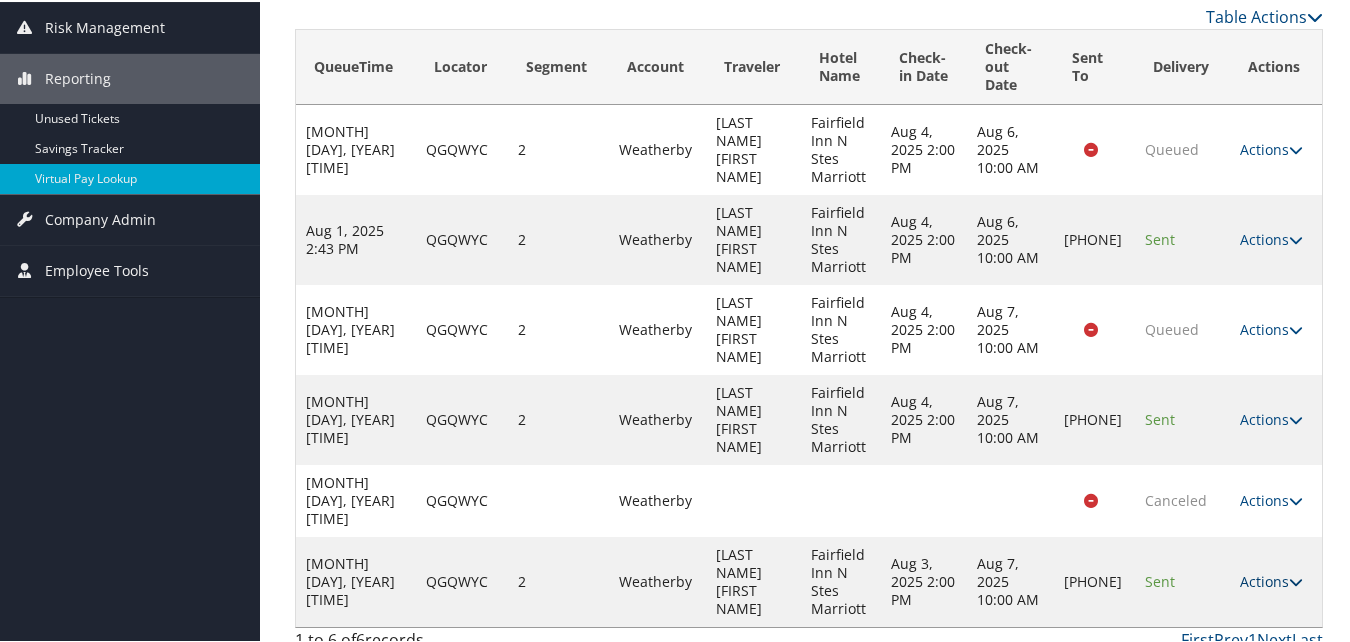 click on "Actions" at bounding box center (1271, 579) 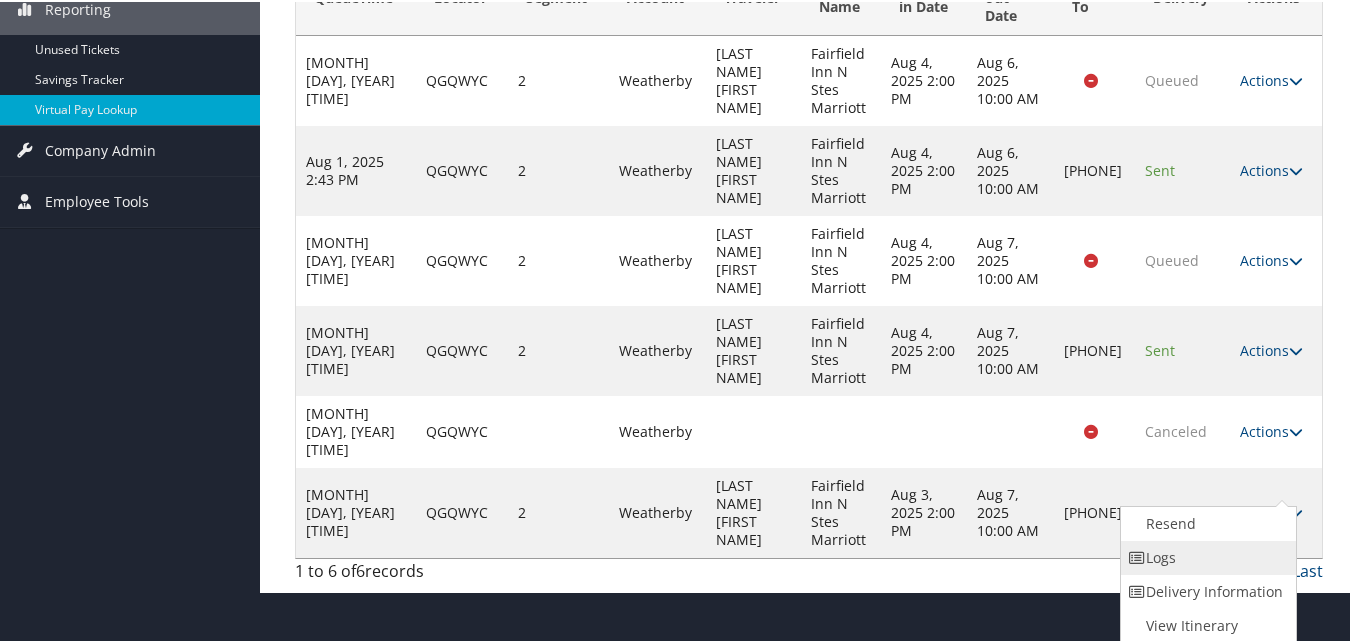 click on "Logs" at bounding box center (1206, 556) 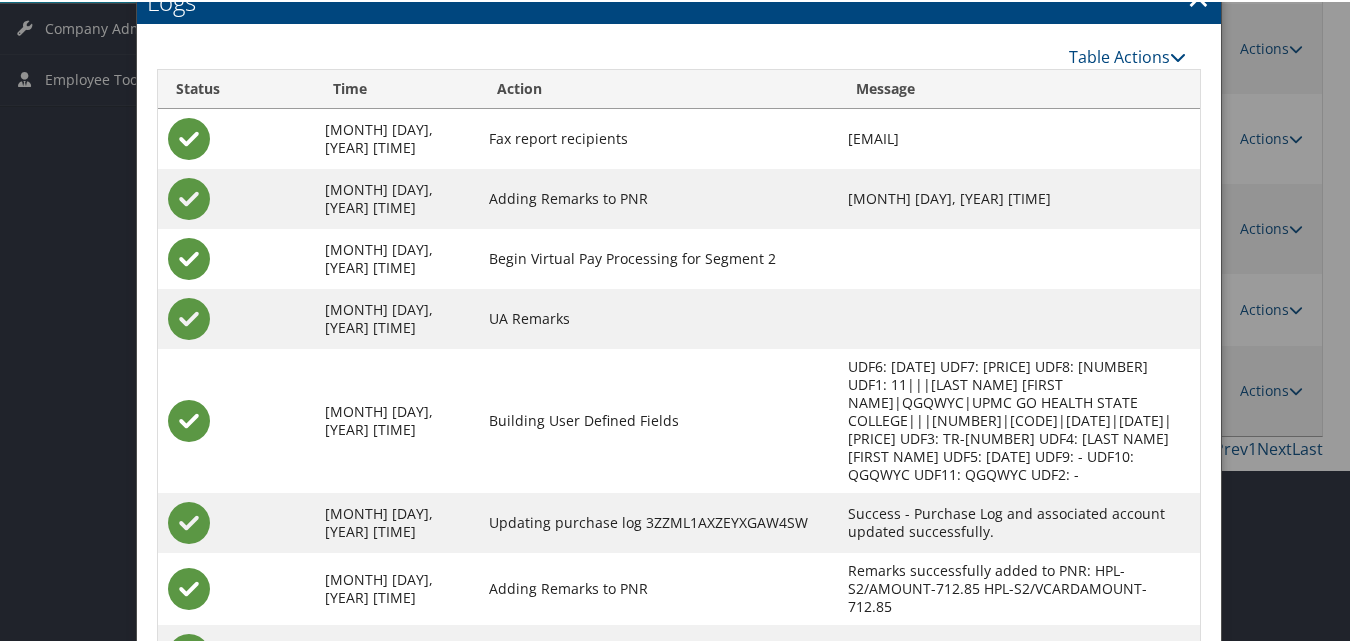 scroll, scrollTop: 574, scrollLeft: 0, axis: vertical 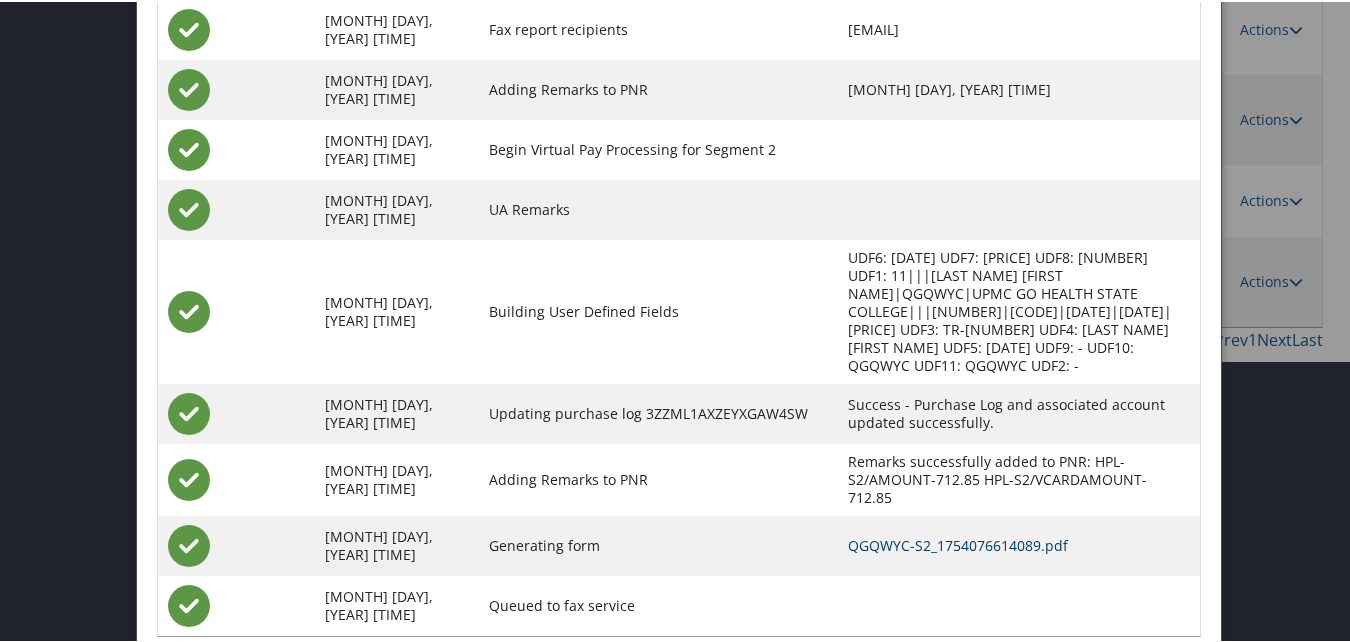click on "QGQWYC-S2_1754076614089.pdf" at bounding box center [958, 543] 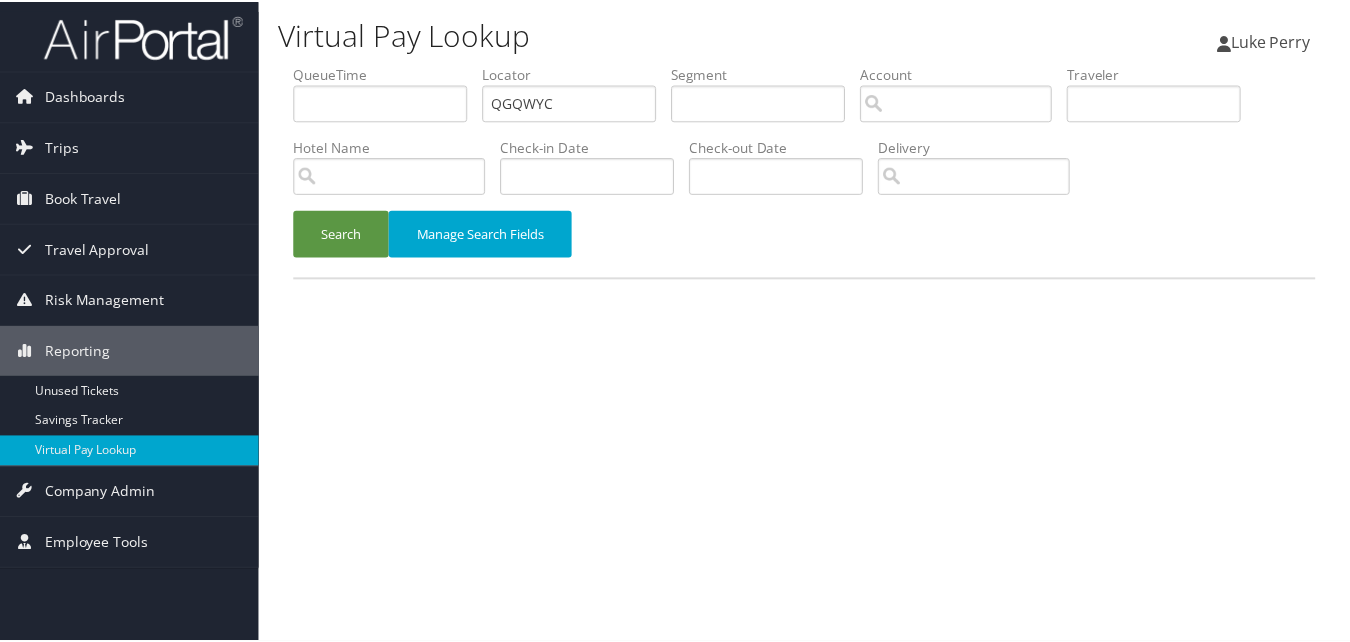scroll, scrollTop: 0, scrollLeft: 0, axis: both 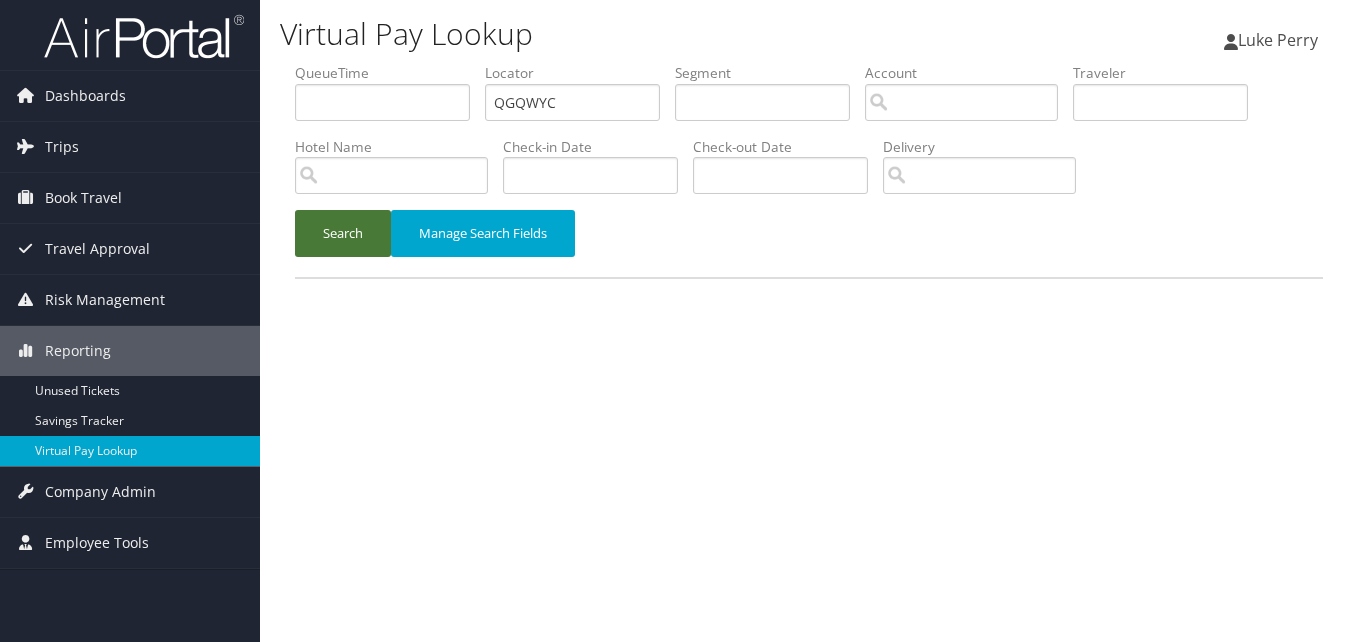 click on "Search" at bounding box center [343, 233] 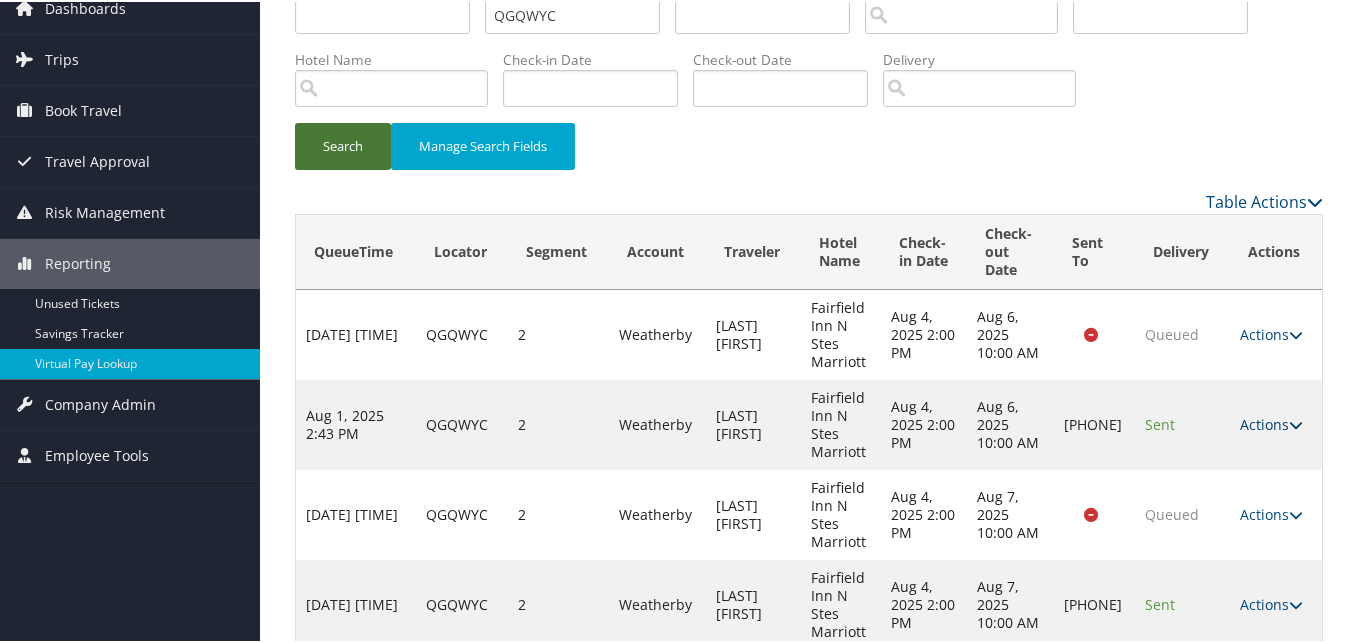 scroll, scrollTop: 274, scrollLeft: 0, axis: vertical 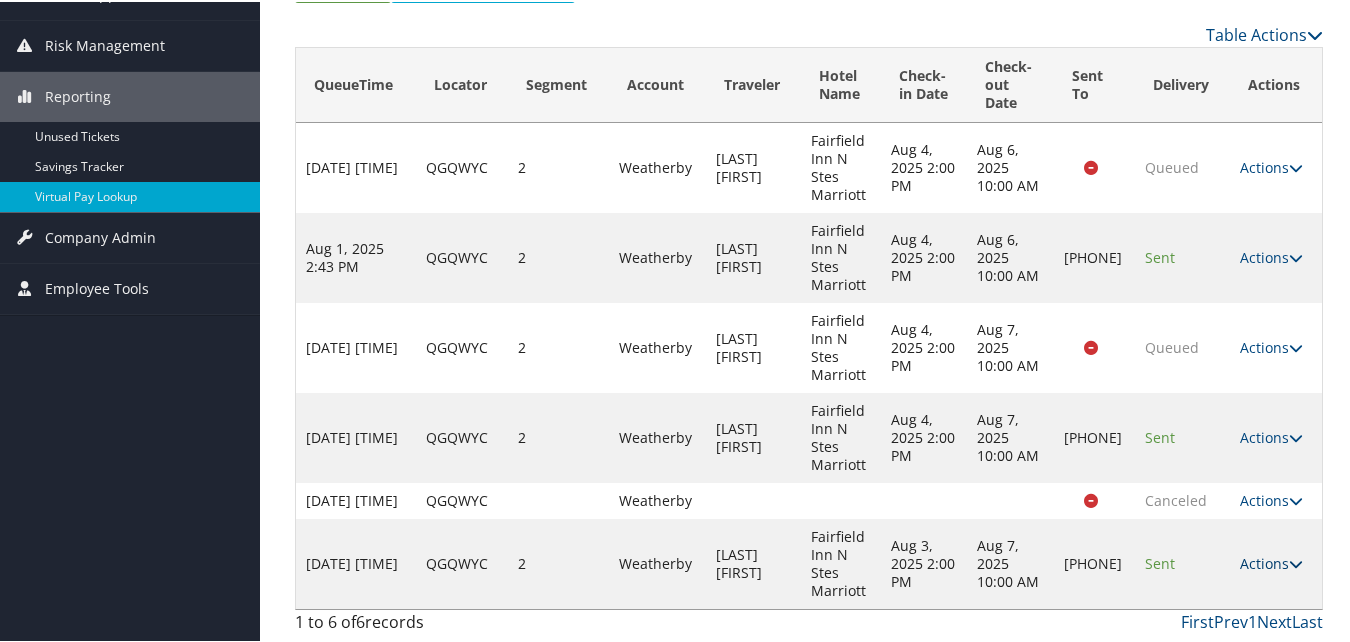 click on "Actions" at bounding box center (1271, 561) 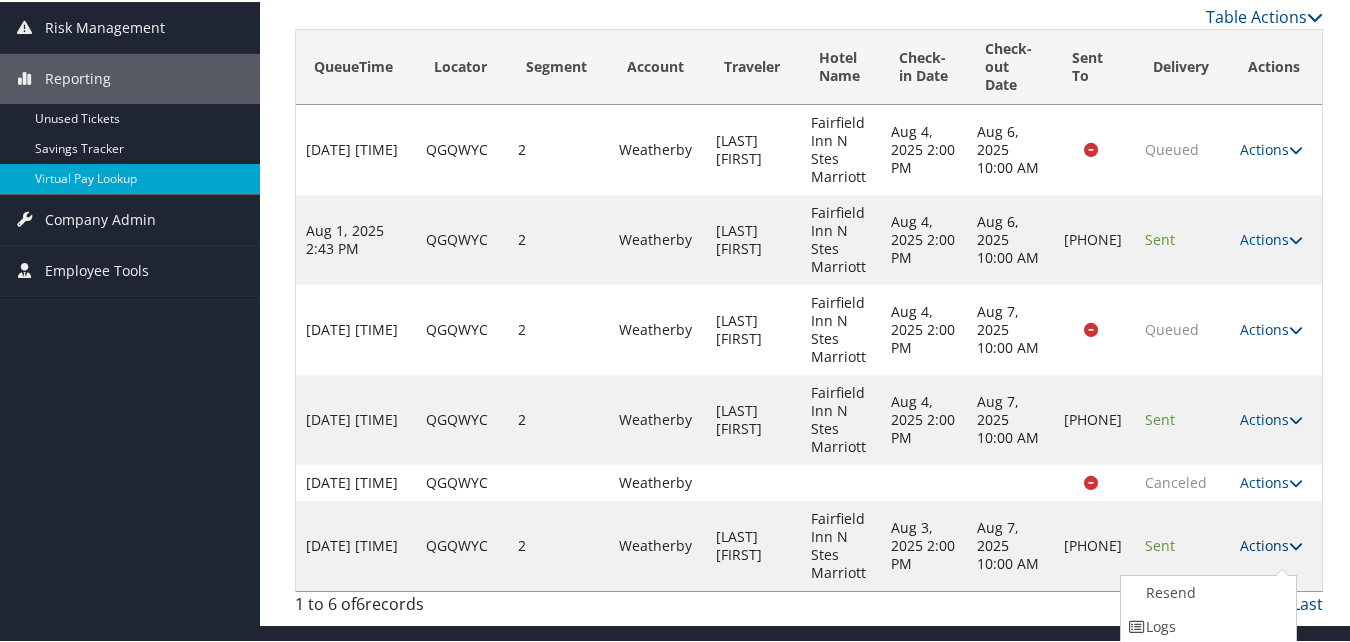 scroll, scrollTop: 343, scrollLeft: 0, axis: vertical 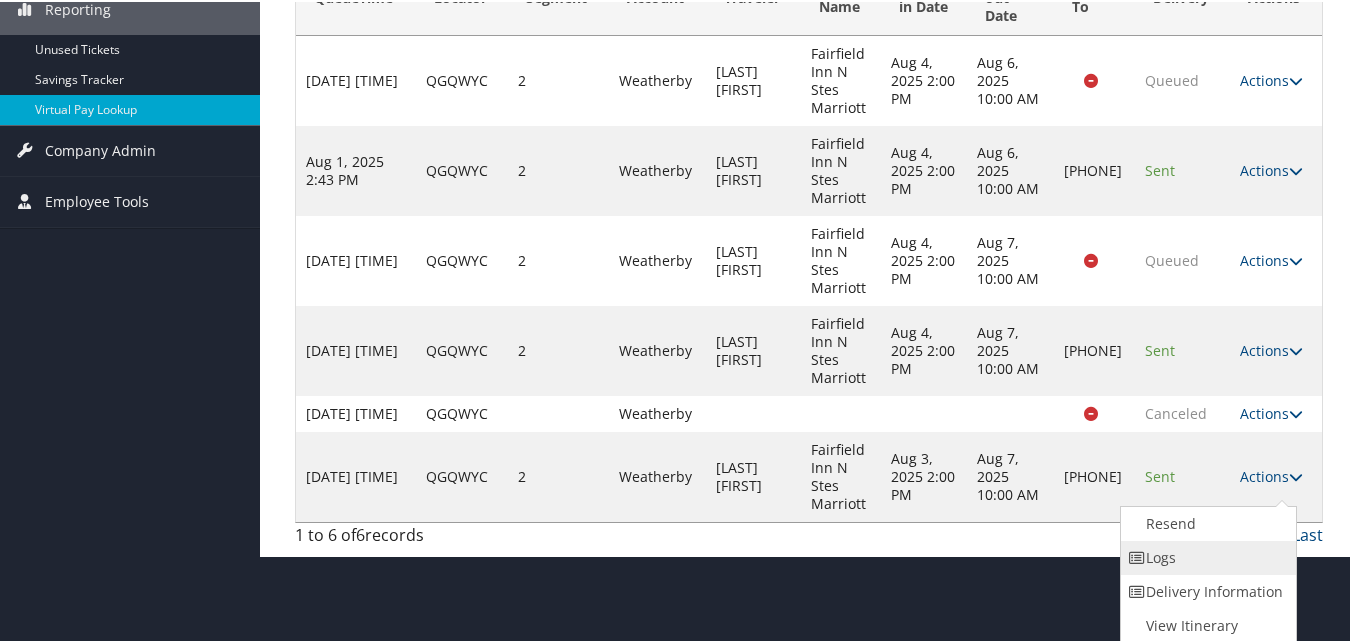 click on "Logs" at bounding box center [1206, 556] 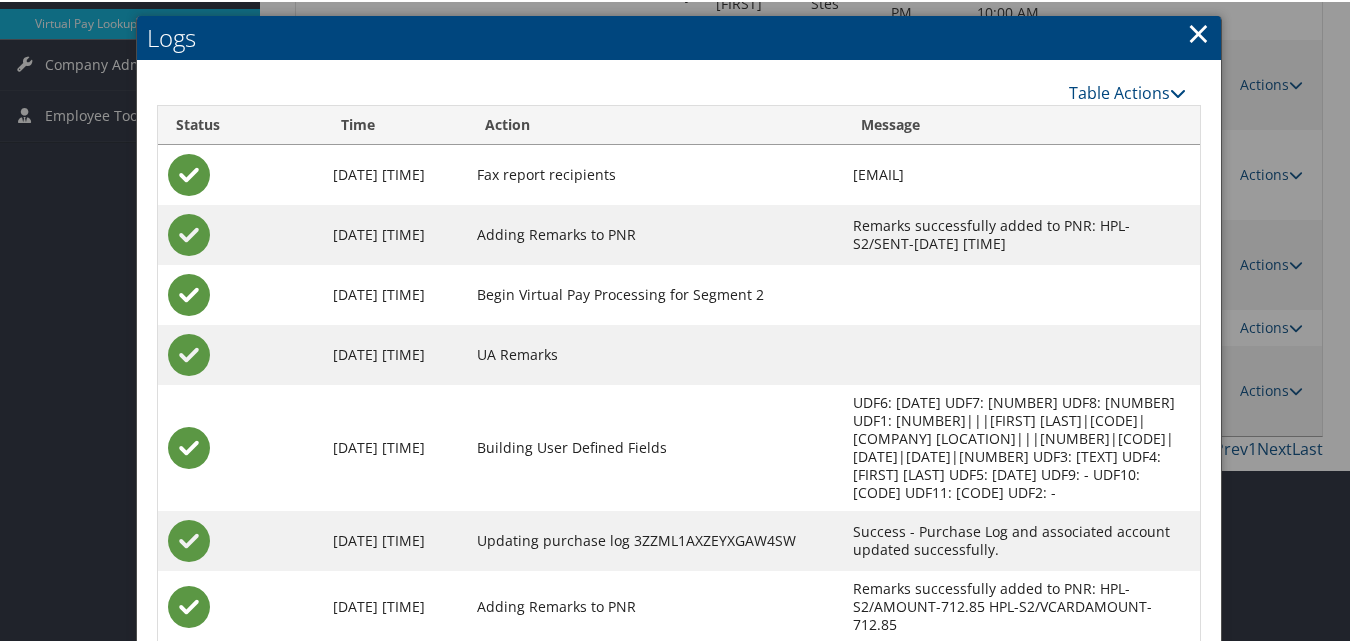 scroll, scrollTop: 574, scrollLeft: 0, axis: vertical 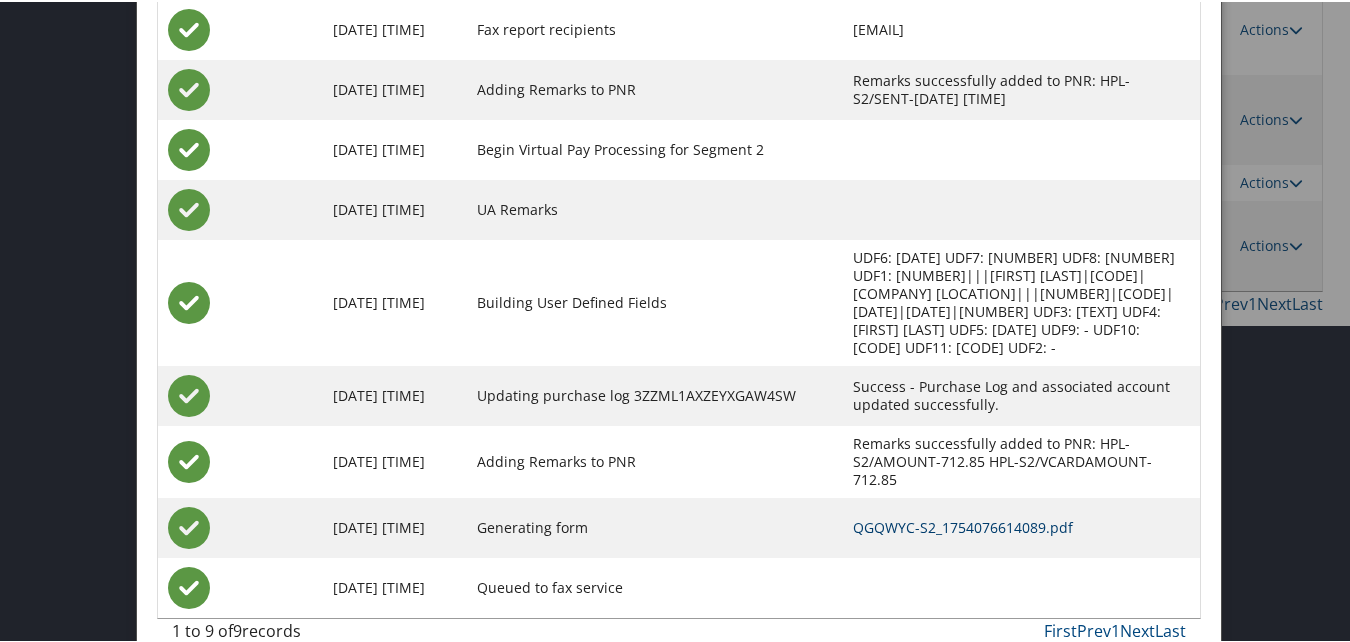 click on "QGQWYC-S2_1754076614089.pdf" at bounding box center (963, 525) 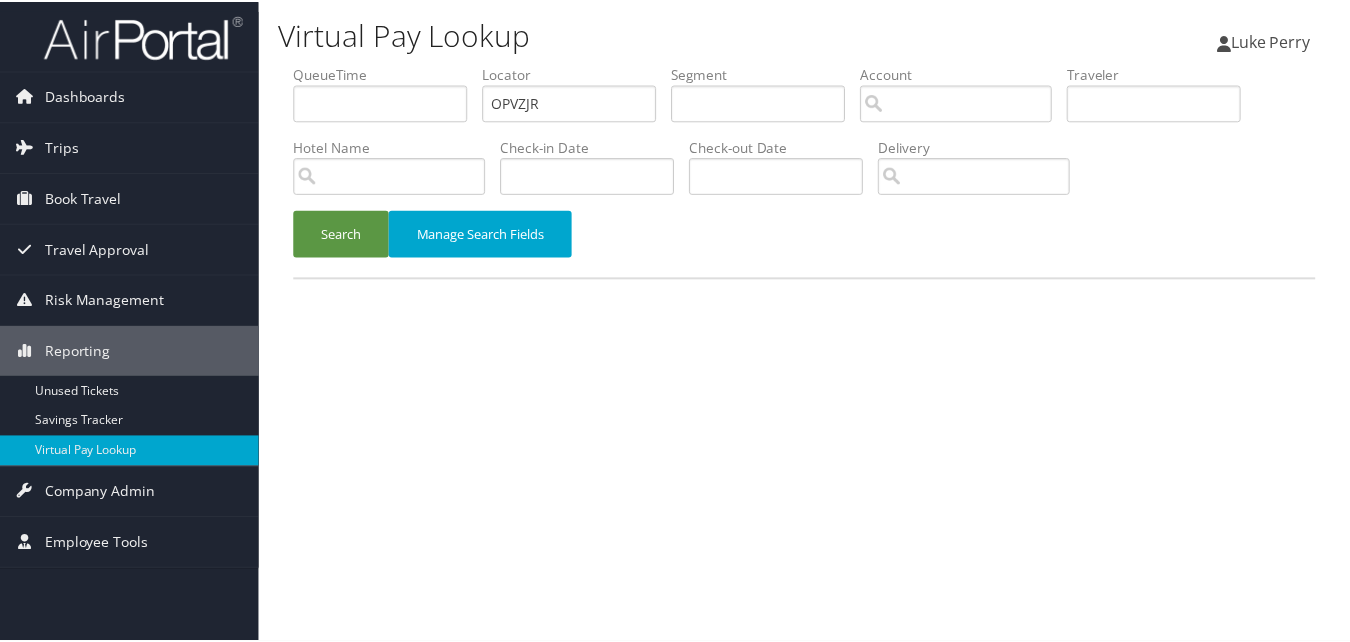 scroll, scrollTop: 0, scrollLeft: 0, axis: both 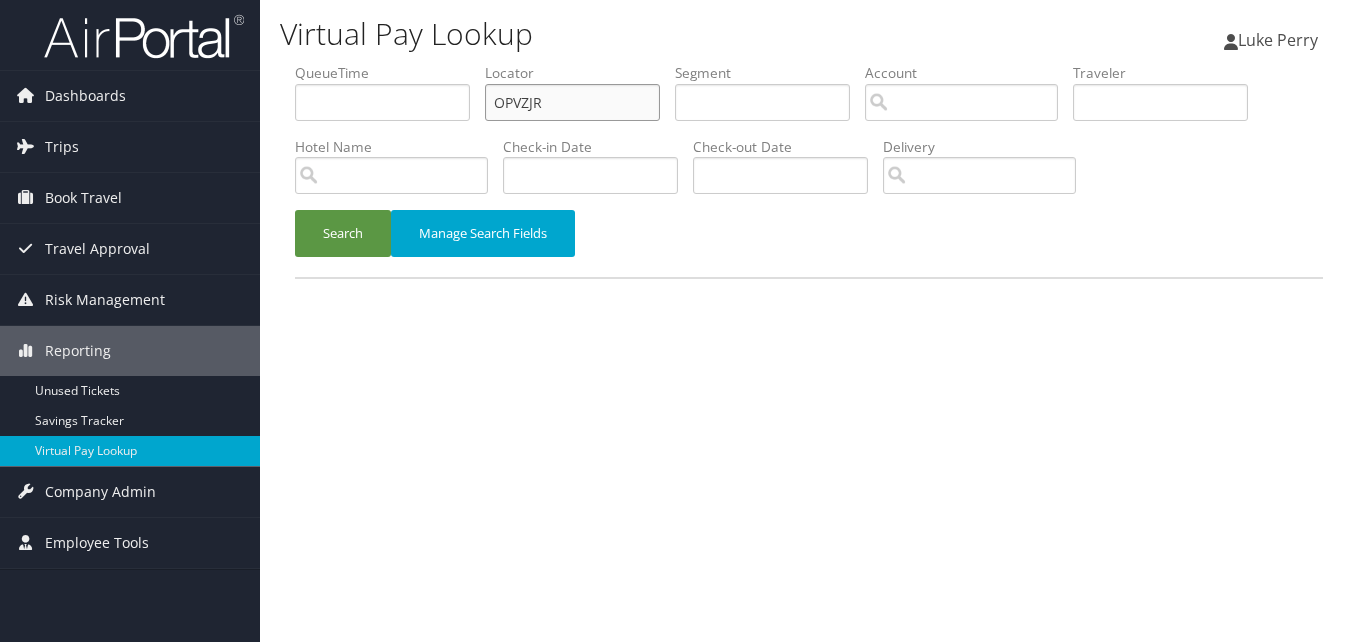drag, startPoint x: 604, startPoint y: 106, endPoint x: 347, endPoint y: 106, distance: 257 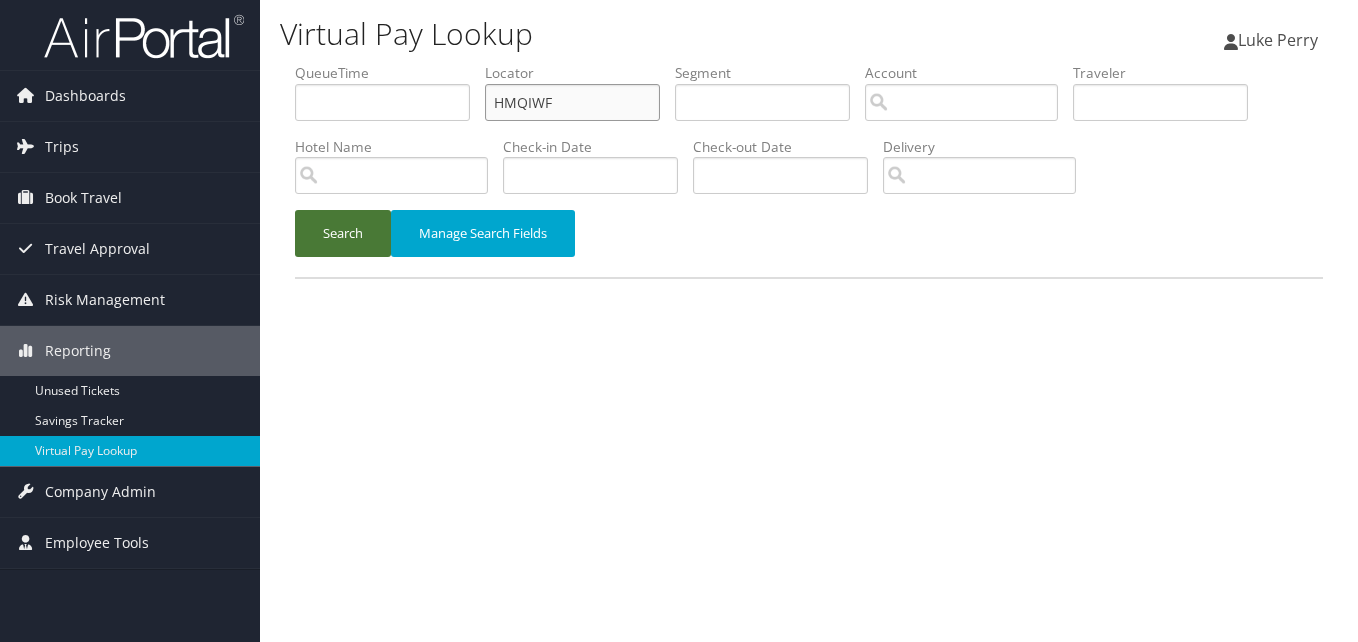 type on "HMQIWF" 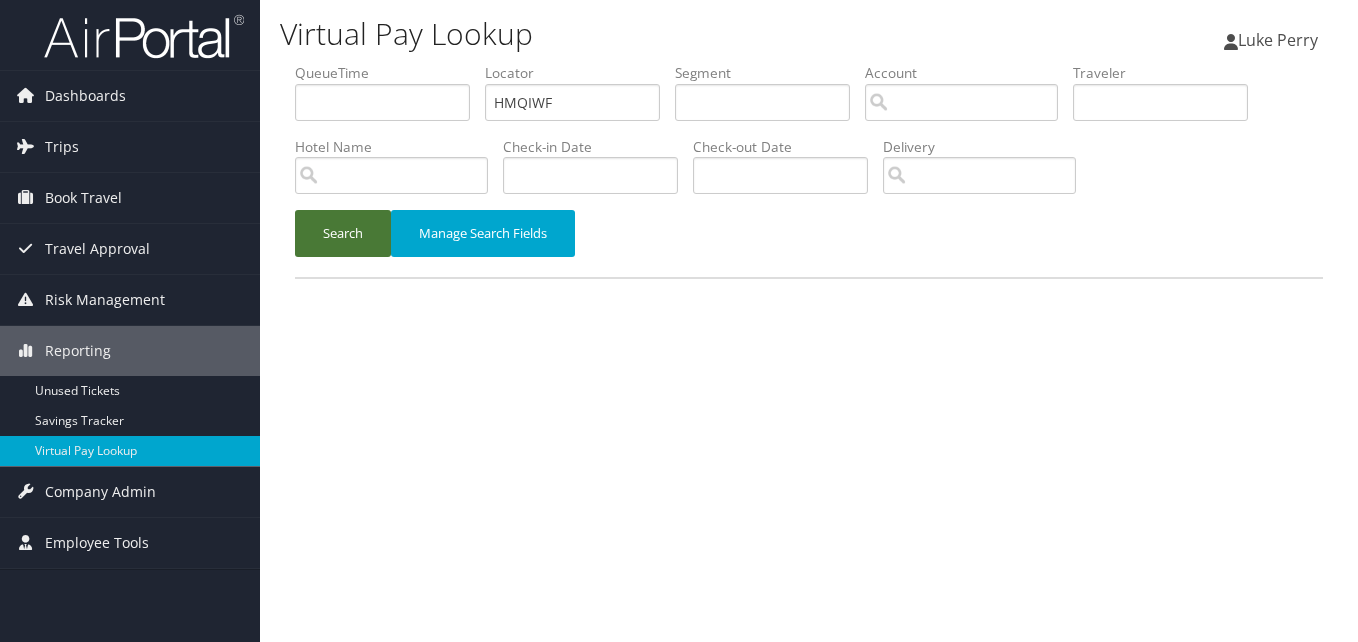 click on "Search" at bounding box center (343, 233) 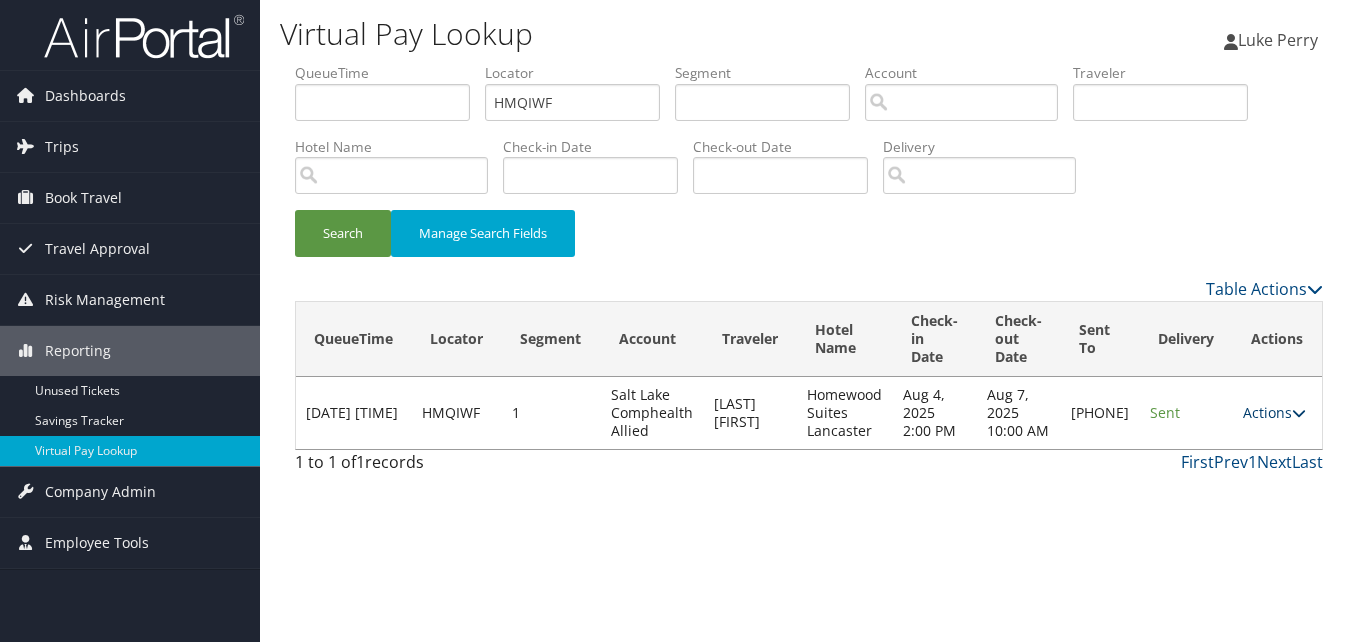 click on "Actions" at bounding box center (1274, 412) 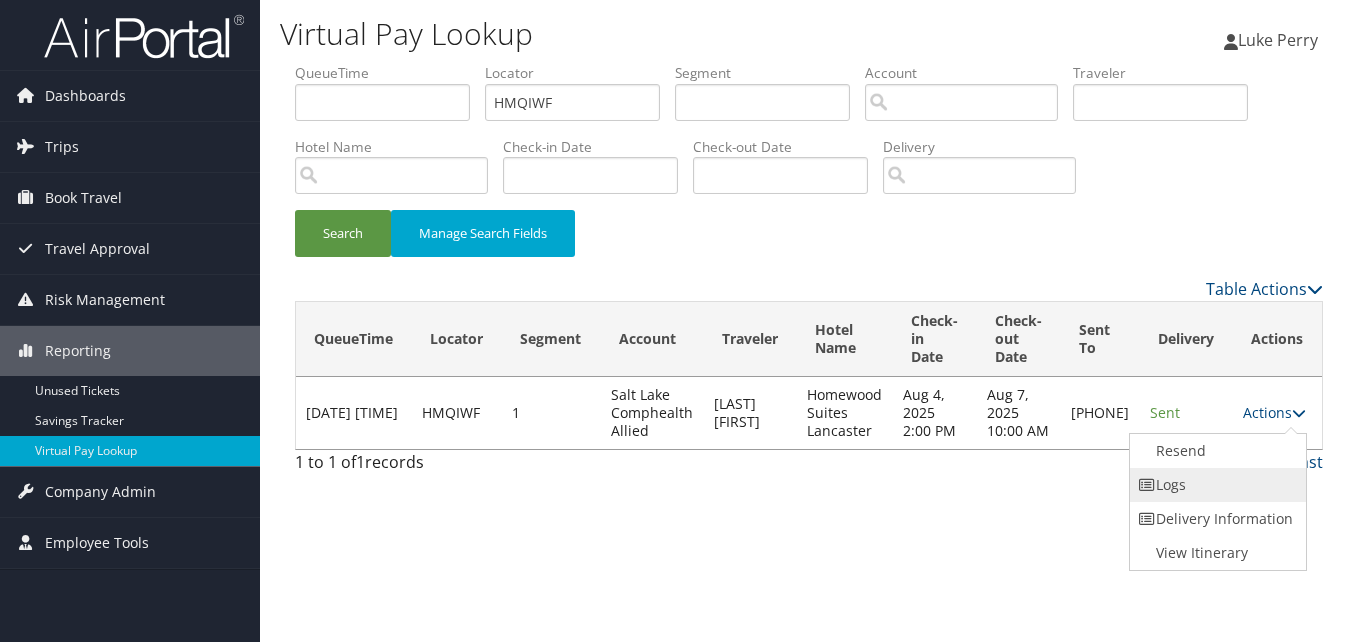 click on "Logs" at bounding box center (1215, 485) 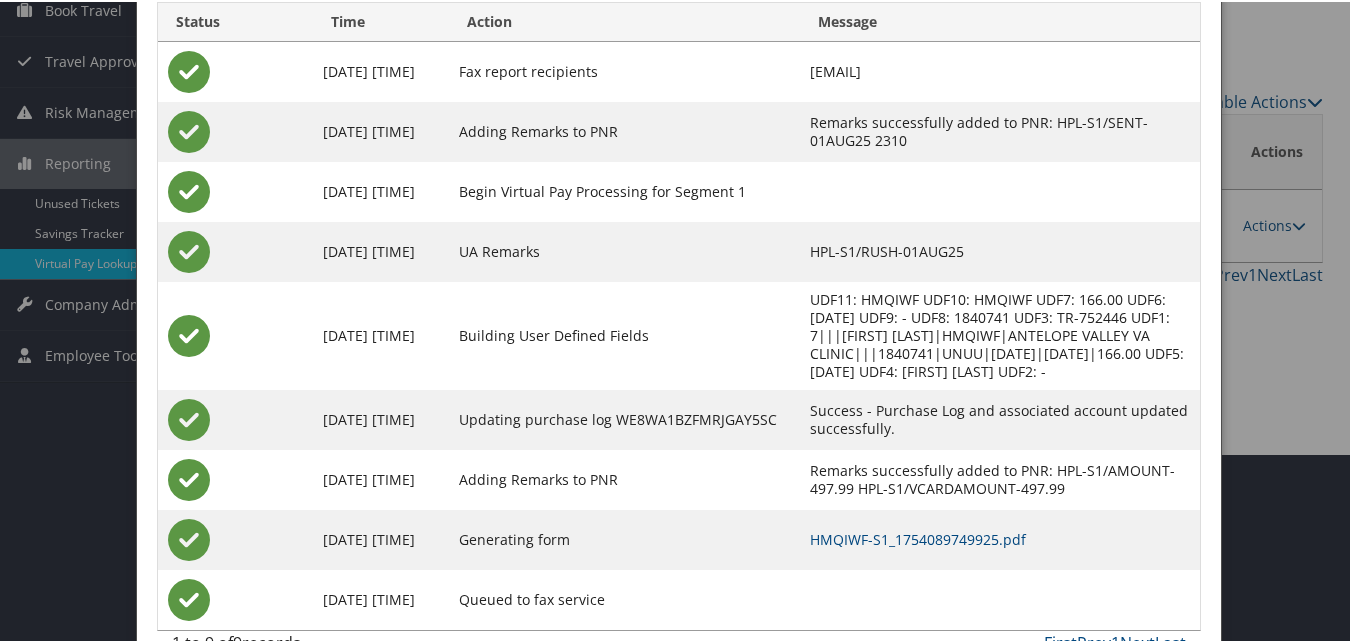 scroll, scrollTop: 231, scrollLeft: 0, axis: vertical 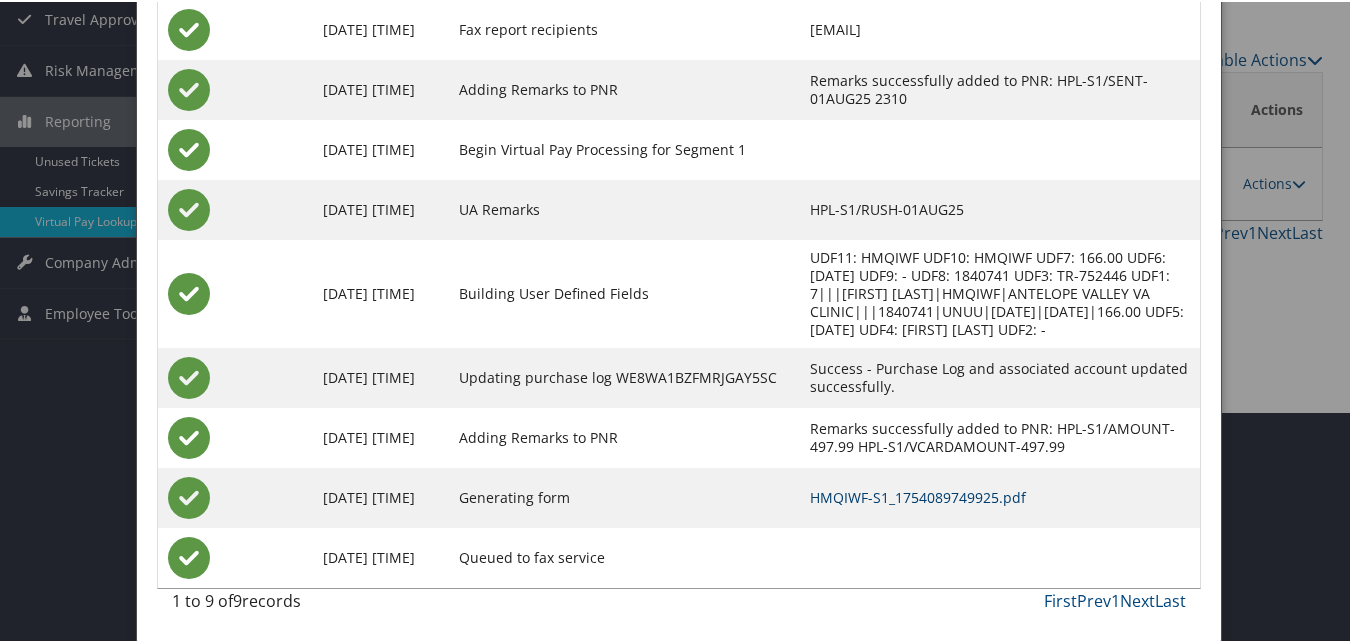 click on "HMQIWF-S1_1754089749925.pdf" at bounding box center (918, 495) 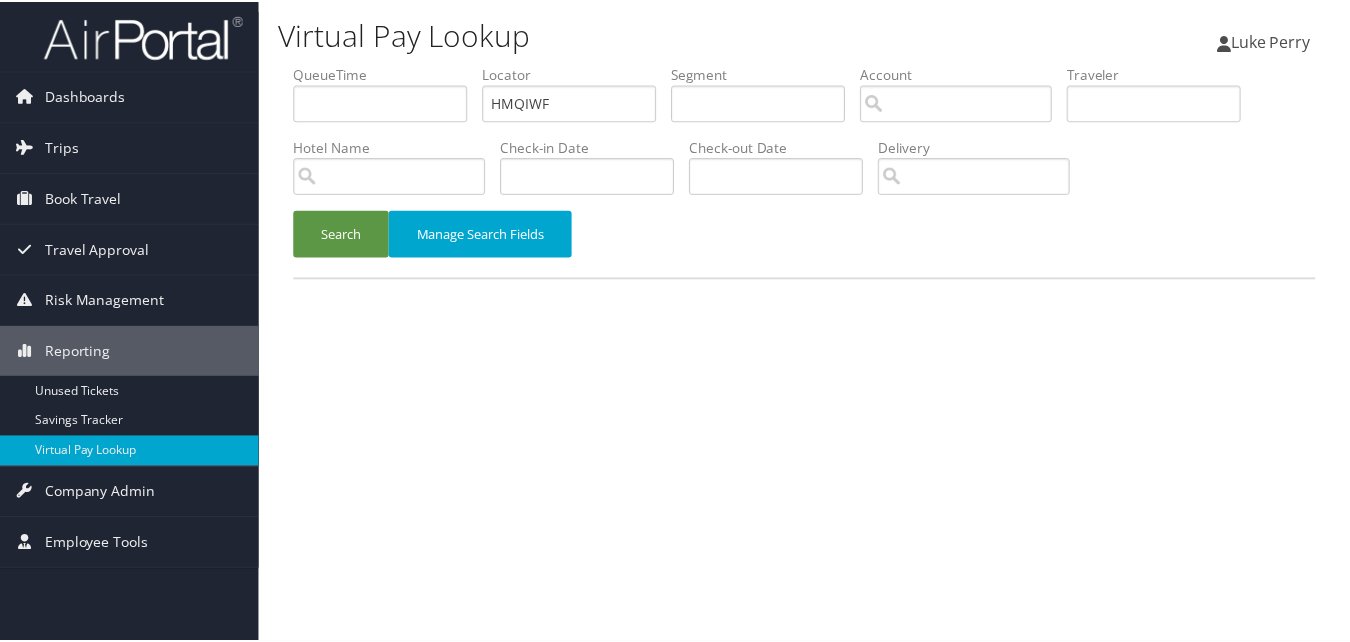 scroll, scrollTop: 0, scrollLeft: 0, axis: both 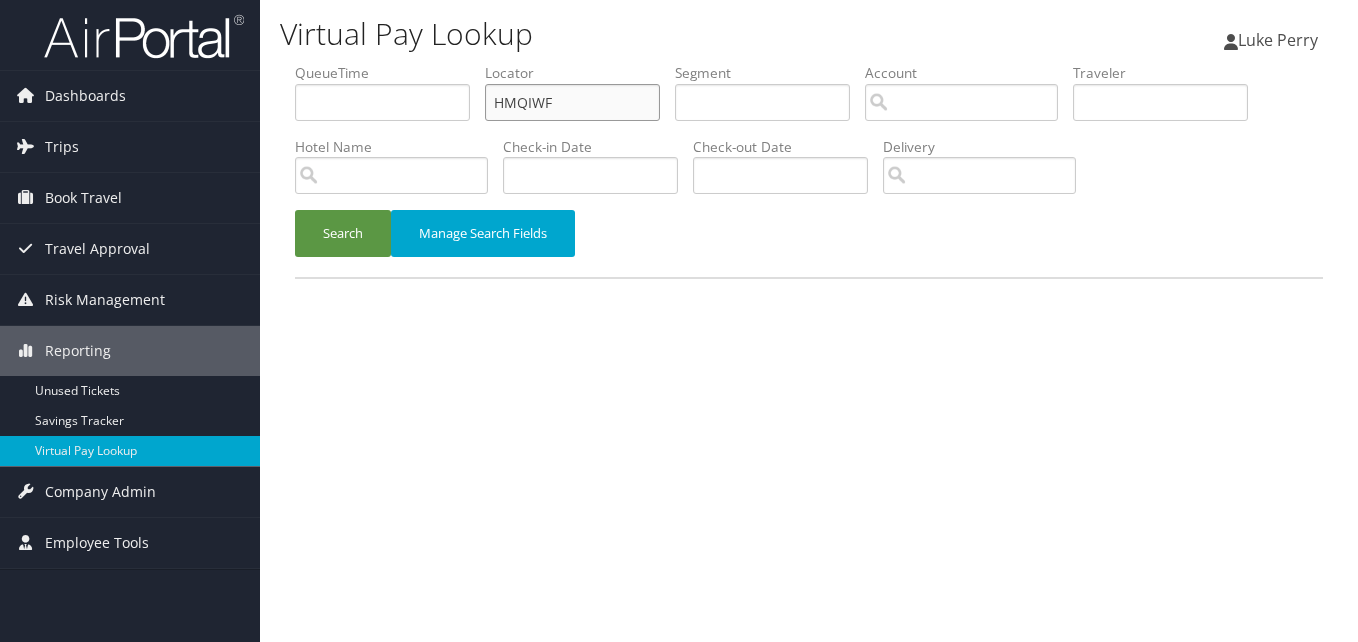 drag, startPoint x: 618, startPoint y: 95, endPoint x: 488, endPoint y: 102, distance: 130.18832 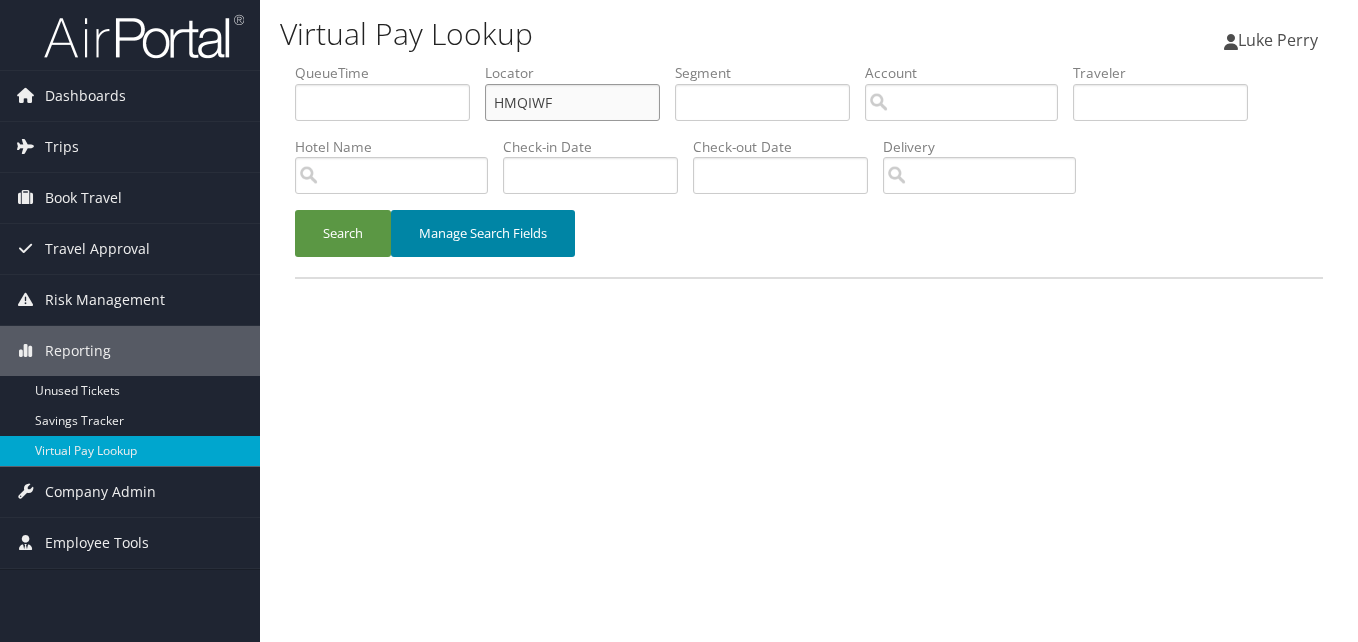 paste on "YFYYBY" 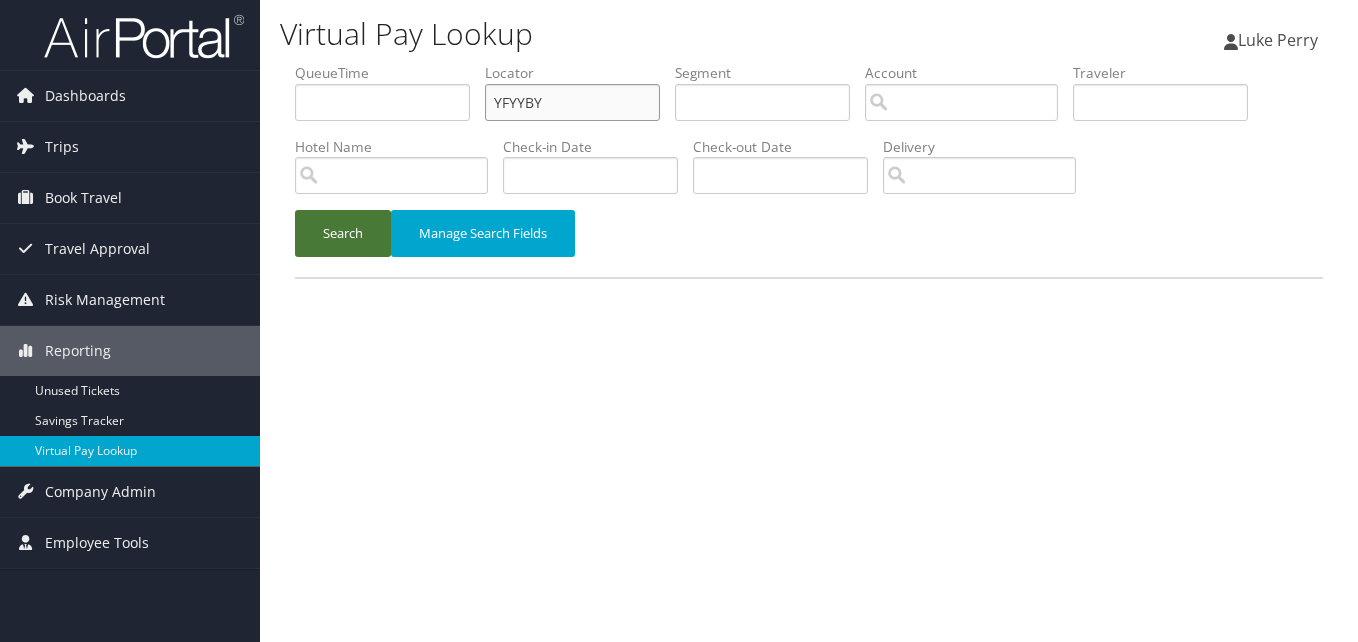 type on "YFYYBY" 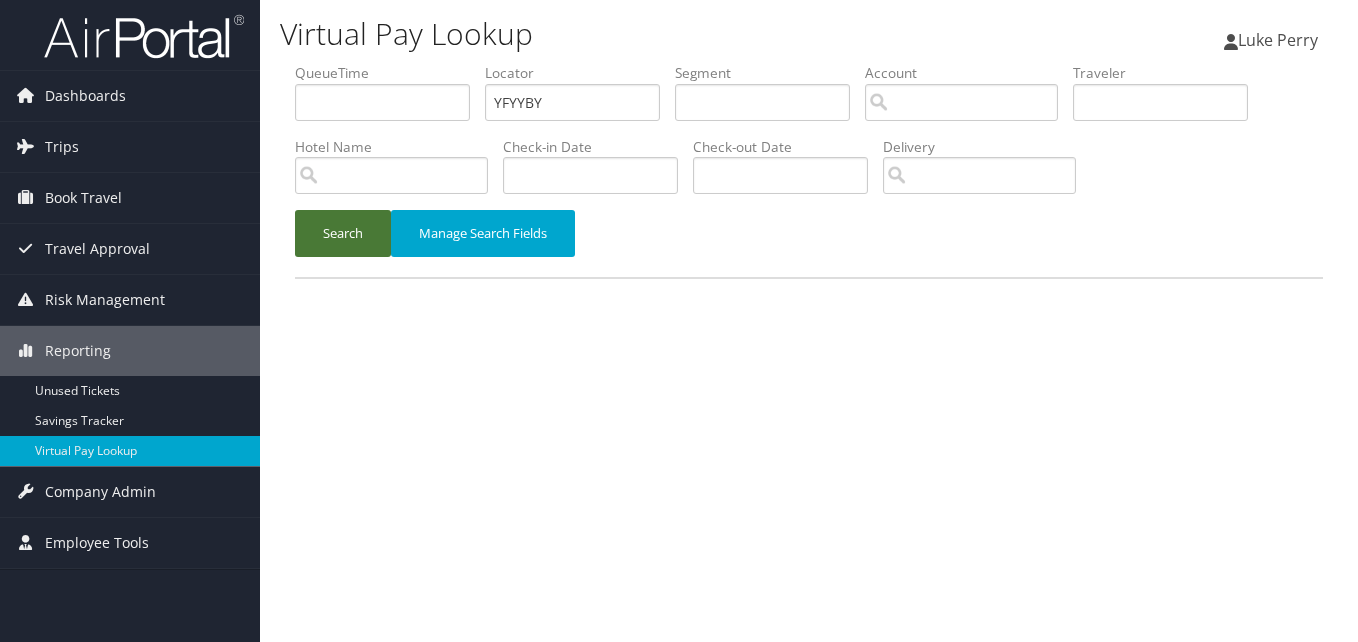 click on "Search" at bounding box center (343, 233) 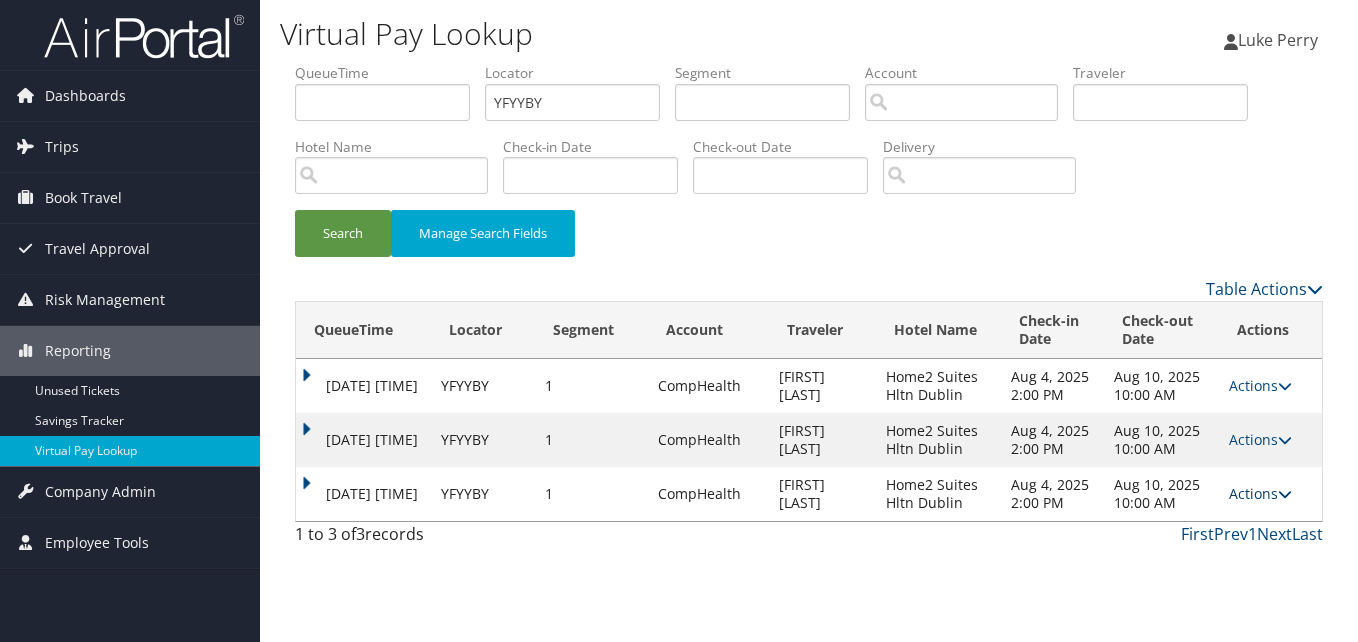 click on "Actions" at bounding box center [1260, 493] 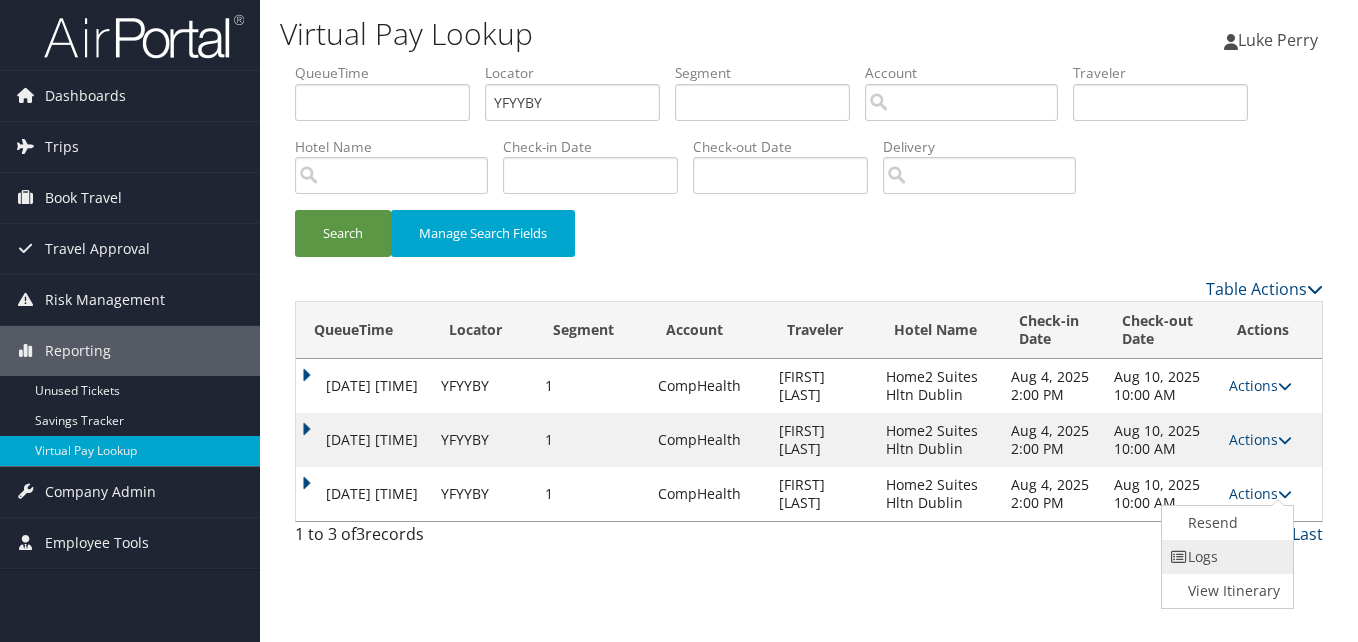 click on "Logs" at bounding box center [1225, 557] 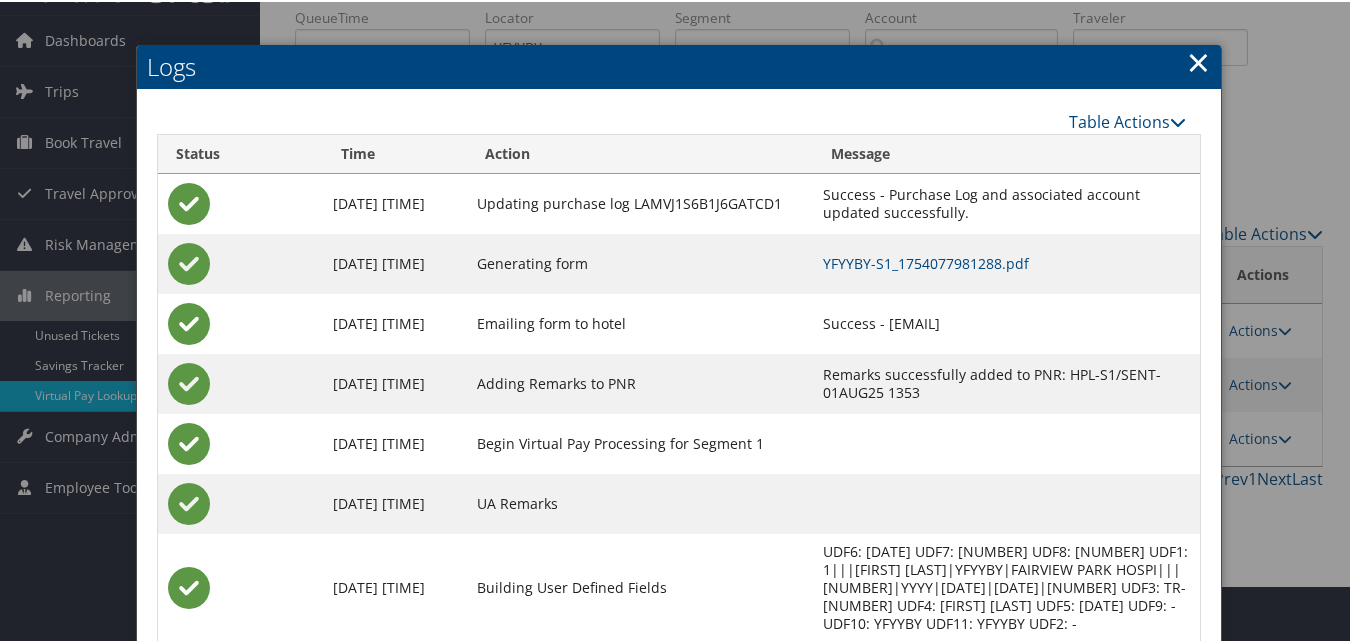 scroll, scrollTop: 111, scrollLeft: 0, axis: vertical 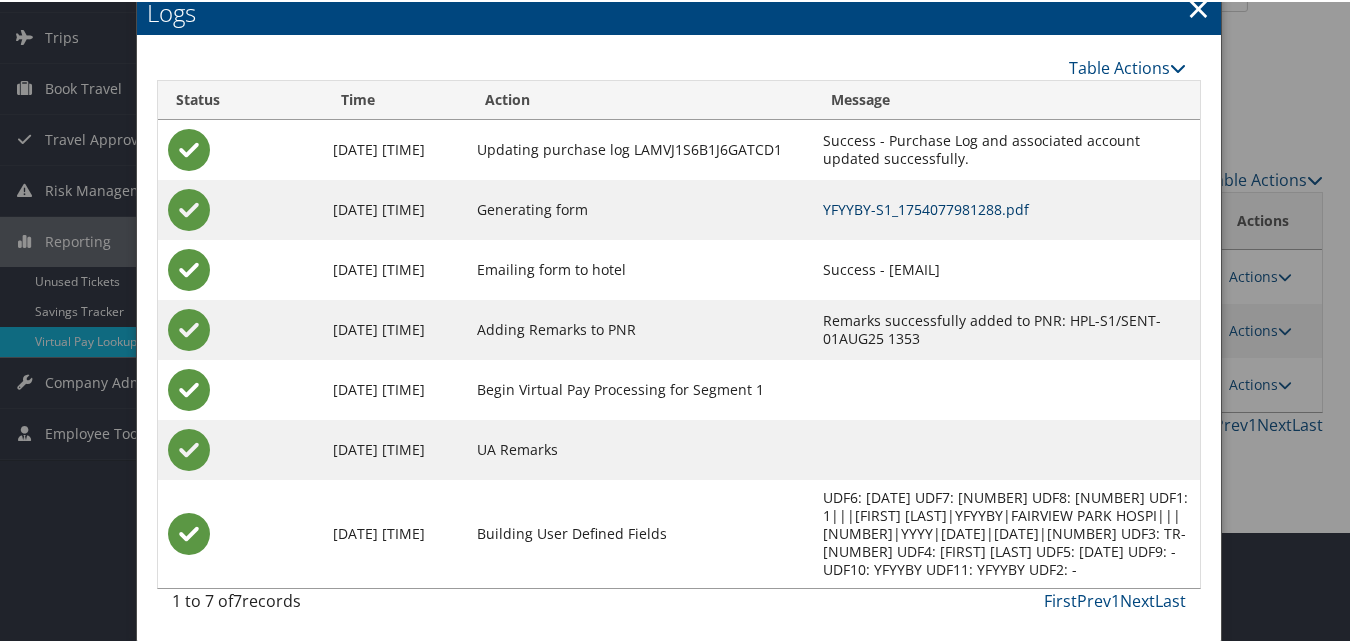click on "YFYYBY-S1_1754077981288.pdf" at bounding box center (926, 207) 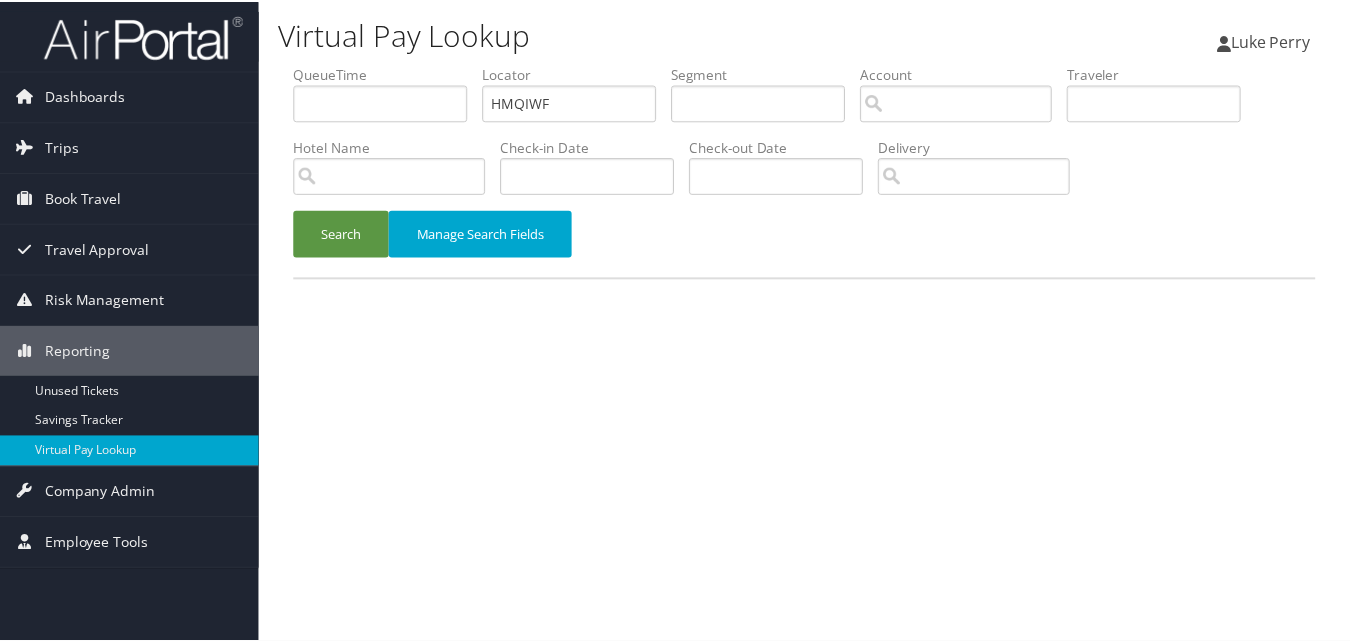scroll, scrollTop: 0, scrollLeft: 0, axis: both 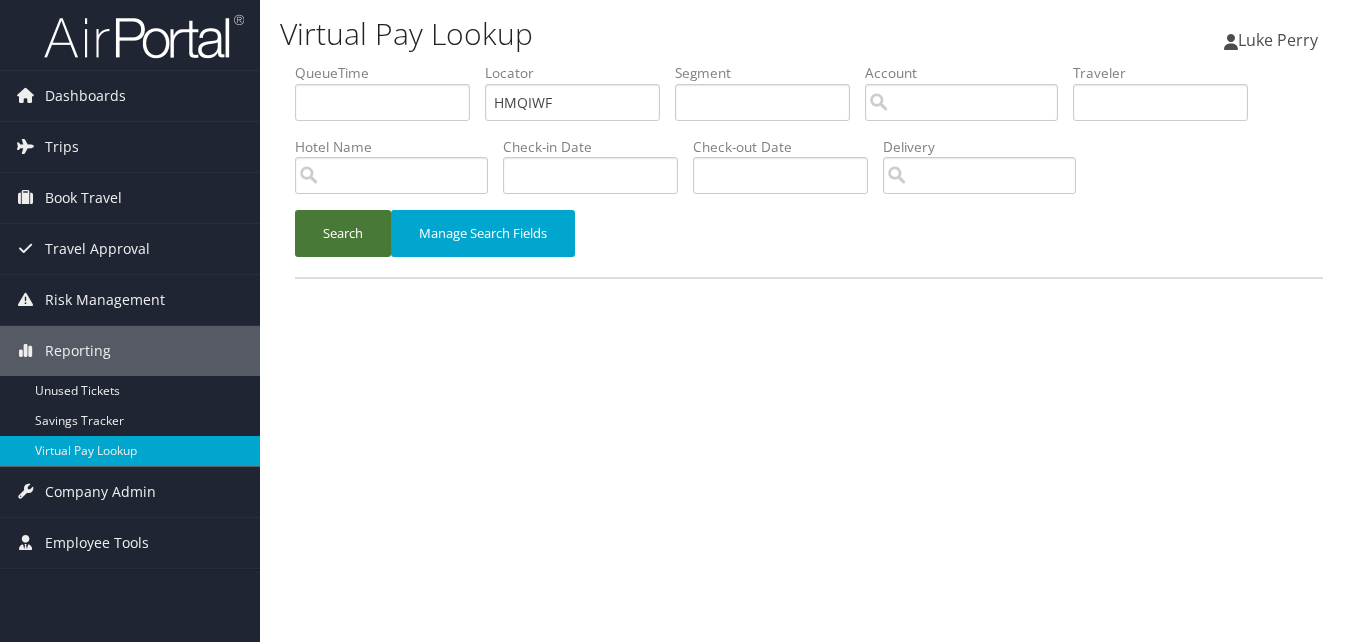 click on "Search" at bounding box center (343, 233) 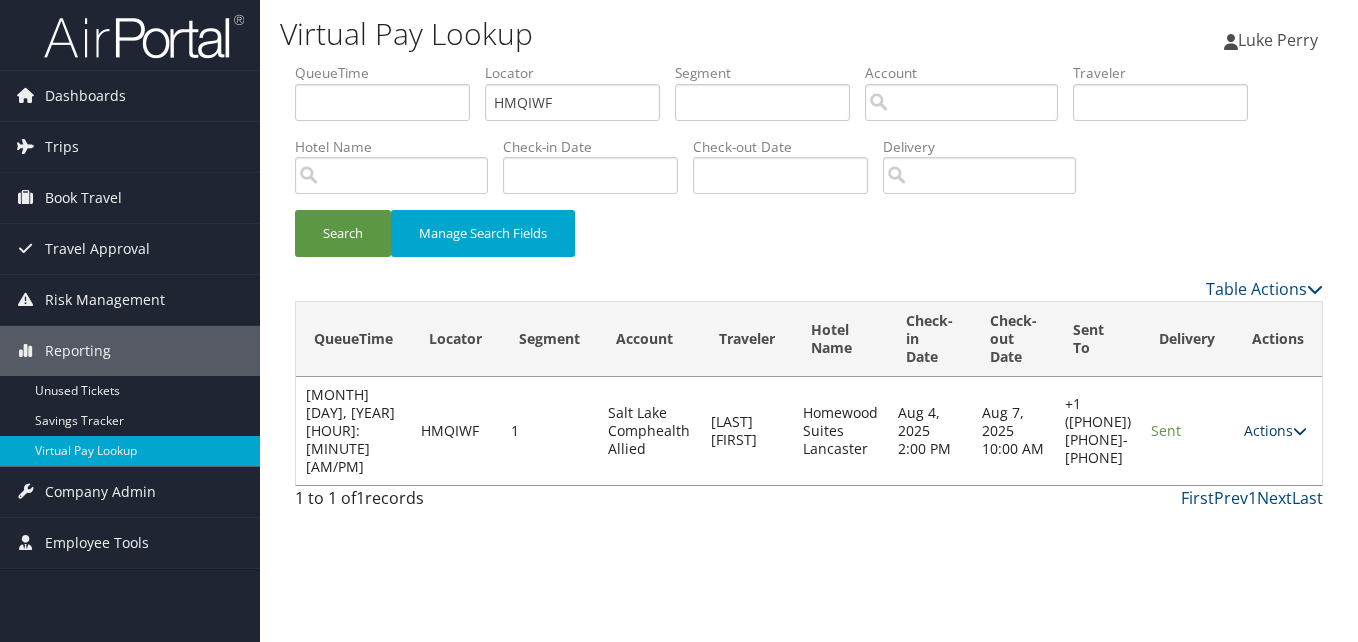 click on "Actions" at bounding box center [1275, 430] 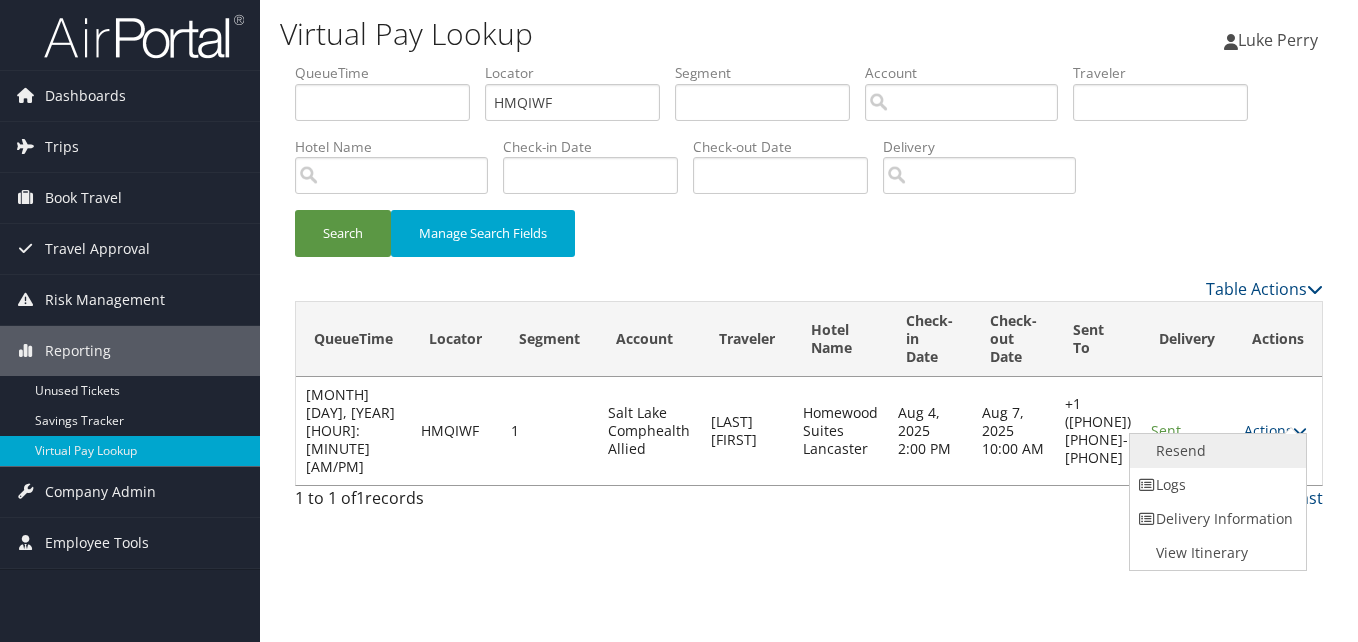 click on "Resend" at bounding box center (1215, 451) 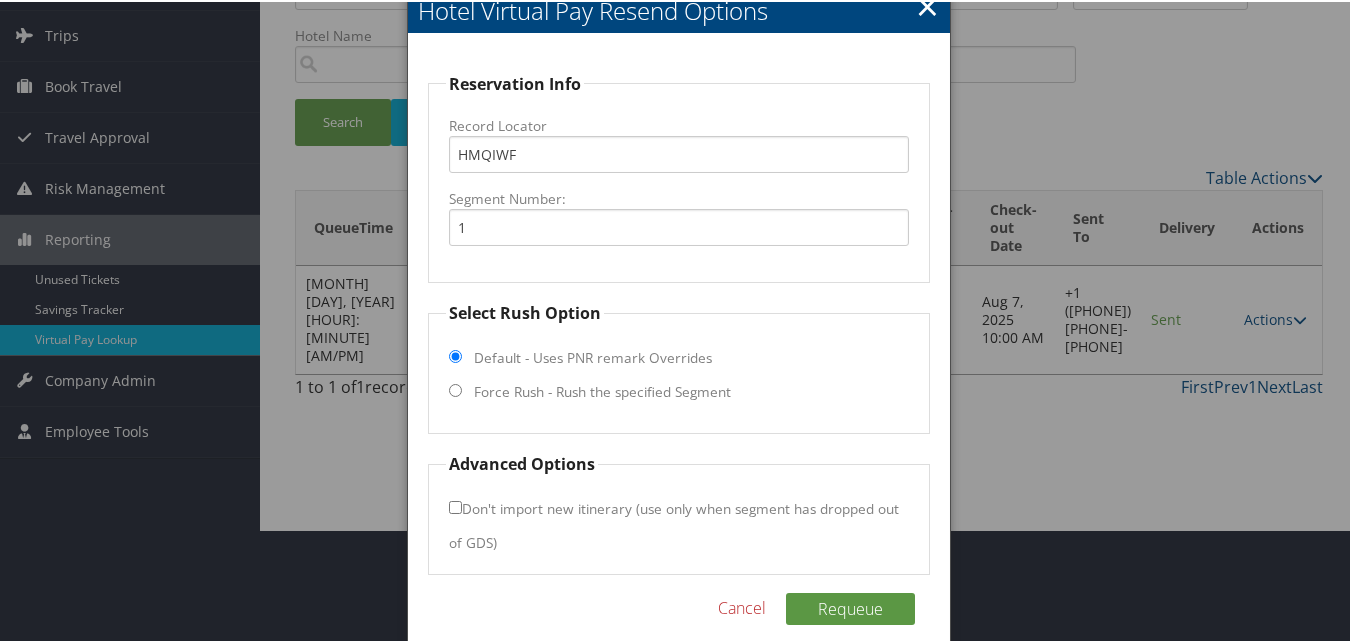 scroll, scrollTop: 135, scrollLeft: 0, axis: vertical 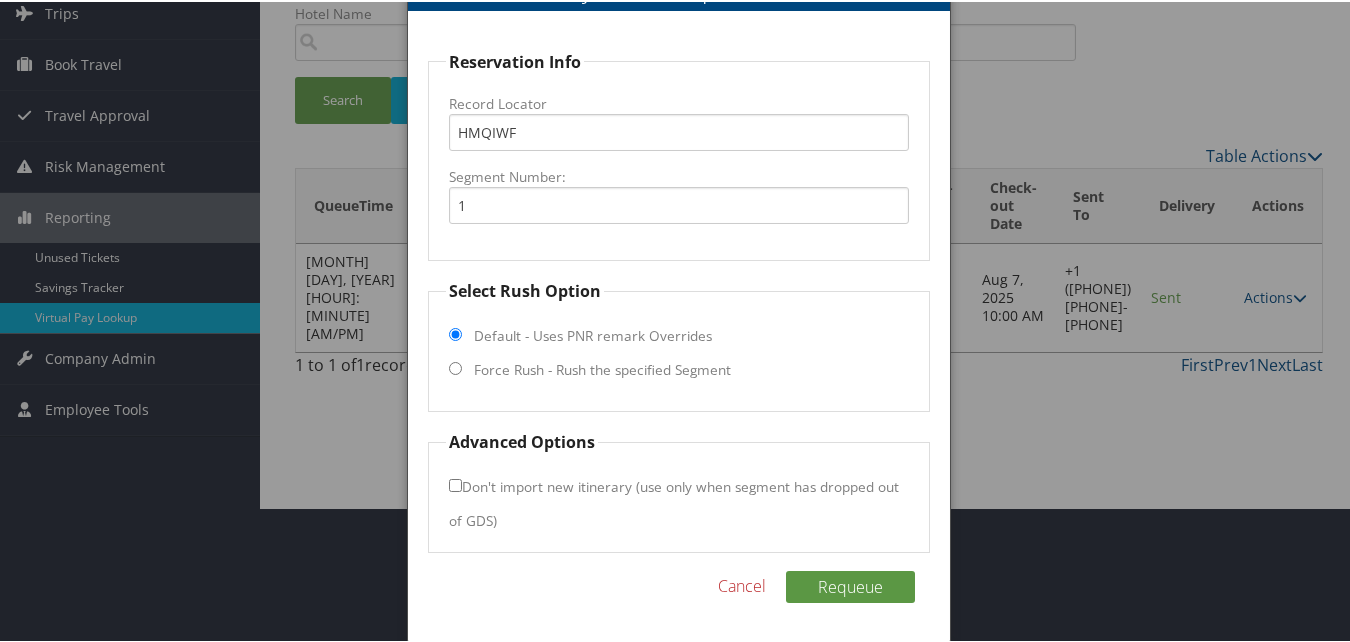 click on "Force Rush - Rush the specified Segment" at bounding box center [602, 368] 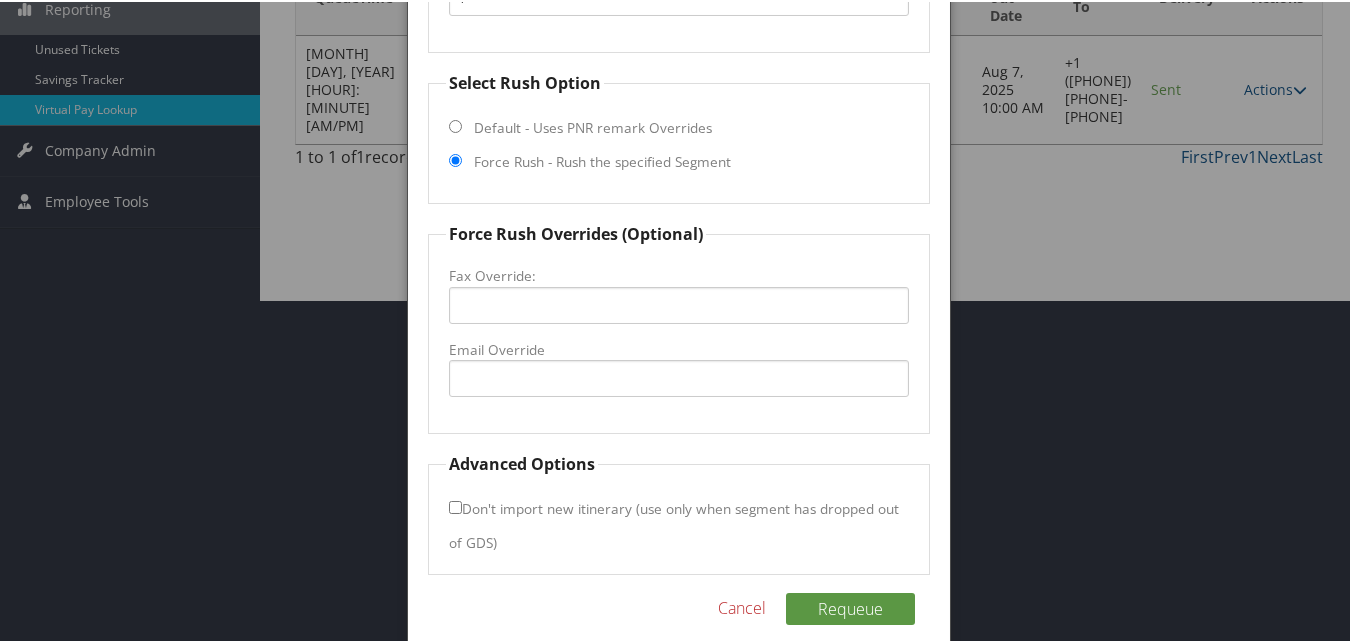 scroll, scrollTop: 365, scrollLeft: 0, axis: vertical 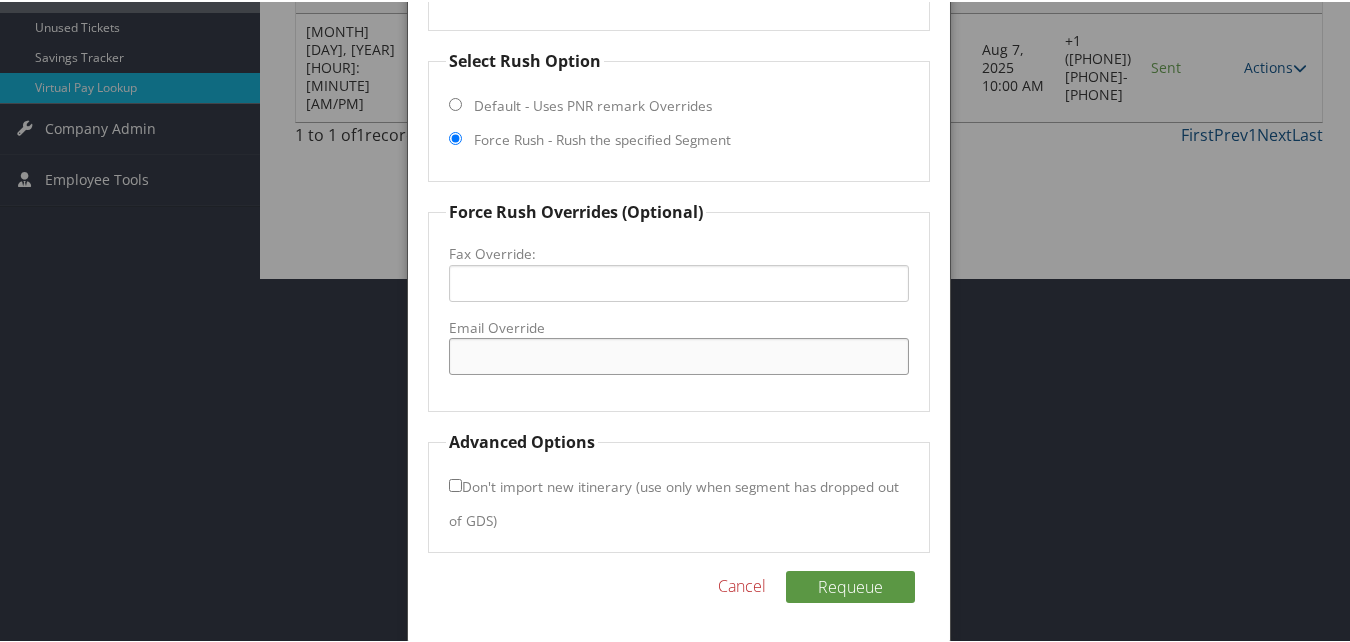 click on "Email Override" at bounding box center (678, 354) 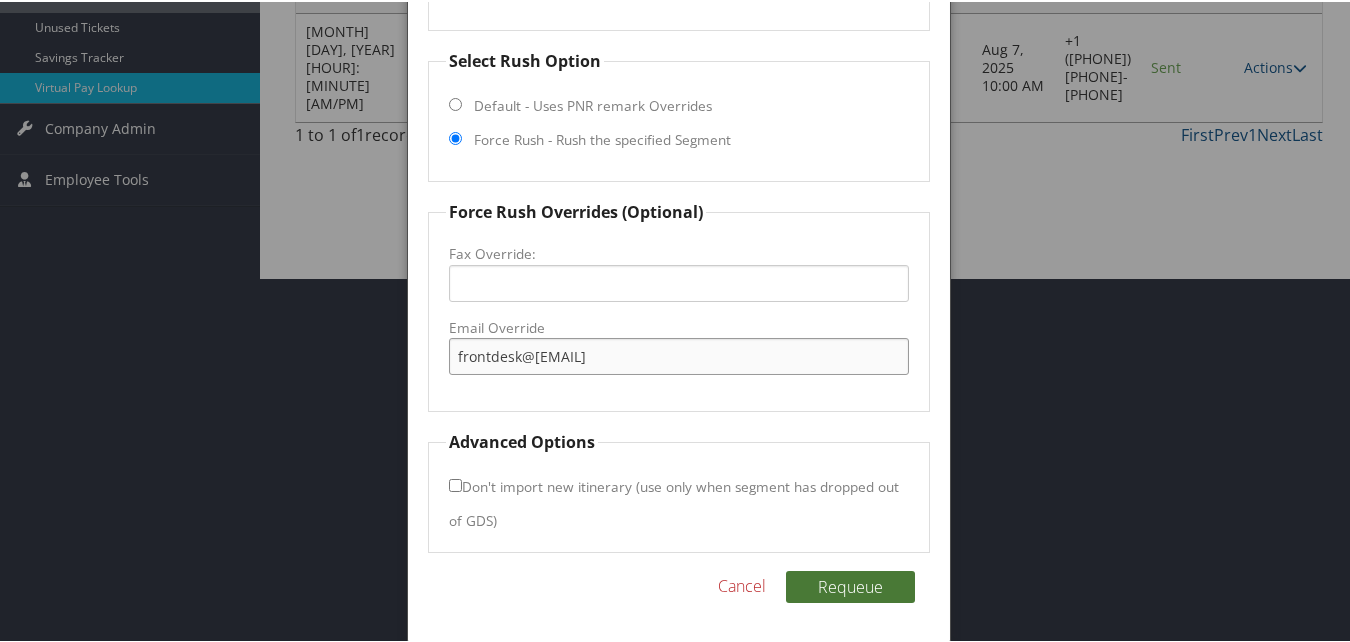 type on "[EMAIL]" 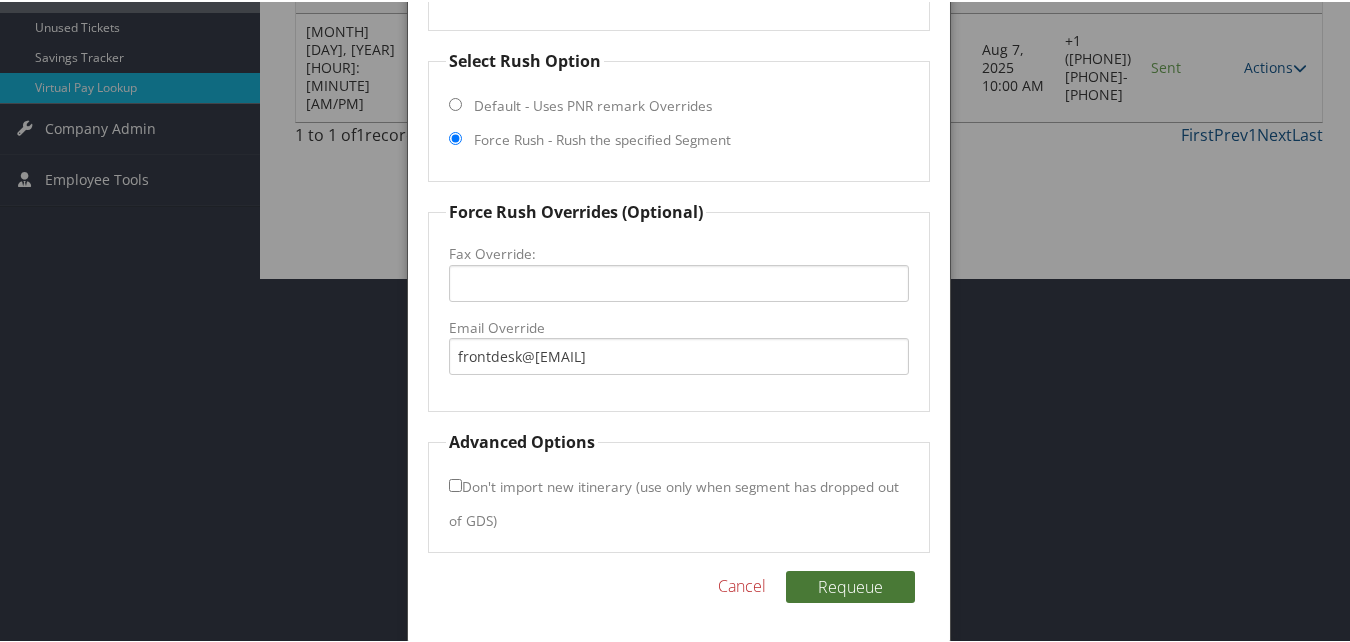 click on "Requeue" at bounding box center (850, 585) 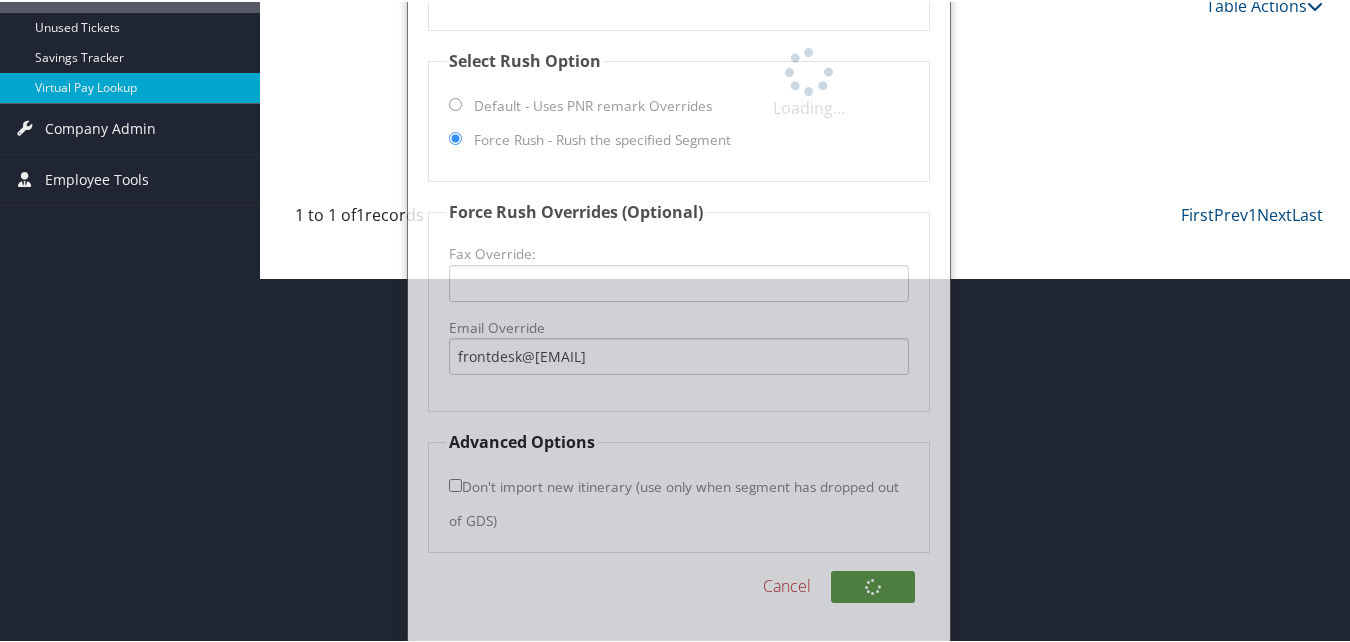 scroll, scrollTop: 0, scrollLeft: 0, axis: both 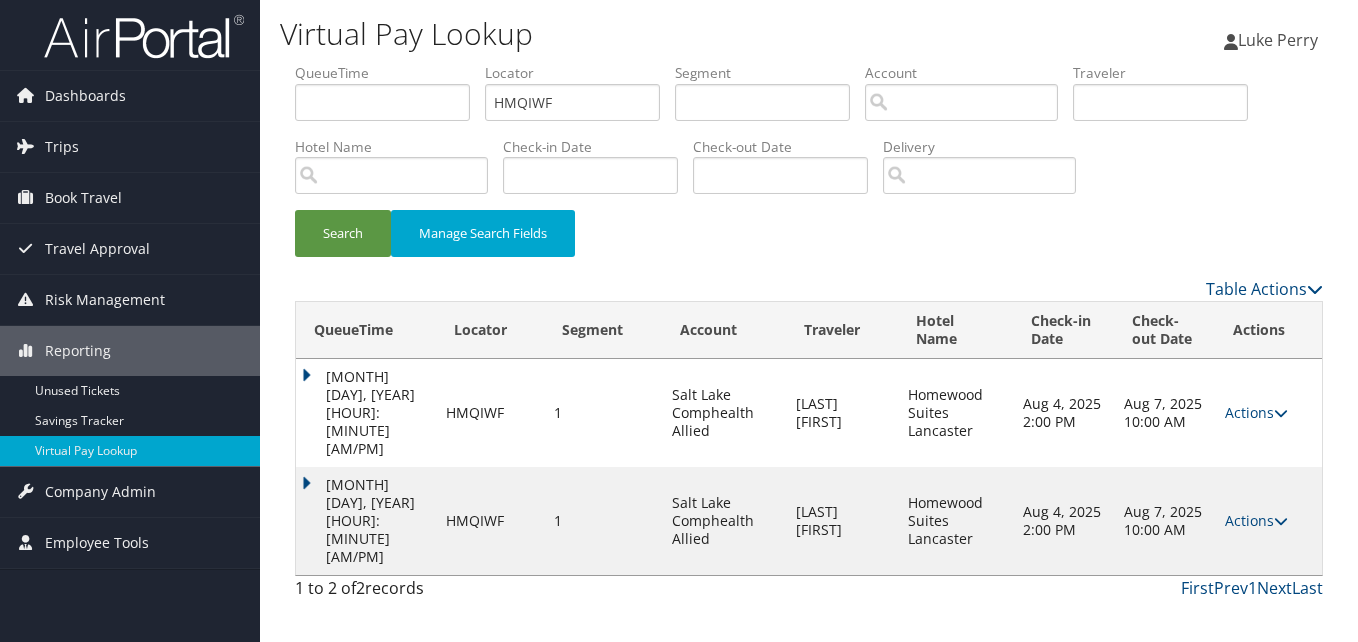 click on "Aug 2, 2025 4:39 AM" at bounding box center (366, 413) 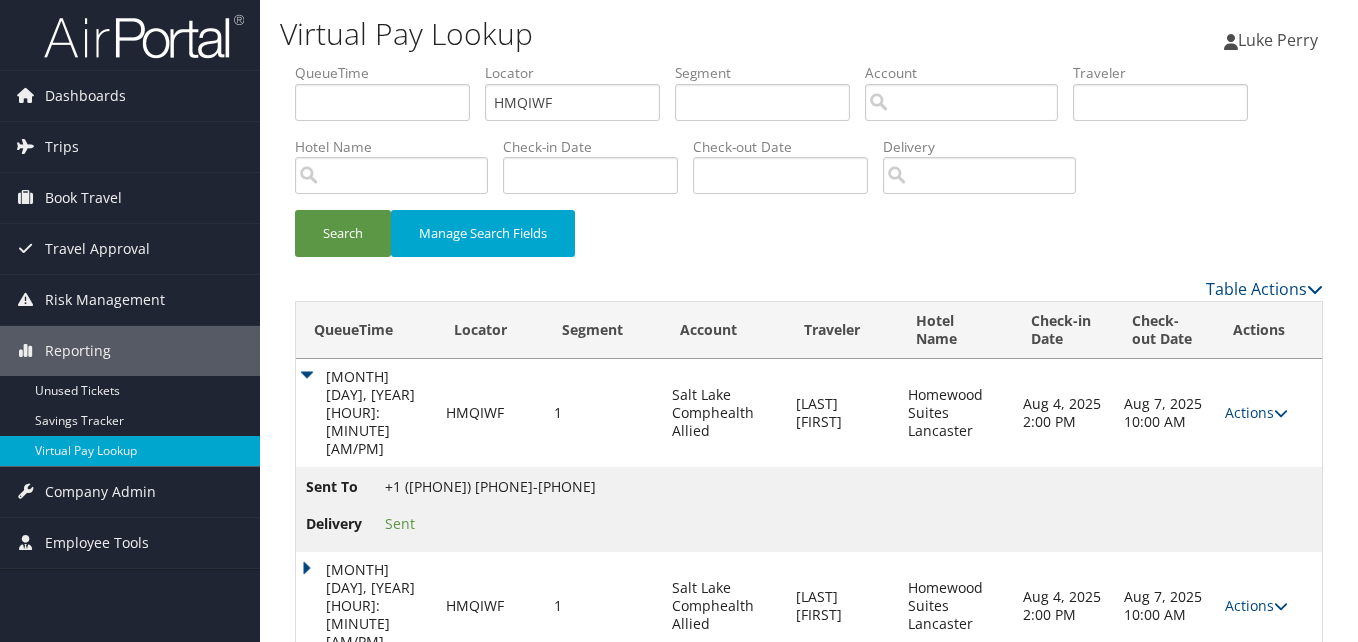 click on "Aug 3, 2025 12:38 AM" at bounding box center (366, 606) 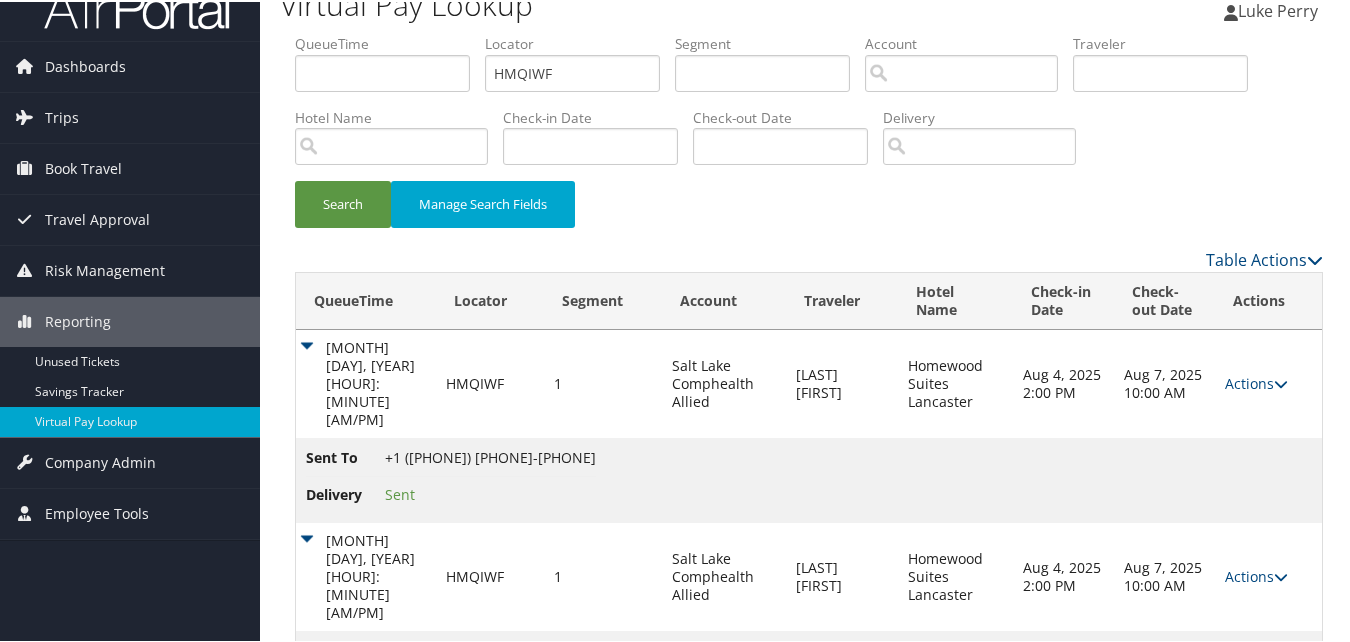 scroll, scrollTop: 0, scrollLeft: 0, axis: both 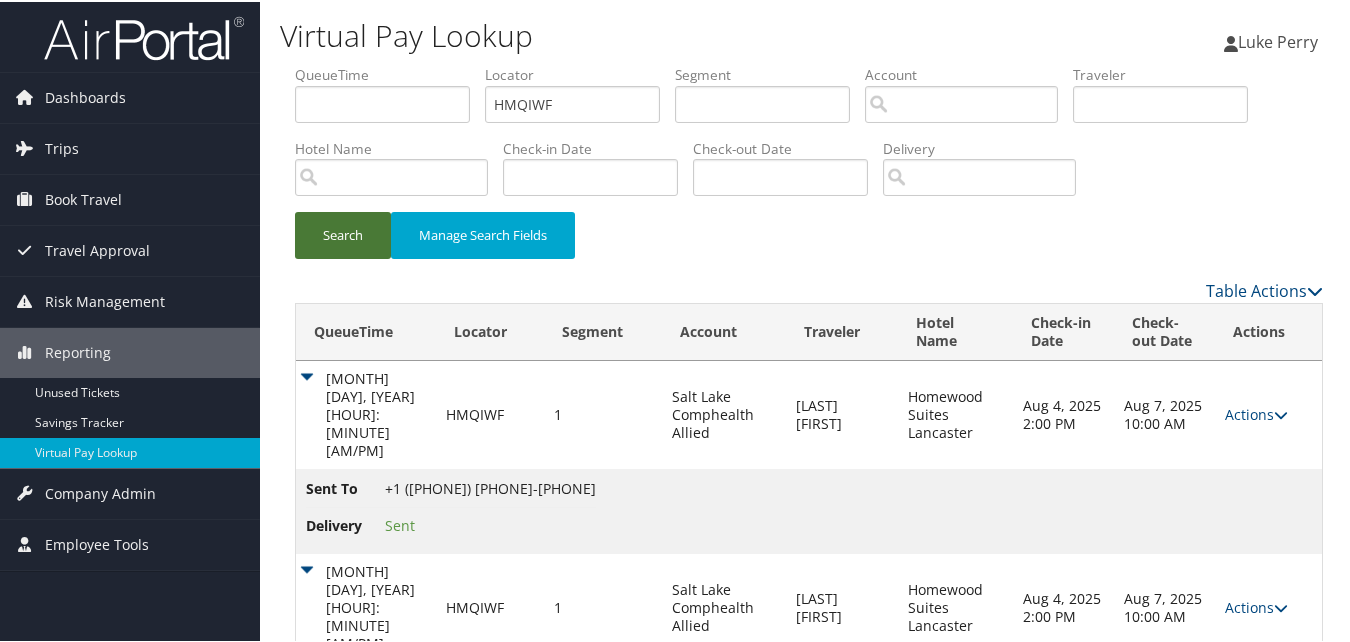 click on "Search" at bounding box center [343, 233] 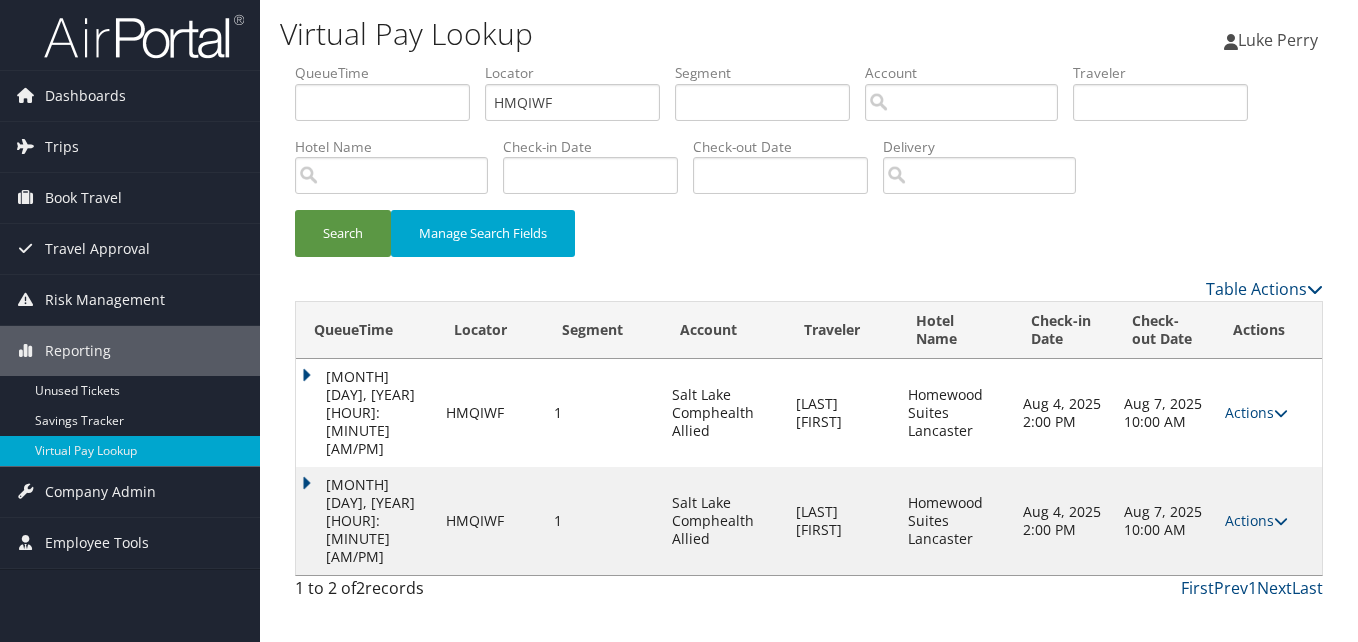 click on "Actions   Resend  Logs  View Itinerary" at bounding box center (1268, 521) 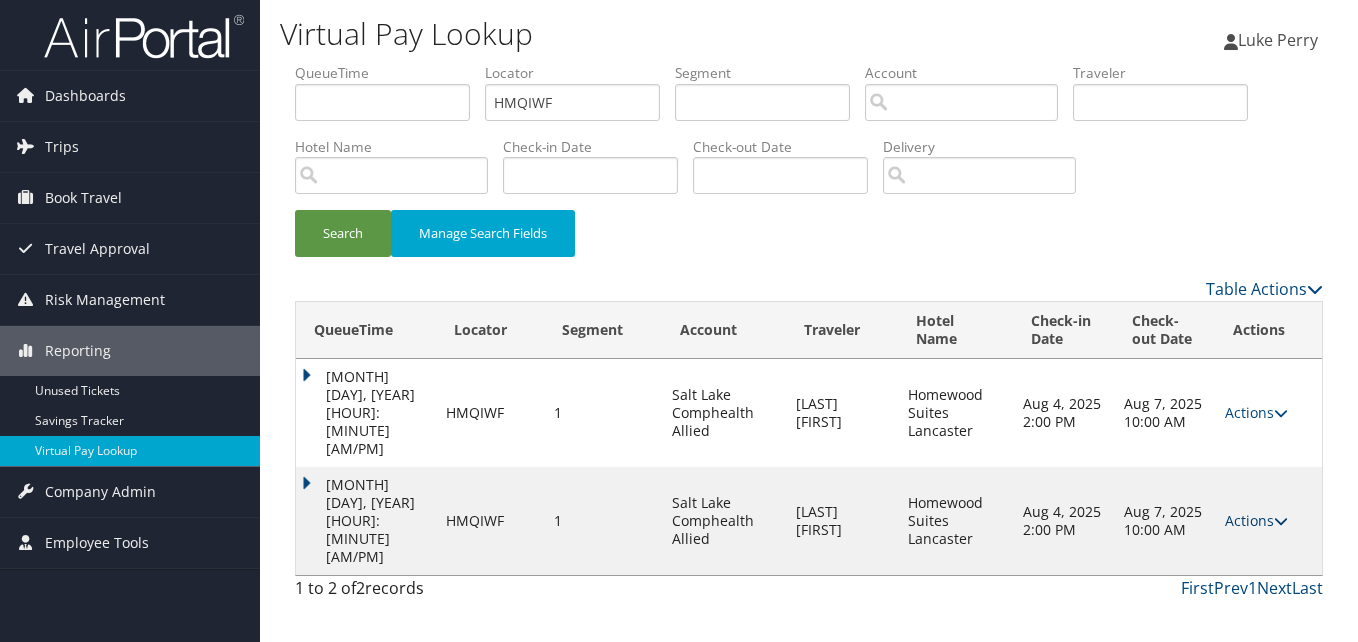 click on "Actions" at bounding box center [1256, 520] 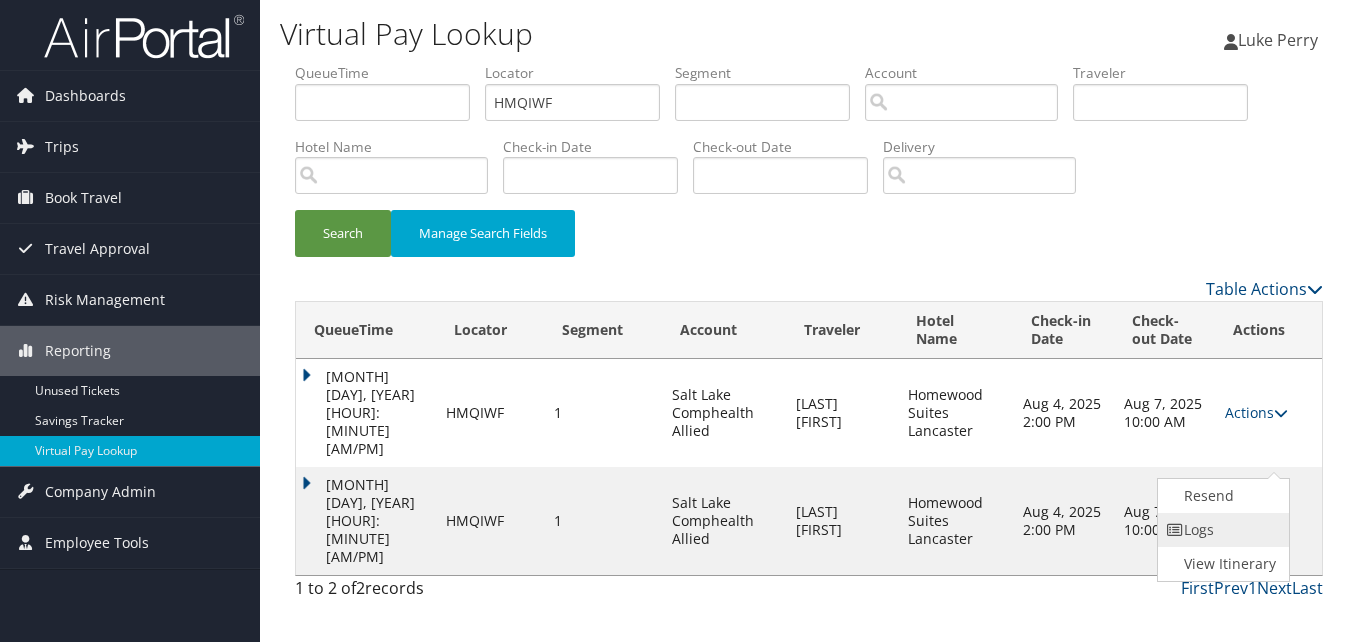 click on "Logs" at bounding box center (1221, 530) 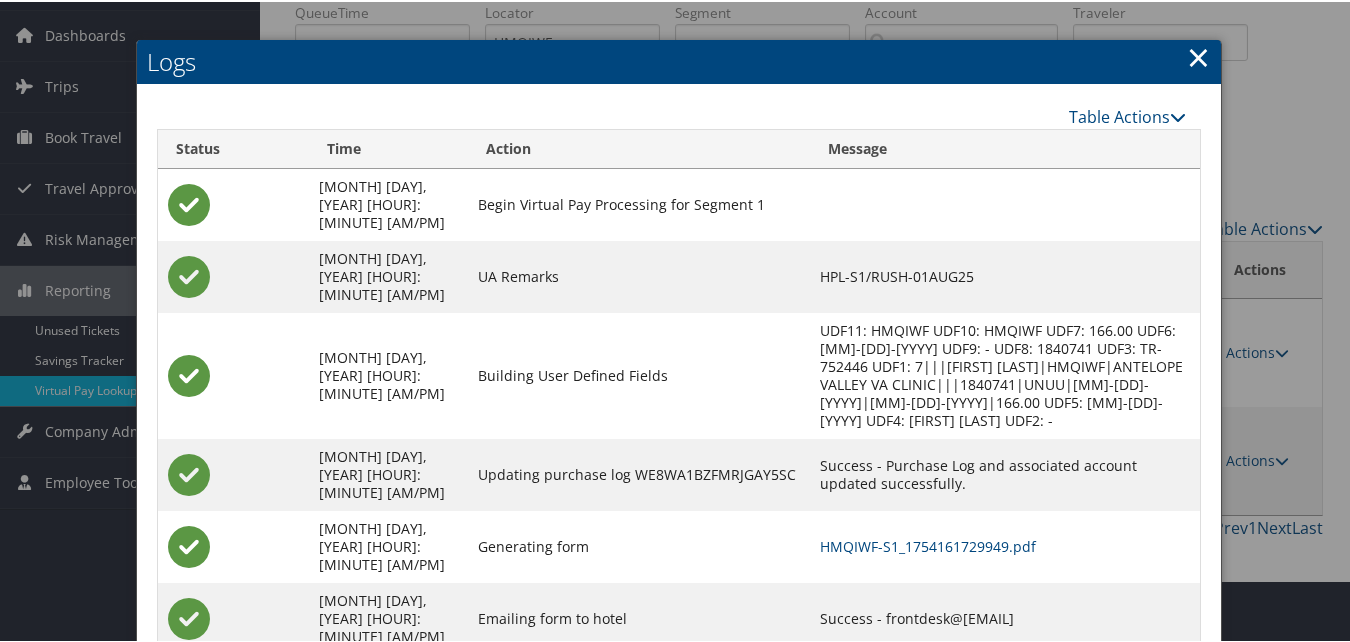 scroll, scrollTop: 111, scrollLeft: 0, axis: vertical 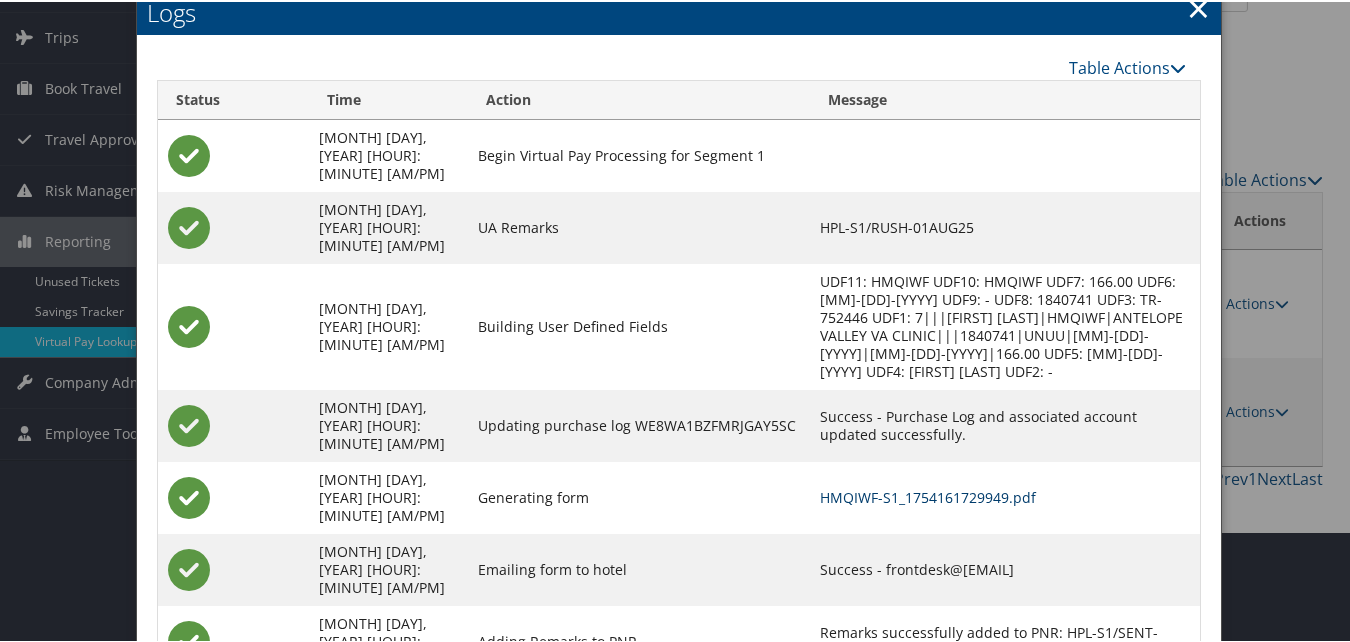 click on "HMQIWF-S1_1754161729949.pdf" at bounding box center [928, 495] 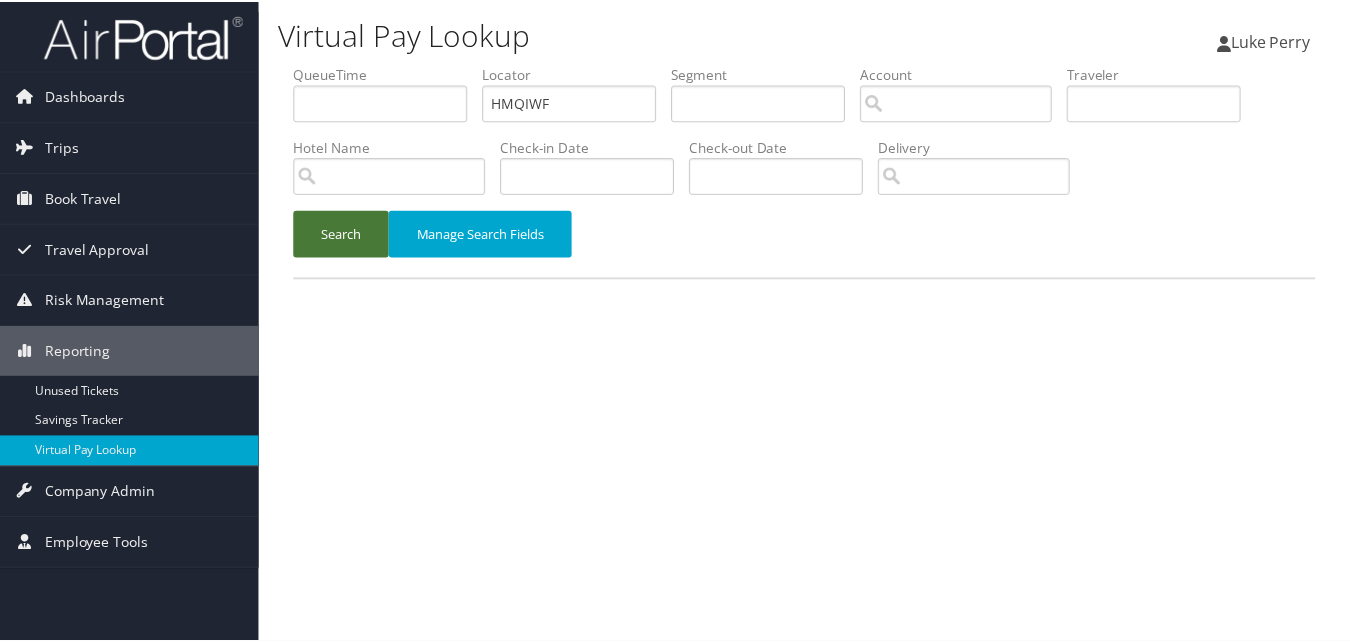 scroll, scrollTop: 0, scrollLeft: 0, axis: both 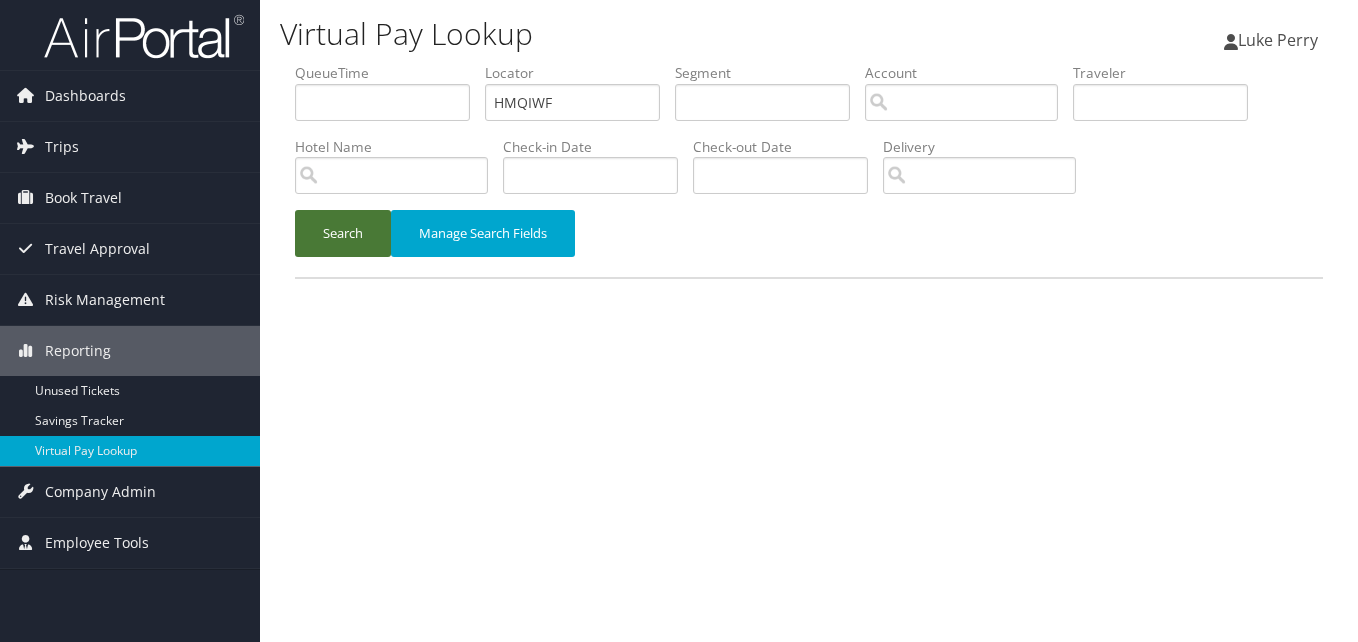 click on "Search" at bounding box center [343, 233] 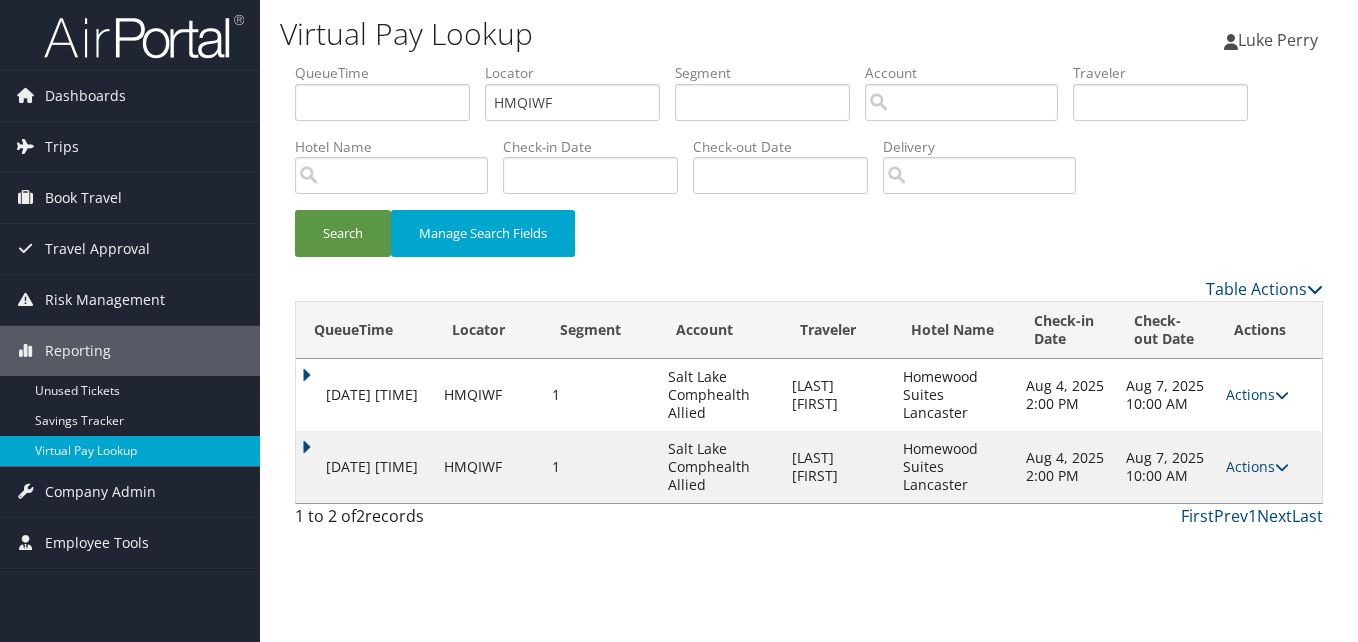 click on "[DATE] [TIME]" at bounding box center [365, 467] 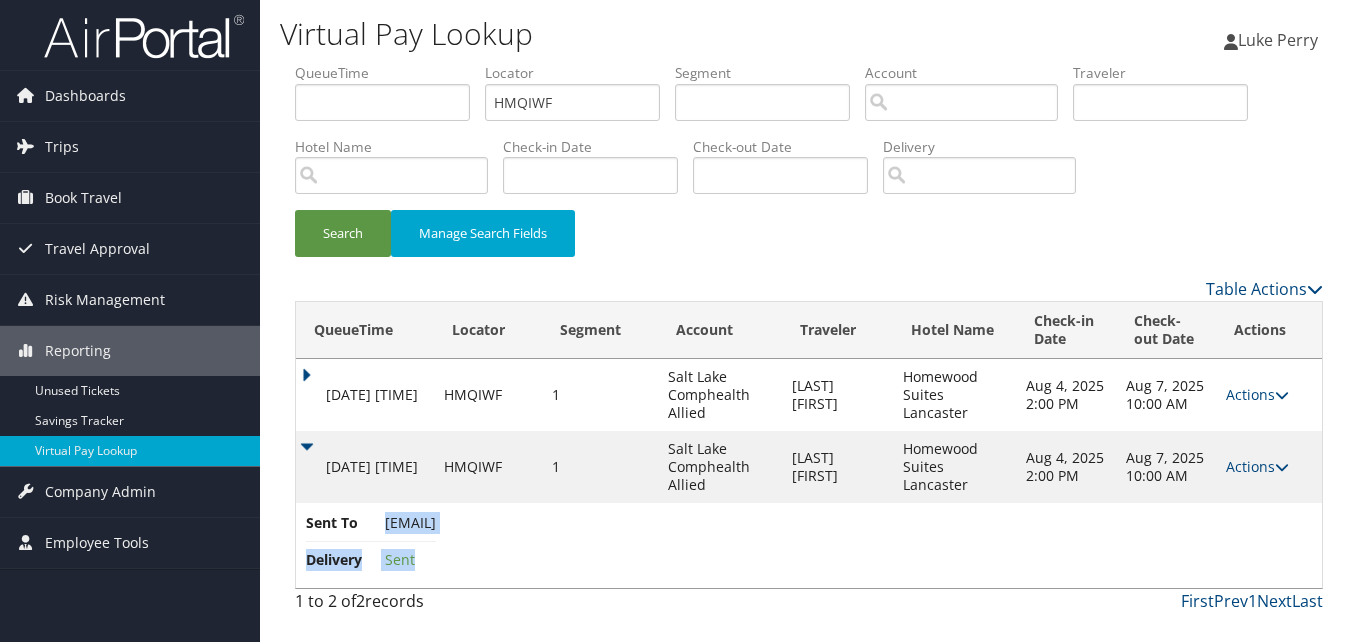drag, startPoint x: 669, startPoint y: 509, endPoint x: 384, endPoint y: 515, distance: 285.06314 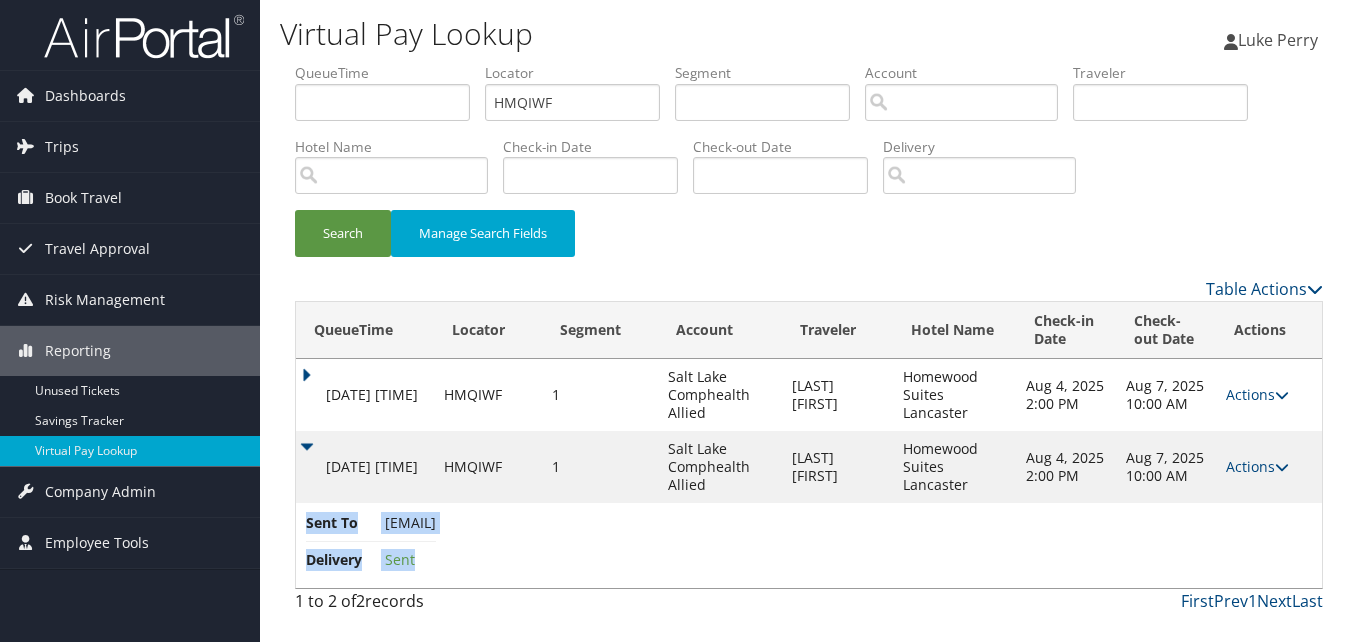drag, startPoint x: 539, startPoint y: 519, endPoint x: 395, endPoint y: 510, distance: 144.28098 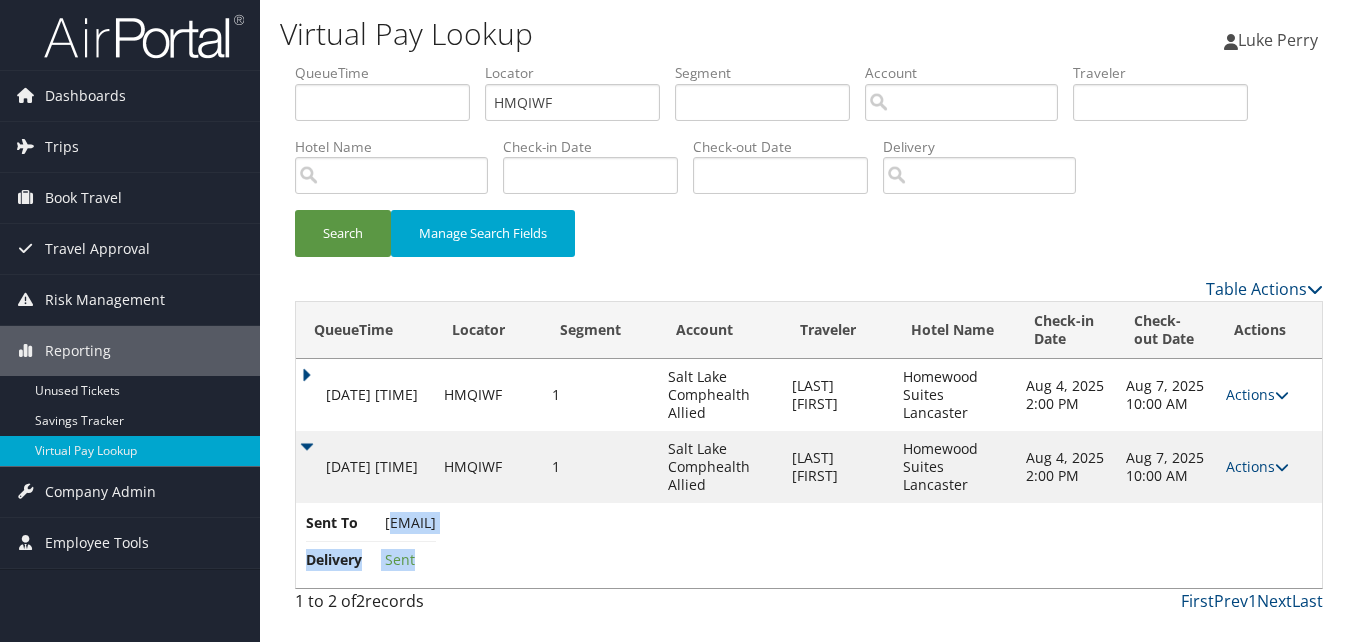 drag, startPoint x: 642, startPoint y: 526, endPoint x: 392, endPoint y: 517, distance: 250.16194 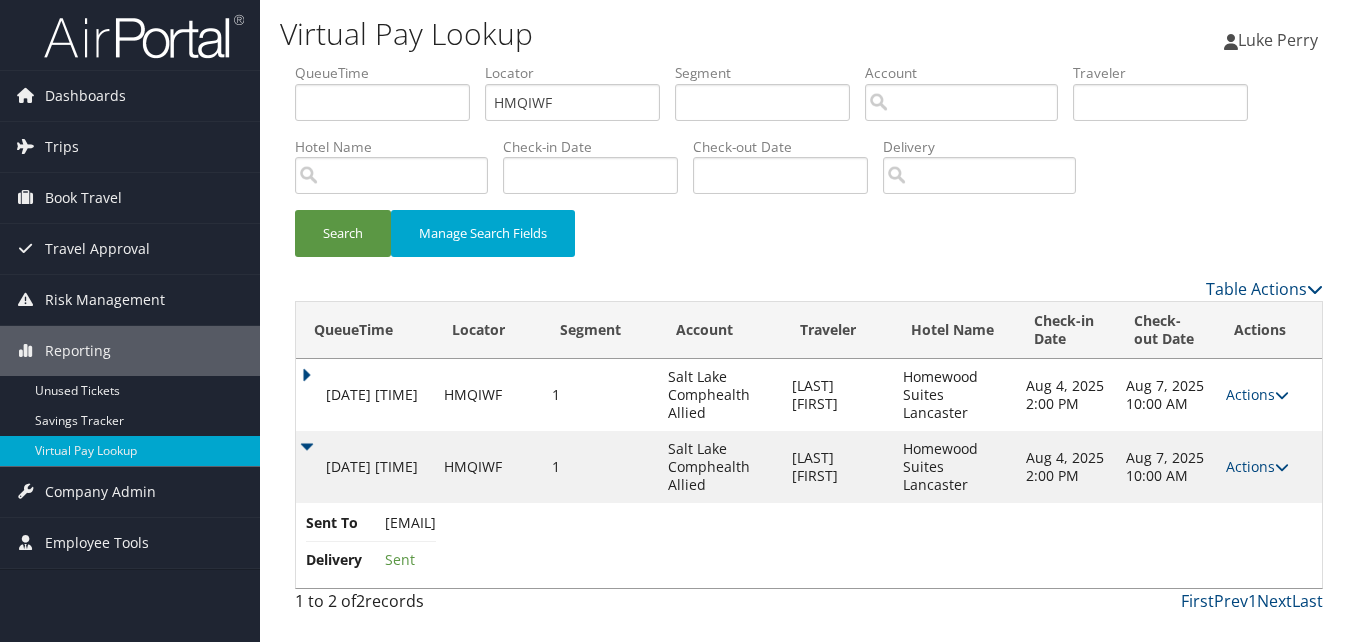 drag, startPoint x: 633, startPoint y: 521, endPoint x: 461, endPoint y: 521, distance: 172 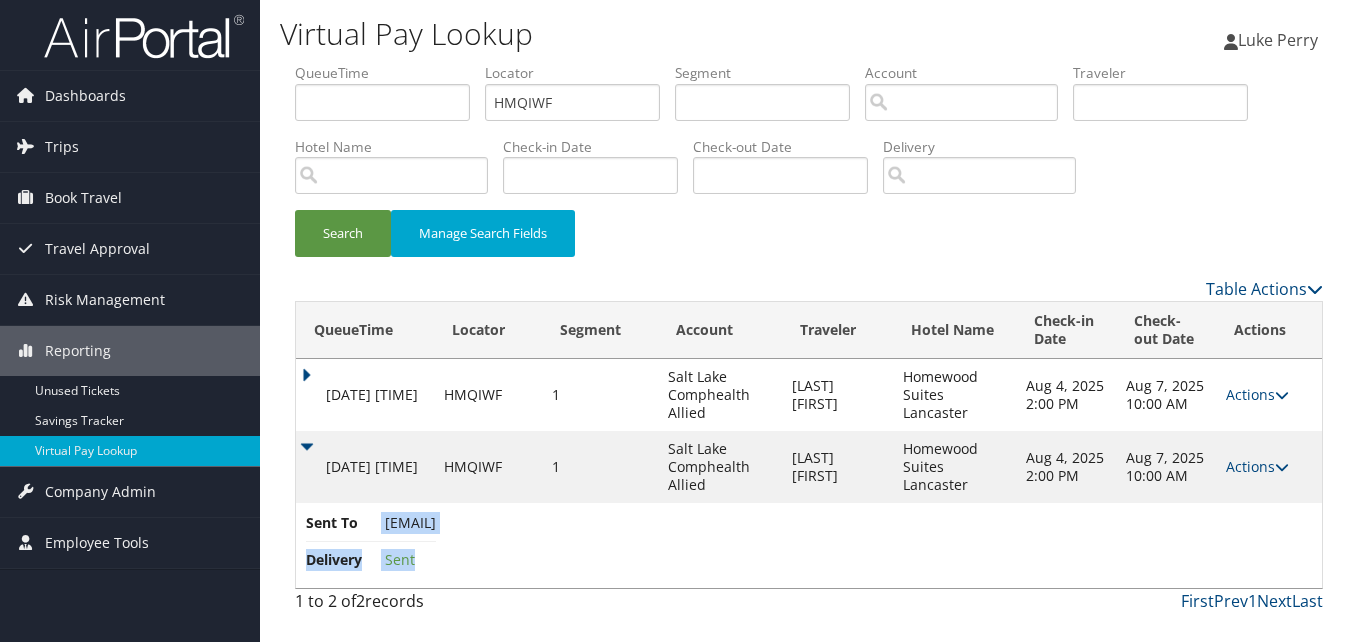 drag, startPoint x: 628, startPoint y: 523, endPoint x: 378, endPoint y: 515, distance: 250.12796 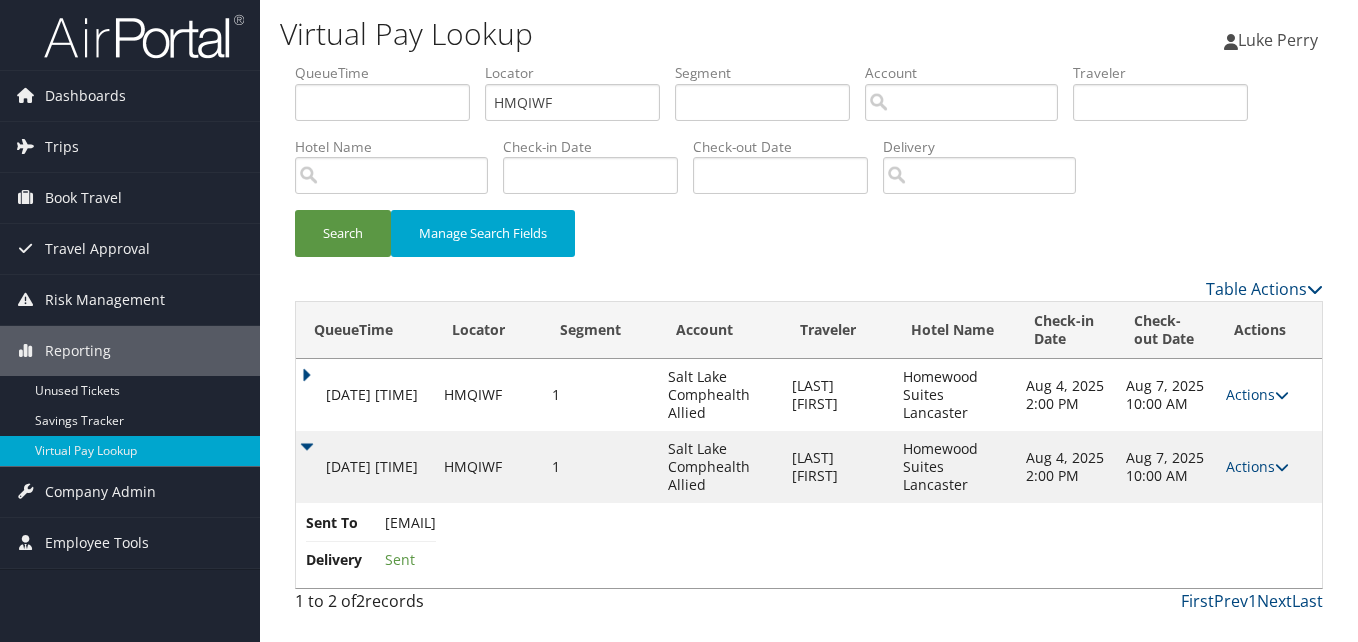 click on "Sent To   frontdesk@homewoodlancaster.com Delivery   Sent" at bounding box center [809, 545] 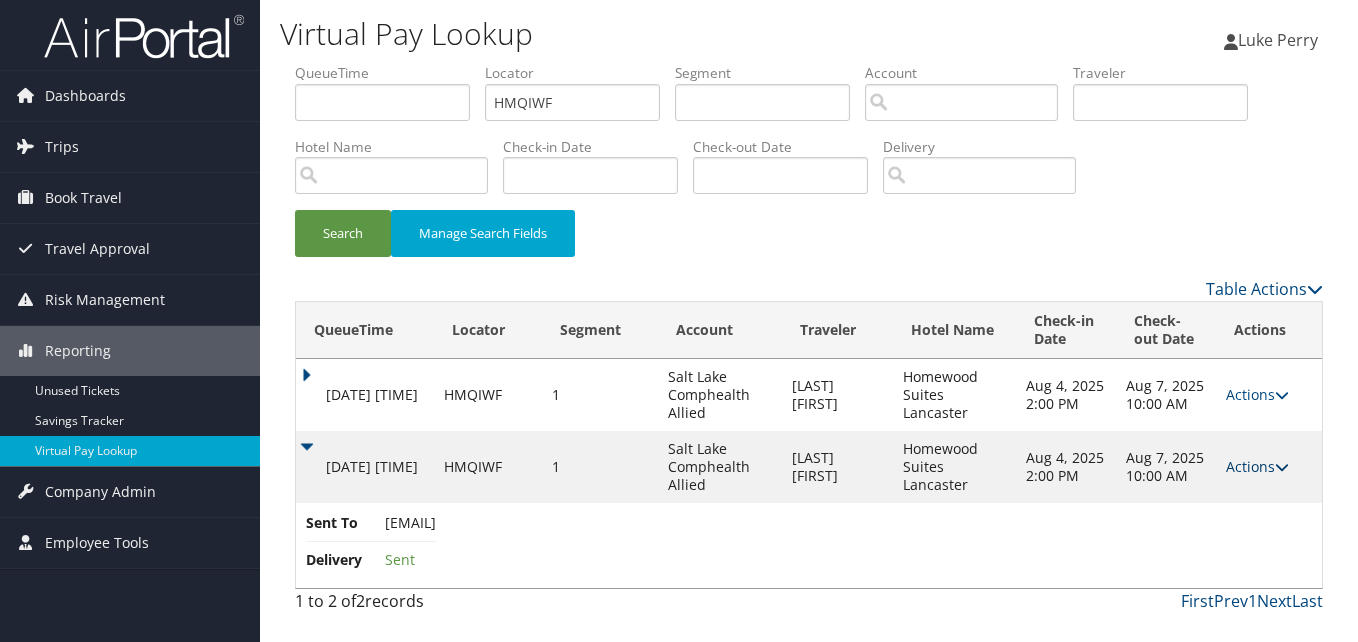 click on "Actions" at bounding box center [1257, 466] 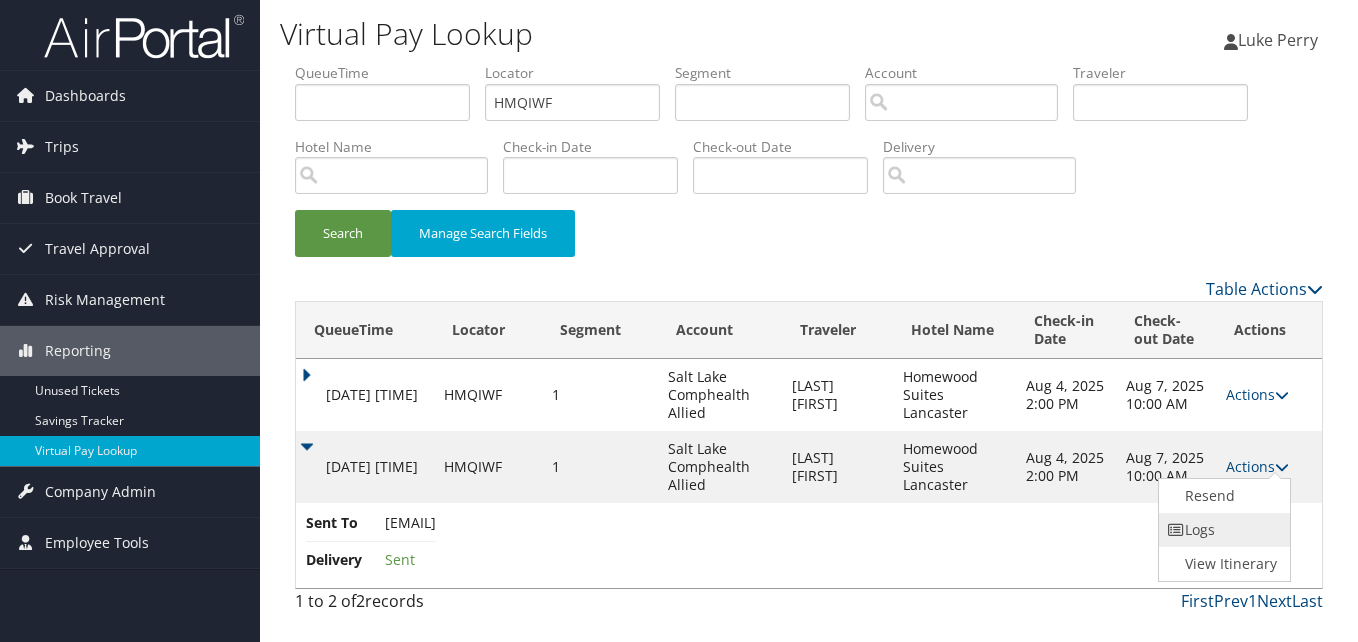 click on "Logs" at bounding box center (1222, 530) 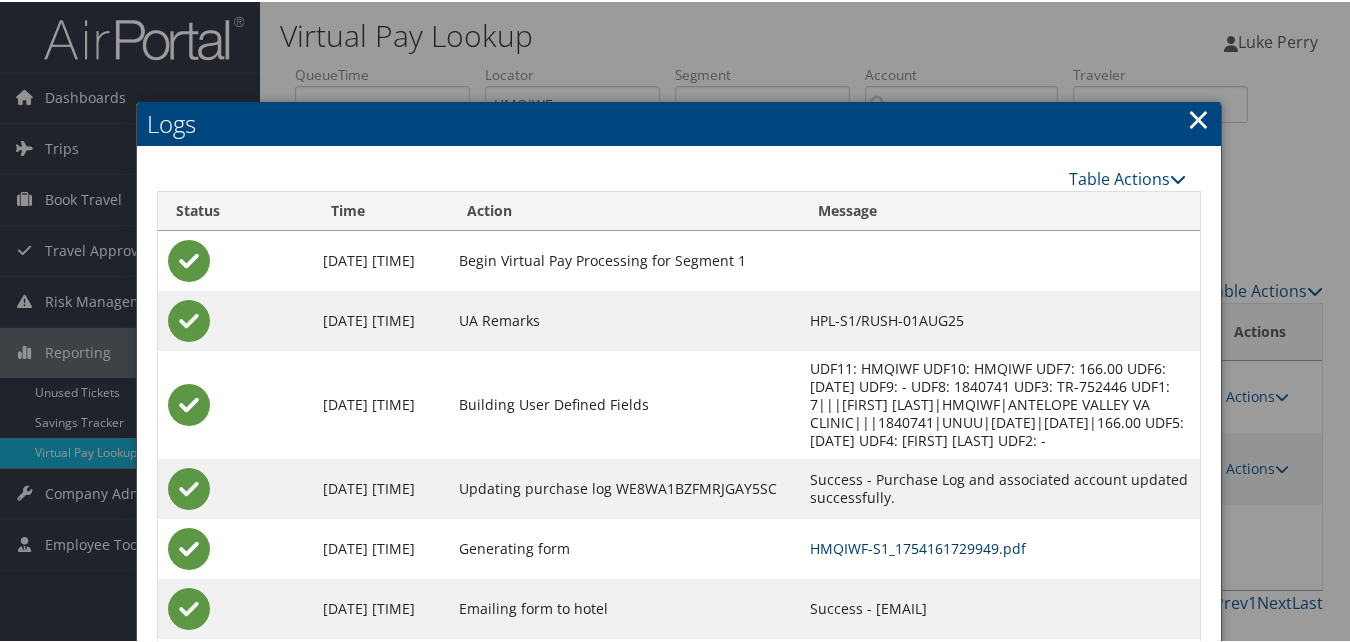 click on "HMQIWF-S1_1754161729949.pdf" at bounding box center (918, 546) 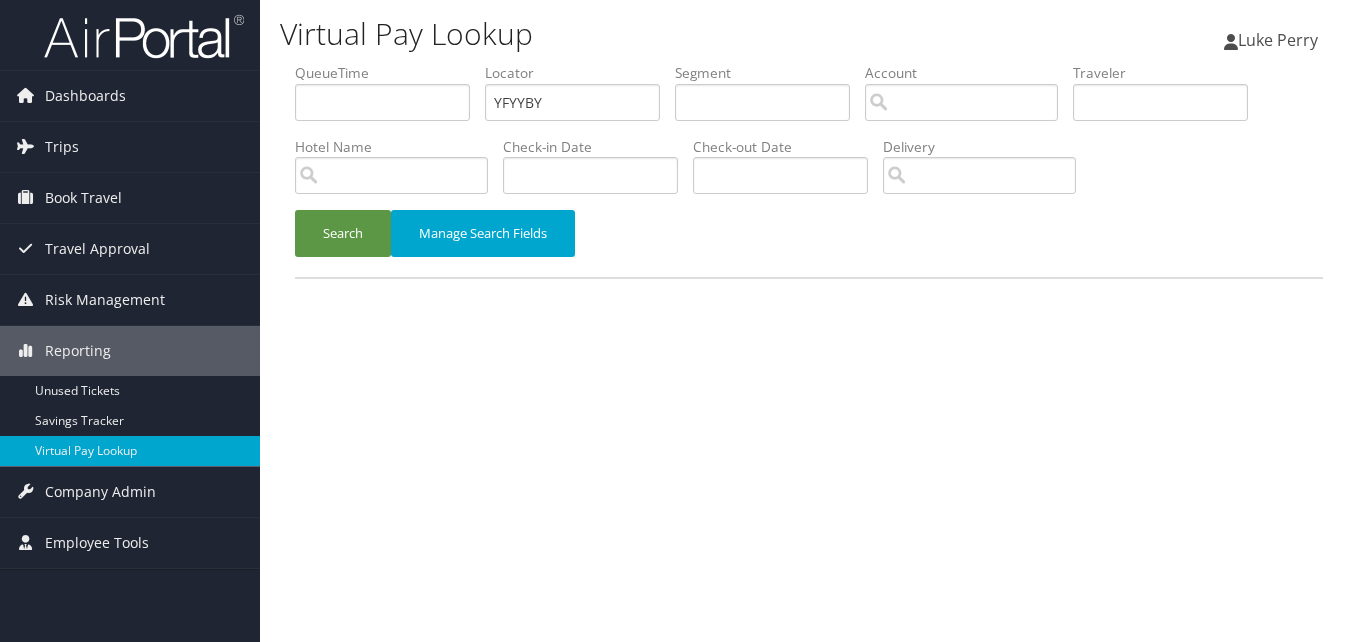 scroll, scrollTop: 0, scrollLeft: 0, axis: both 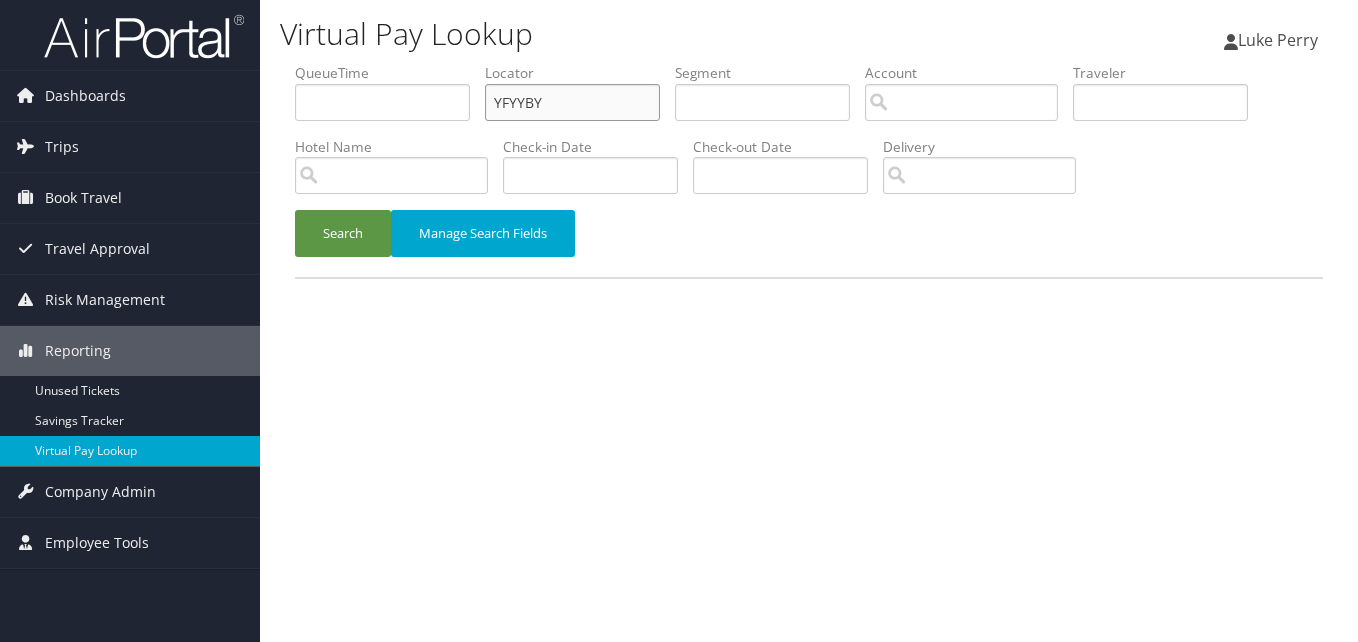 drag, startPoint x: 553, startPoint y: 110, endPoint x: 477, endPoint y: 110, distance: 76 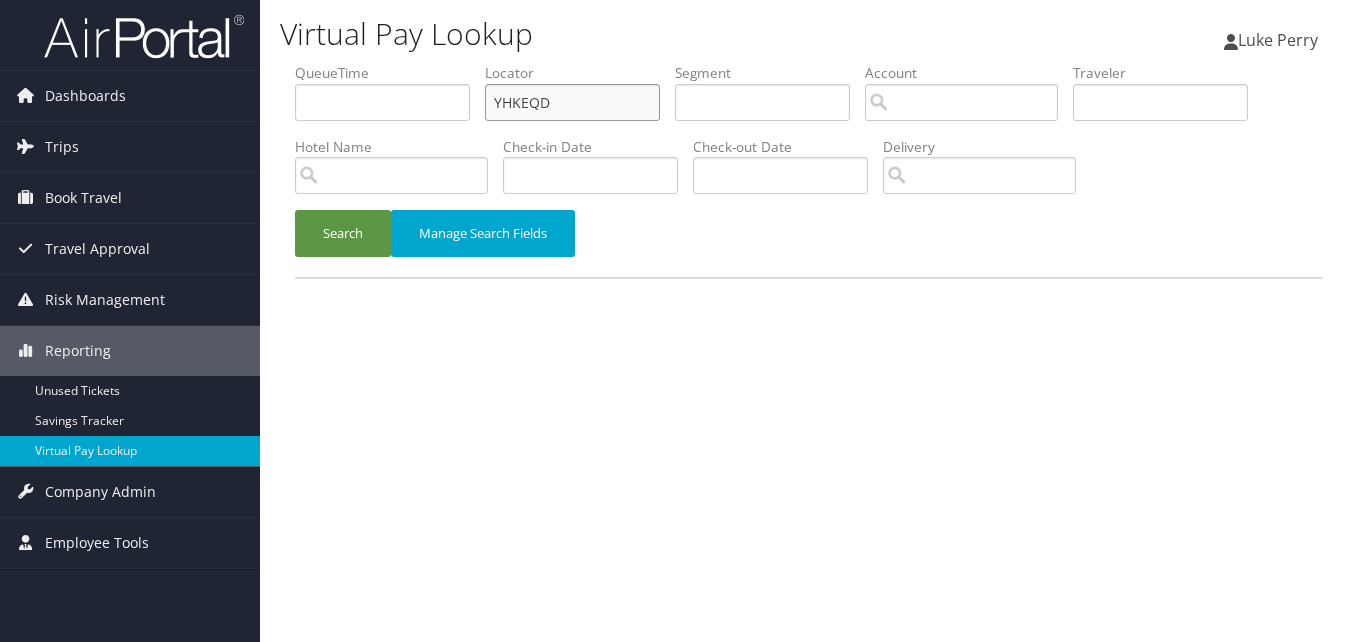click on "YHKEQD" at bounding box center [572, 102] 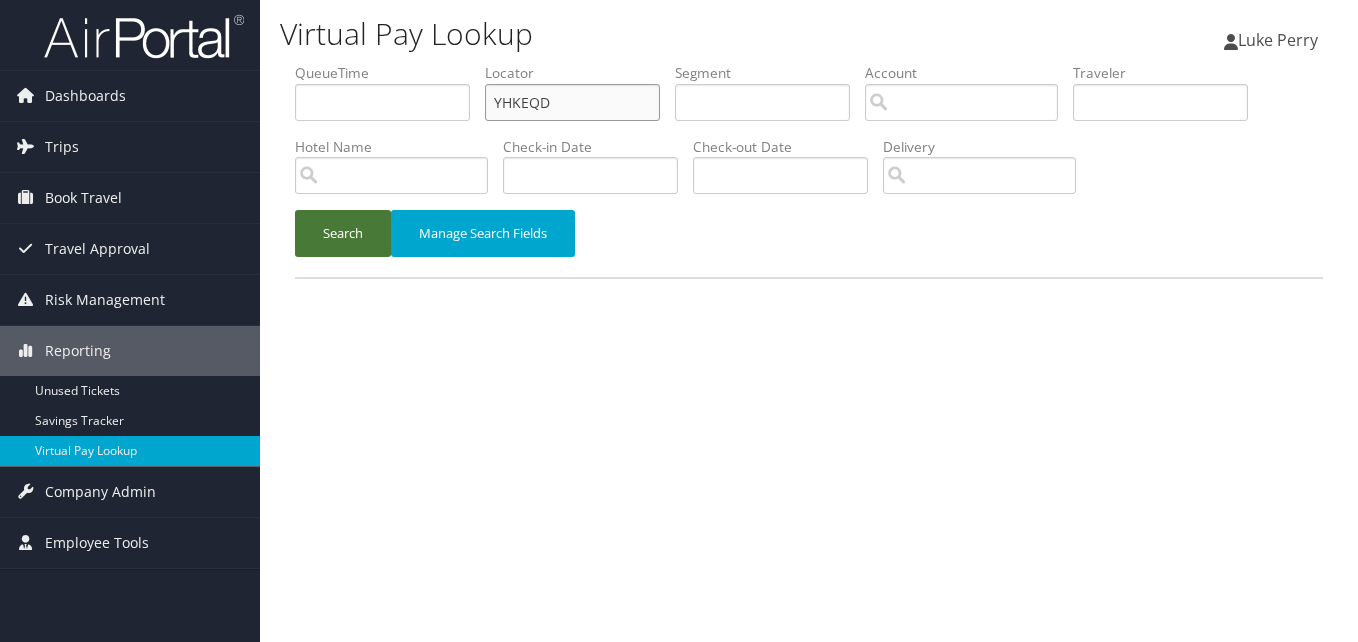 type on "YHKEQD" 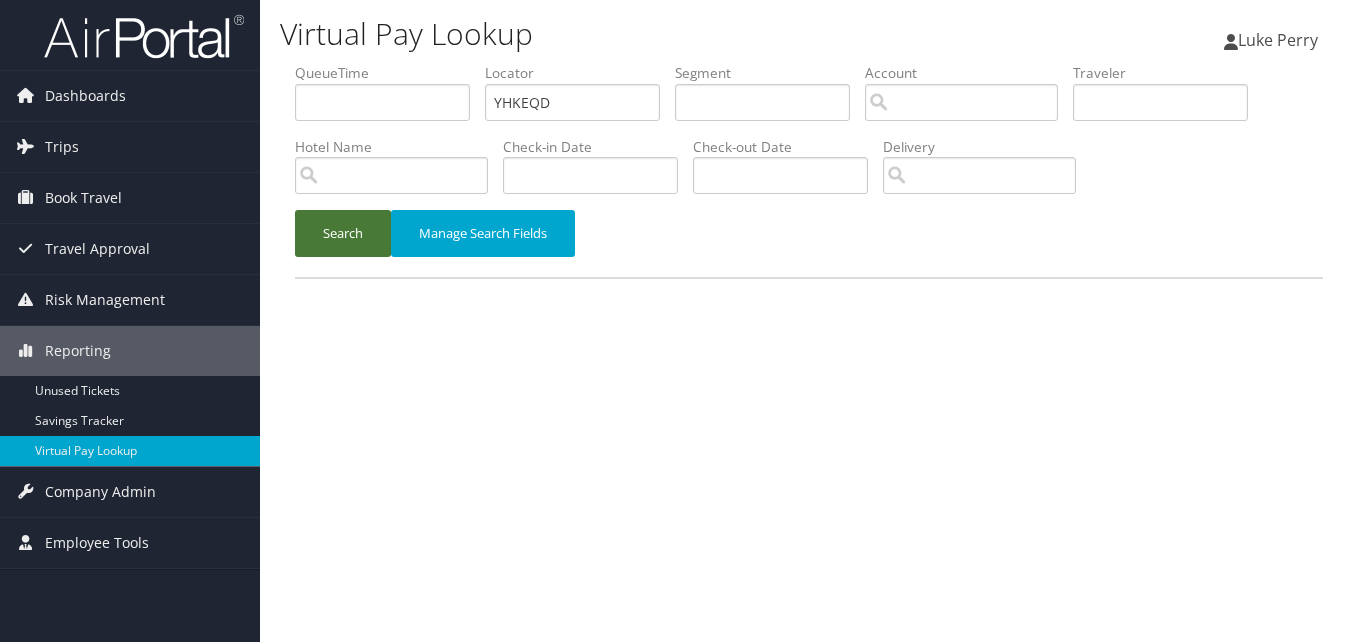 click on "Search" at bounding box center (343, 233) 